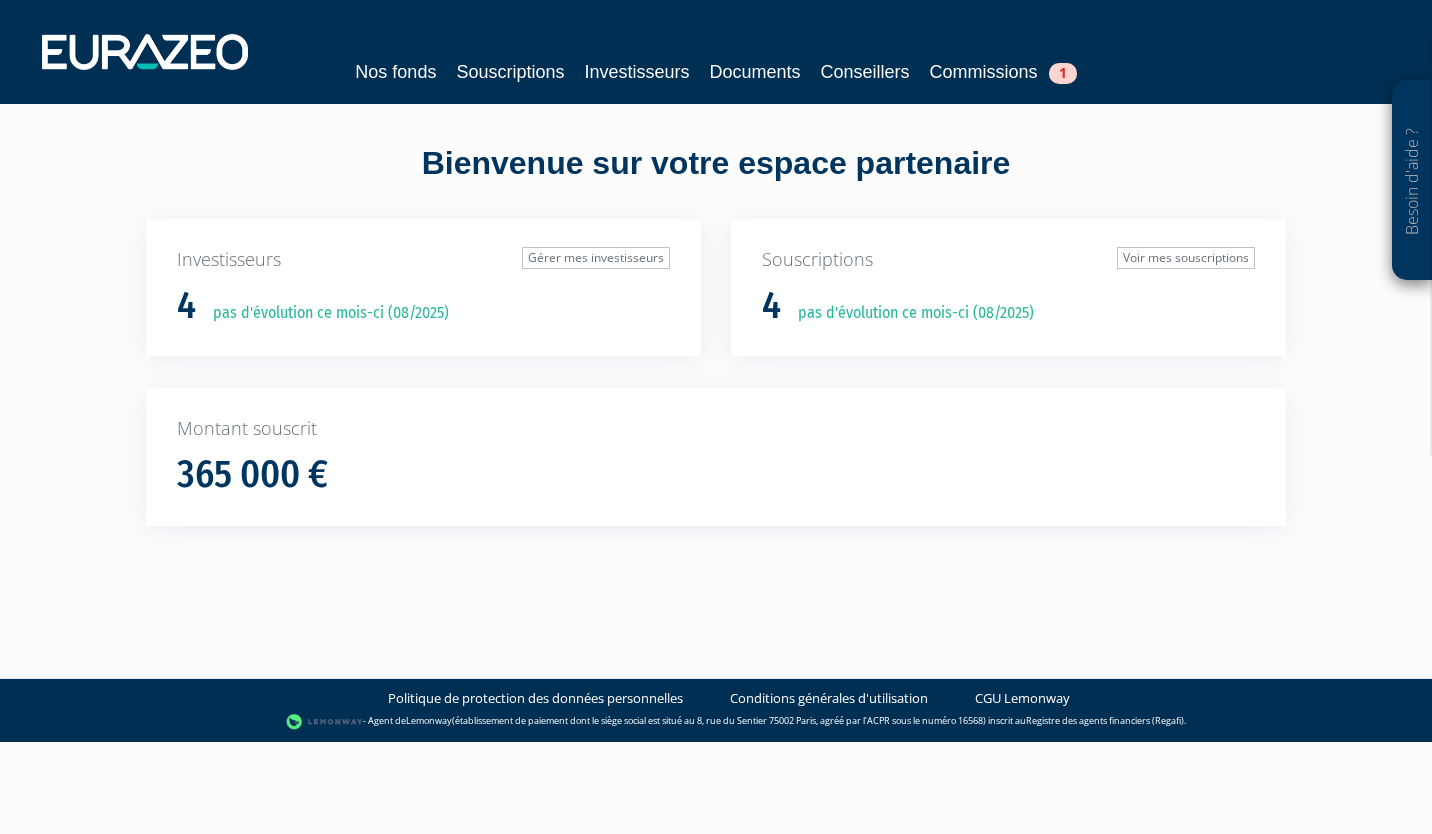 scroll, scrollTop: 0, scrollLeft: 0, axis: both 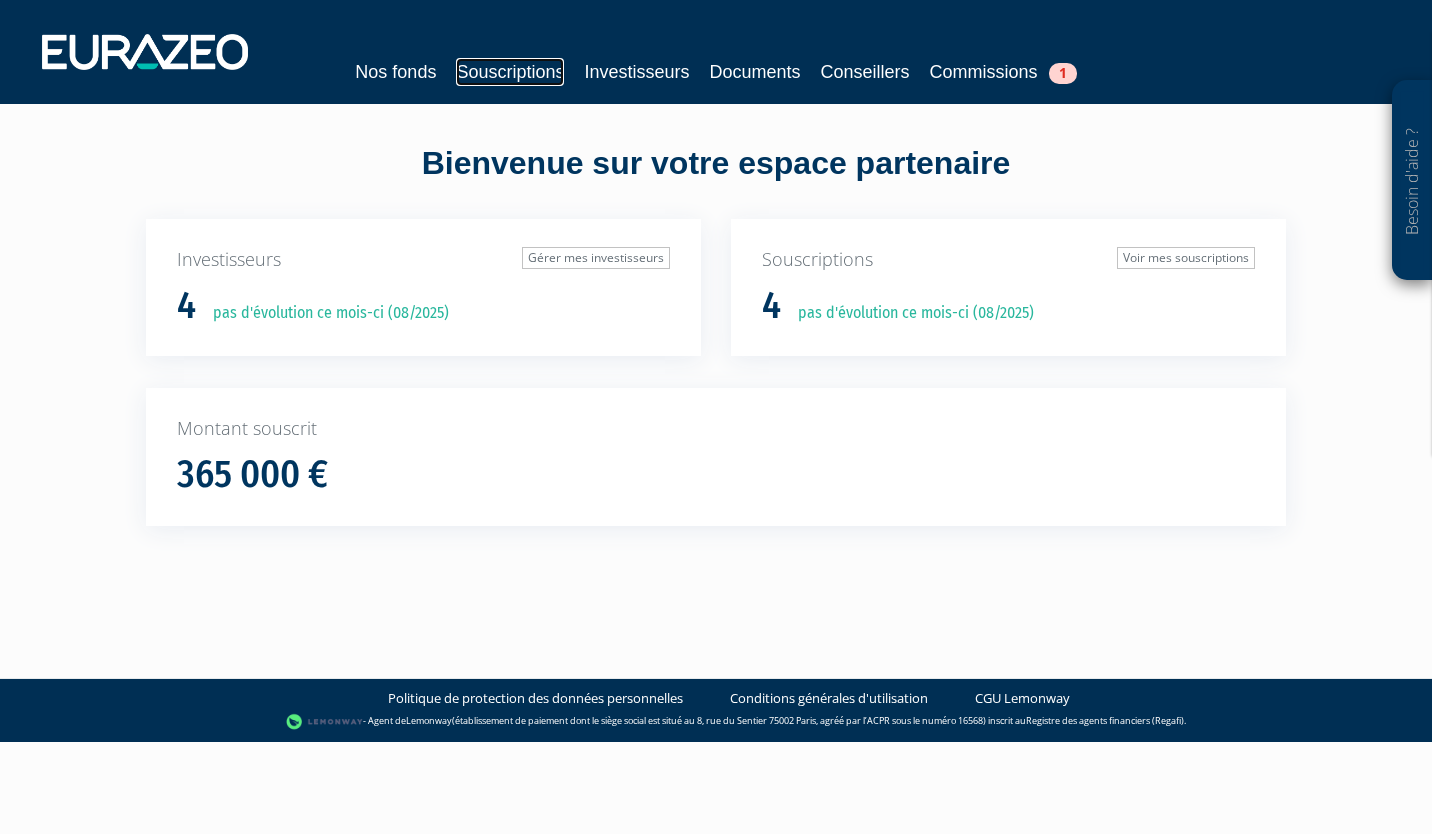 click on "Souscriptions" at bounding box center [510, 72] 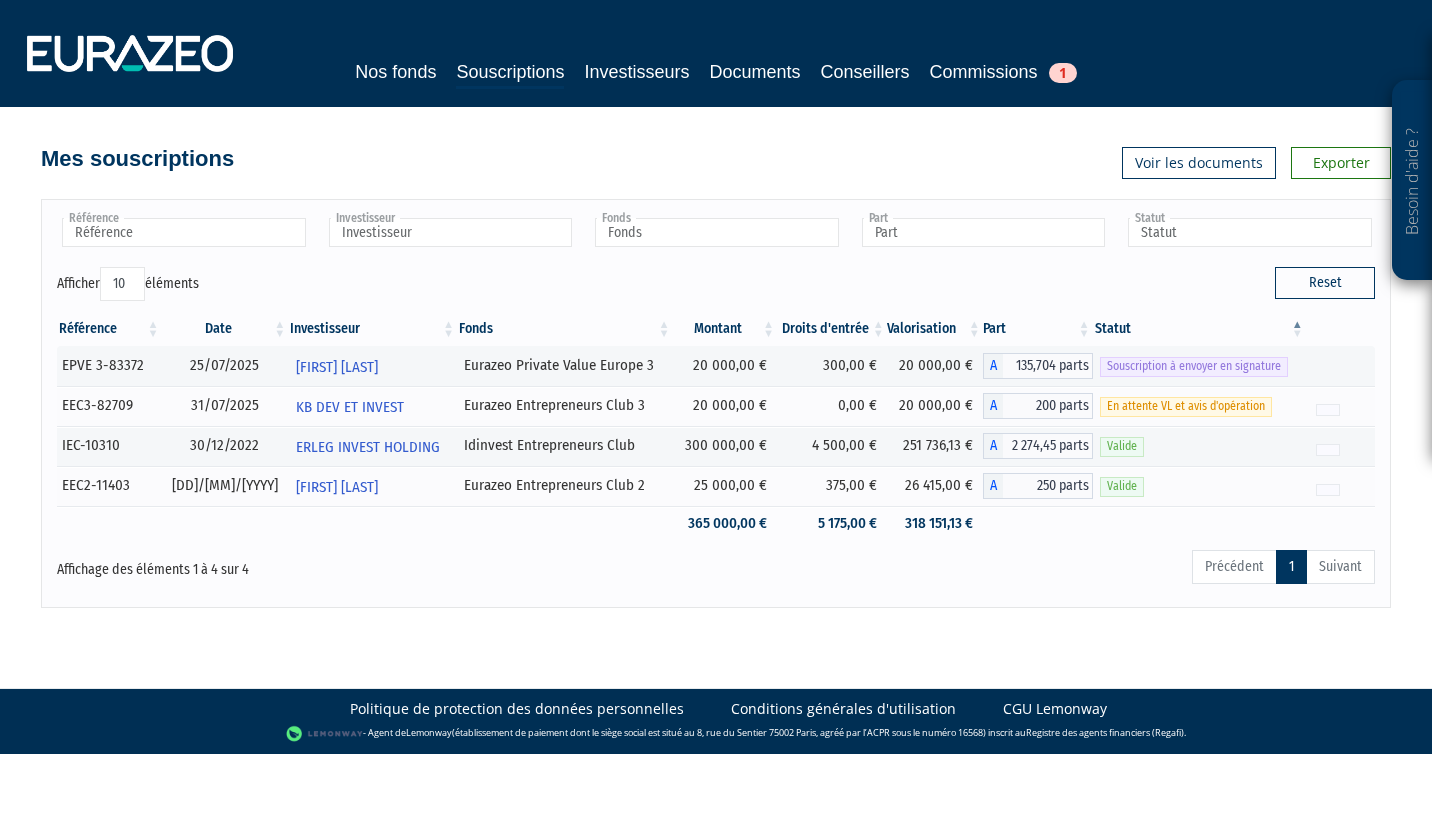 scroll, scrollTop: 0, scrollLeft: 0, axis: both 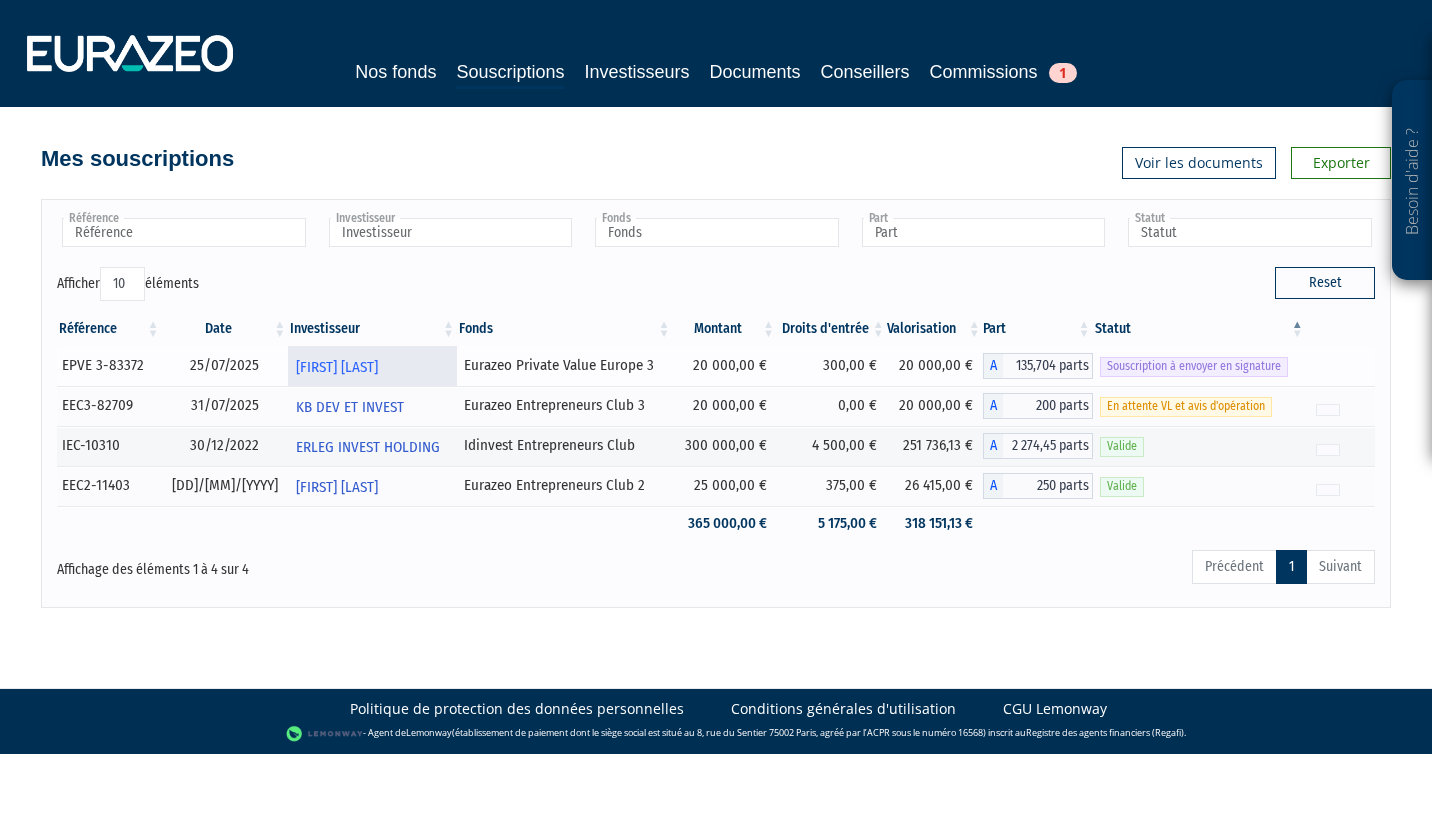 click on "[FIRST] [LAST]" at bounding box center [337, 367] 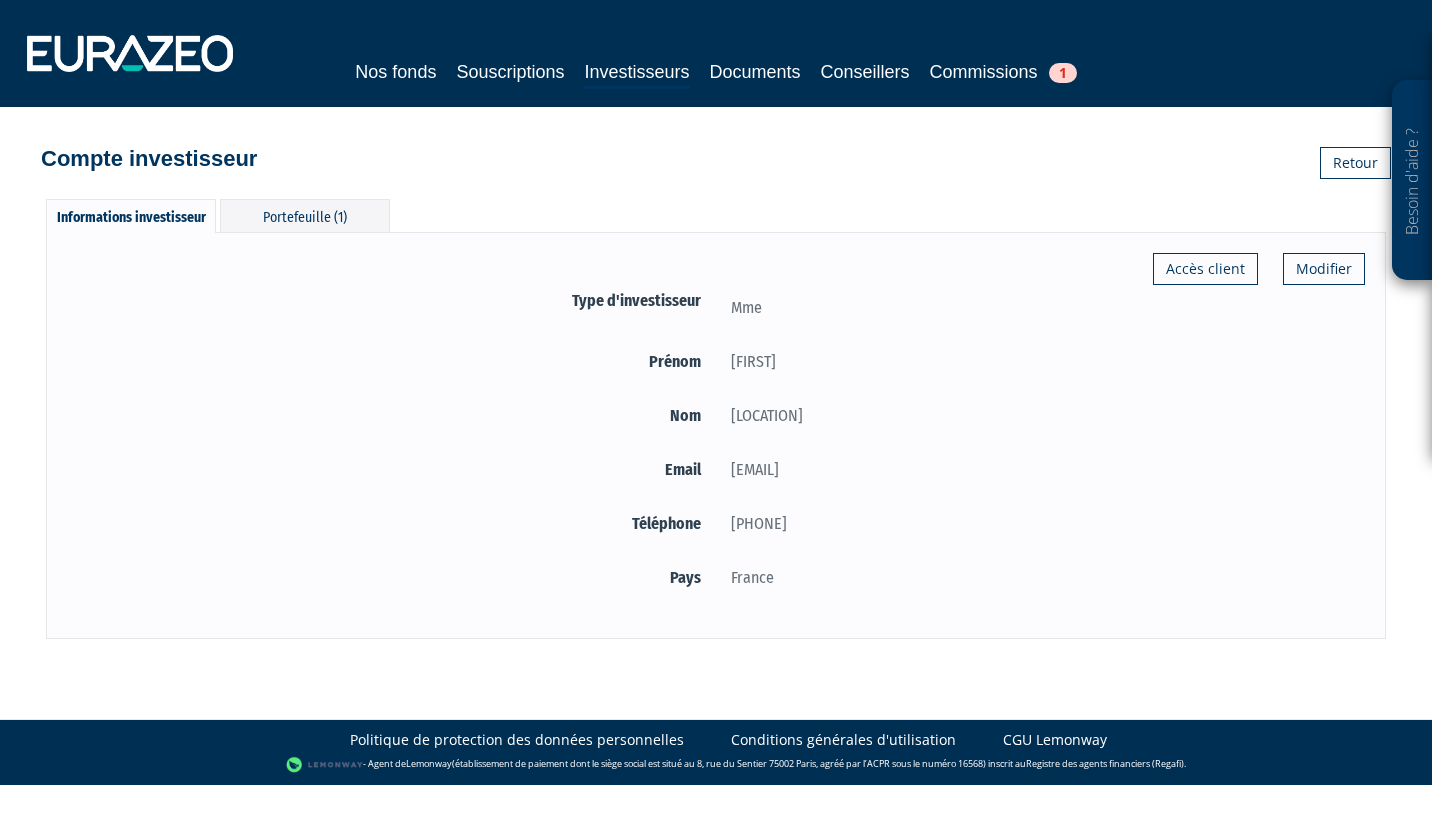 scroll, scrollTop: 0, scrollLeft: 0, axis: both 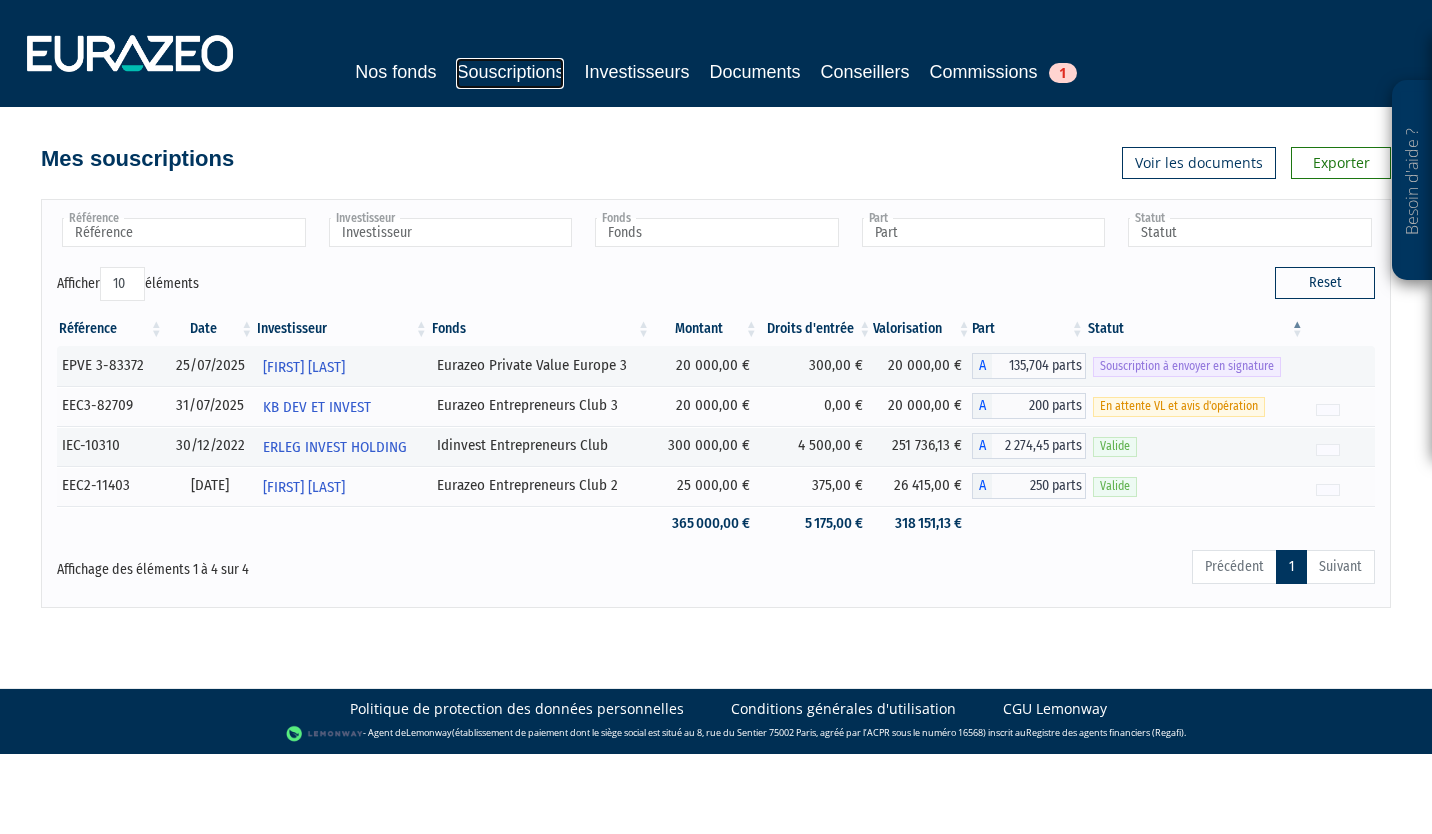click on "Souscriptions" at bounding box center (510, 73) 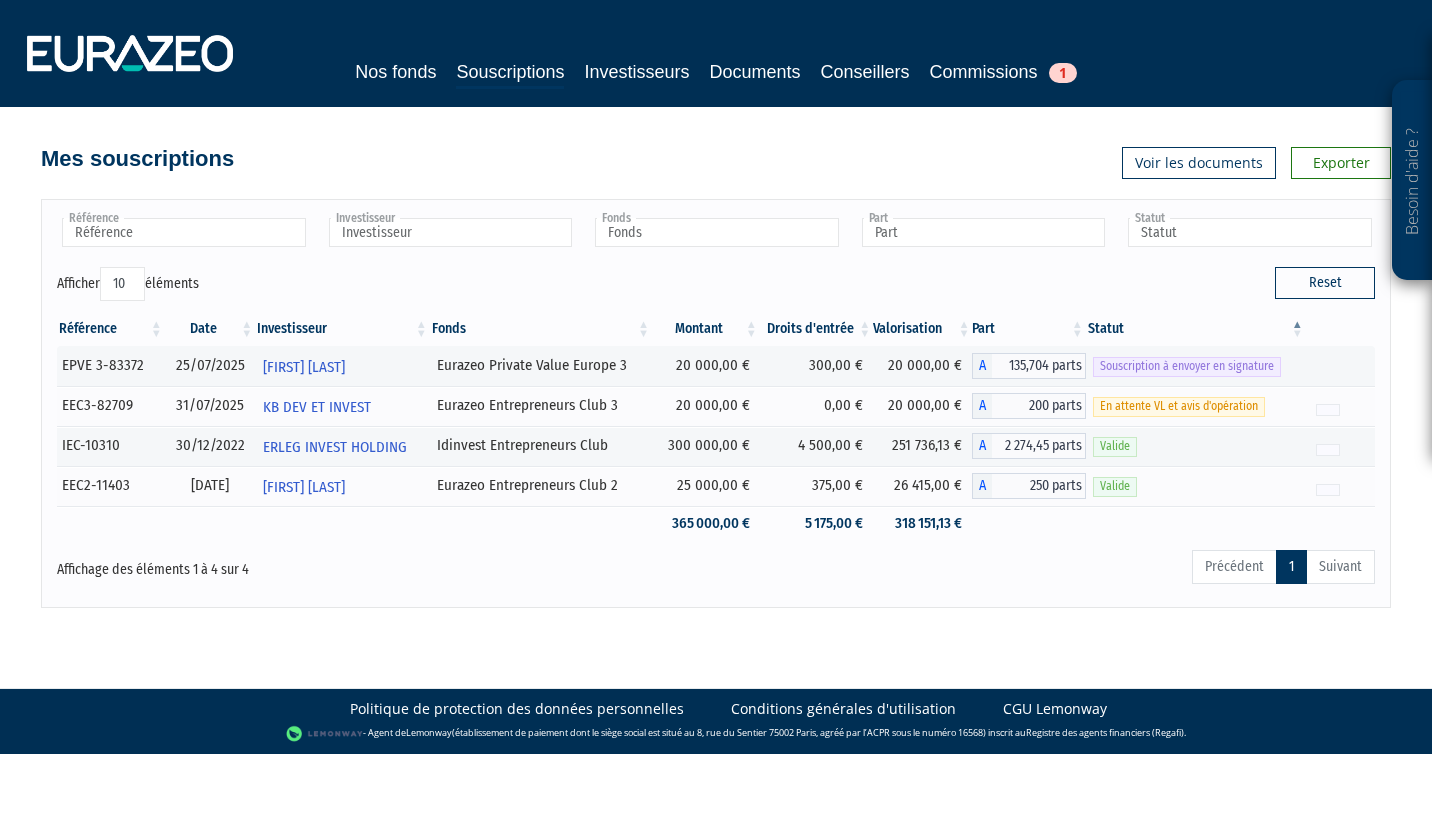scroll, scrollTop: 0, scrollLeft: 0, axis: both 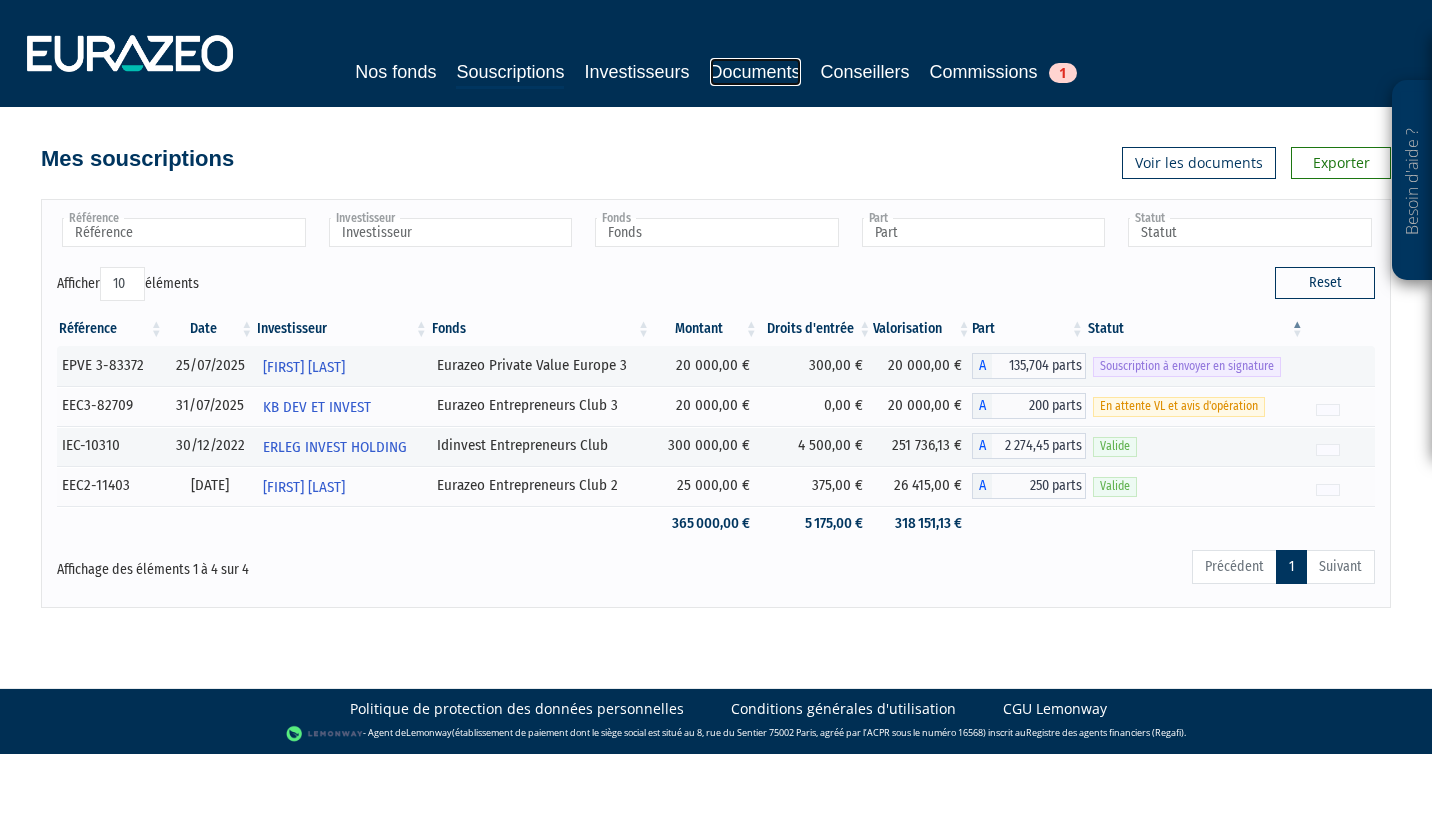 click on "Documents" at bounding box center [755, 72] 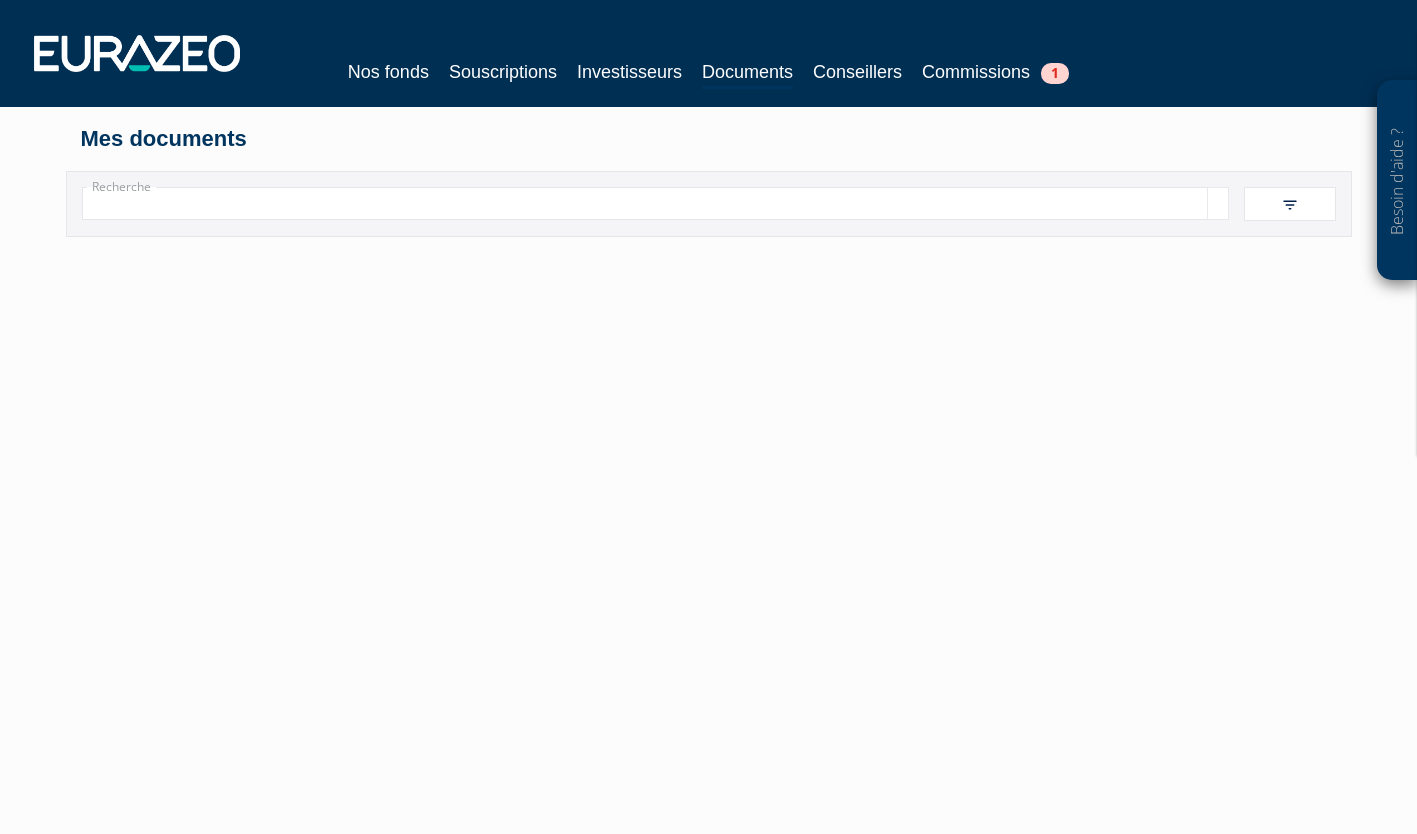 scroll, scrollTop: 0, scrollLeft: 0, axis: both 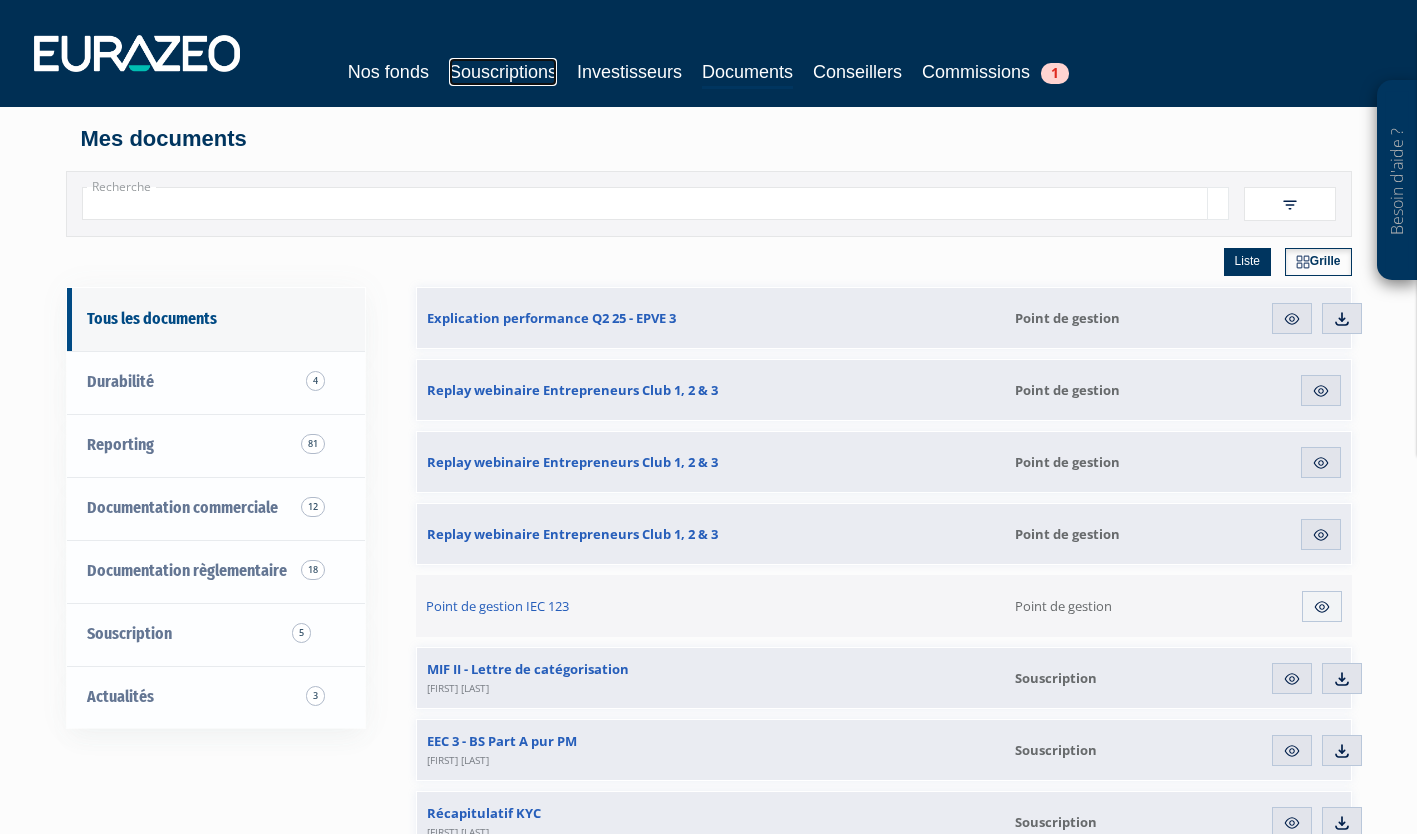 click on "Souscriptions" at bounding box center (503, 72) 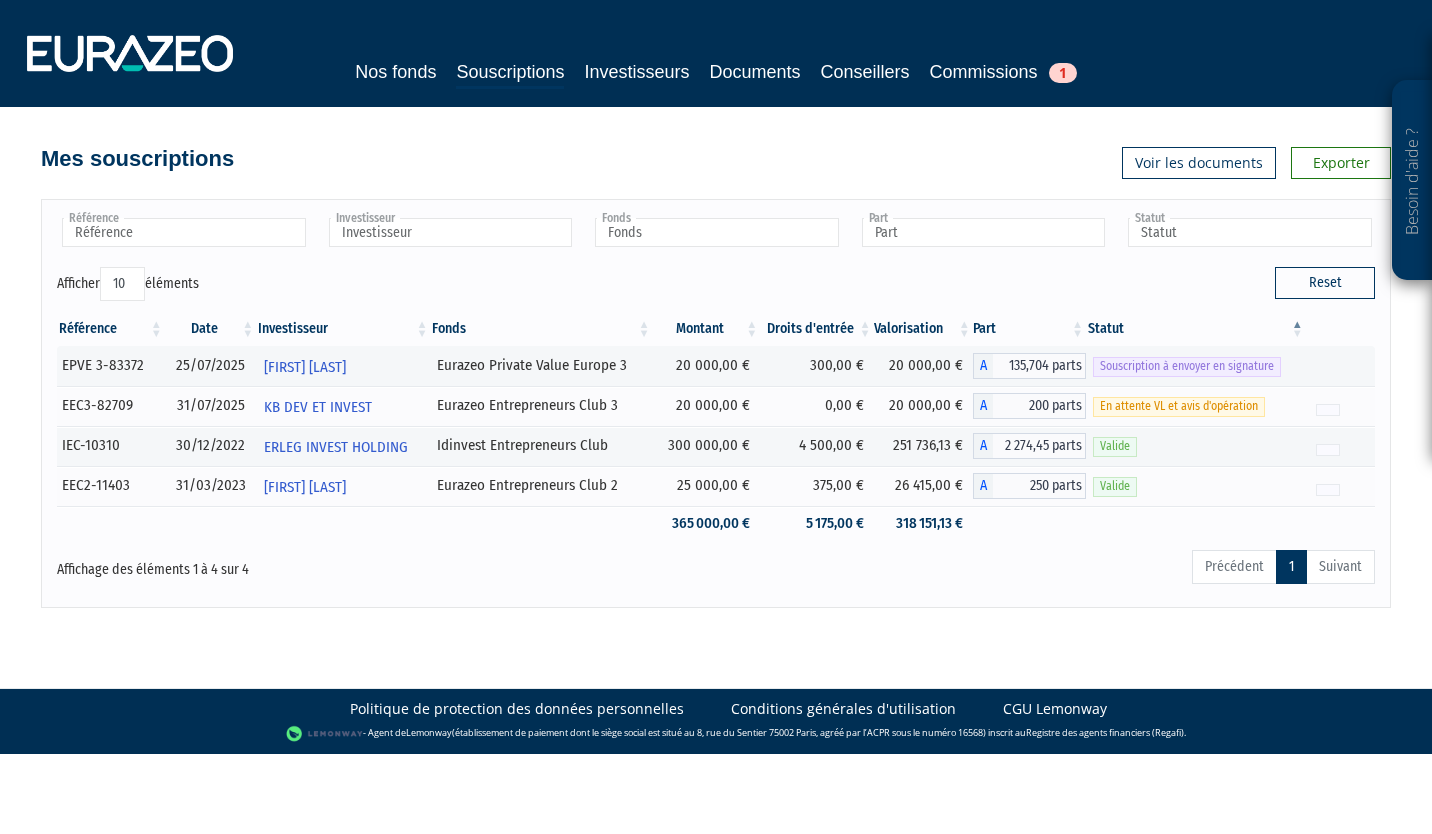 scroll, scrollTop: 0, scrollLeft: 0, axis: both 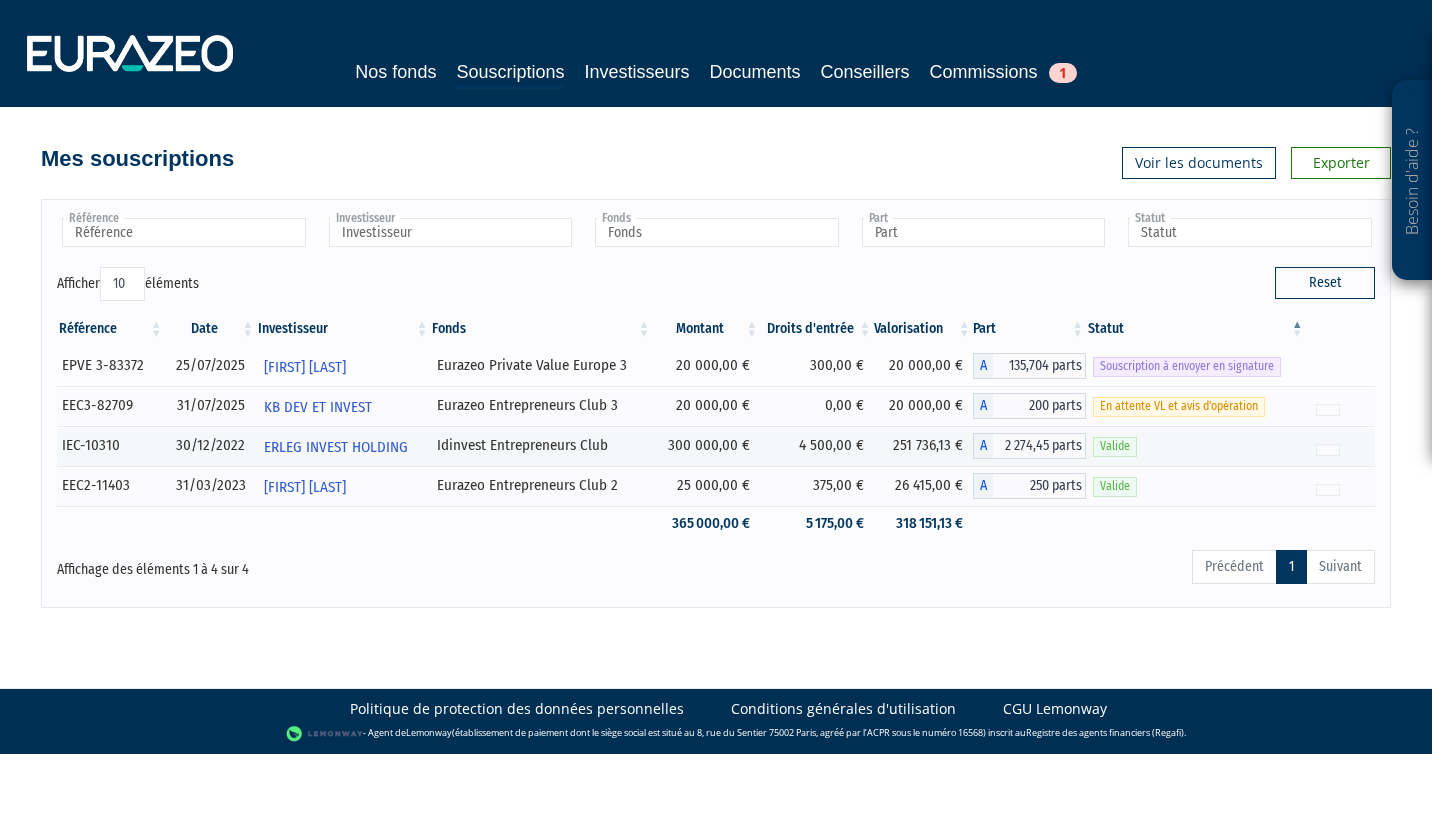click on "Souscription à envoyer en signature" at bounding box center [1187, 366] 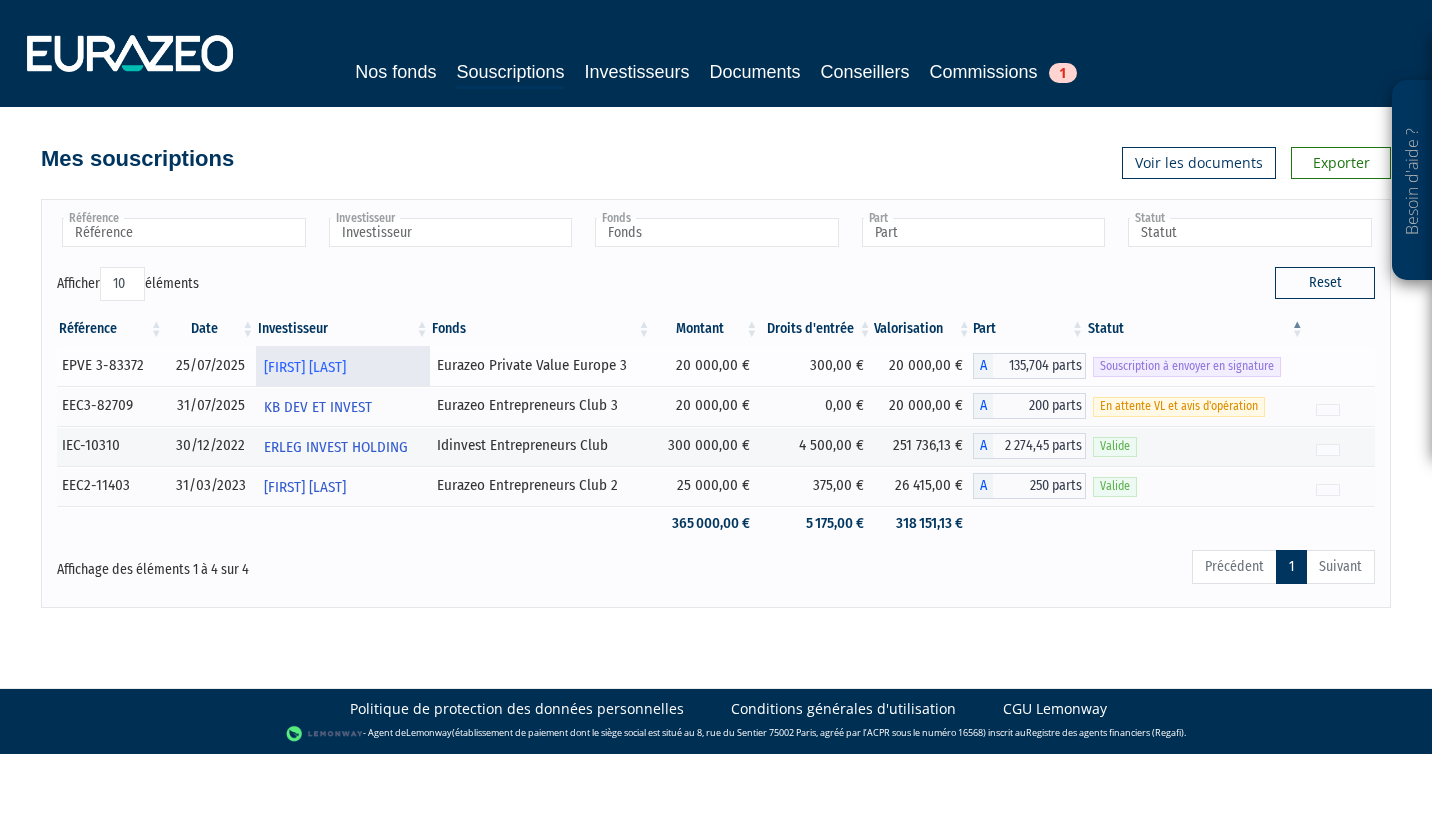 click on "[FIRST] [LAST]" at bounding box center (305, 367) 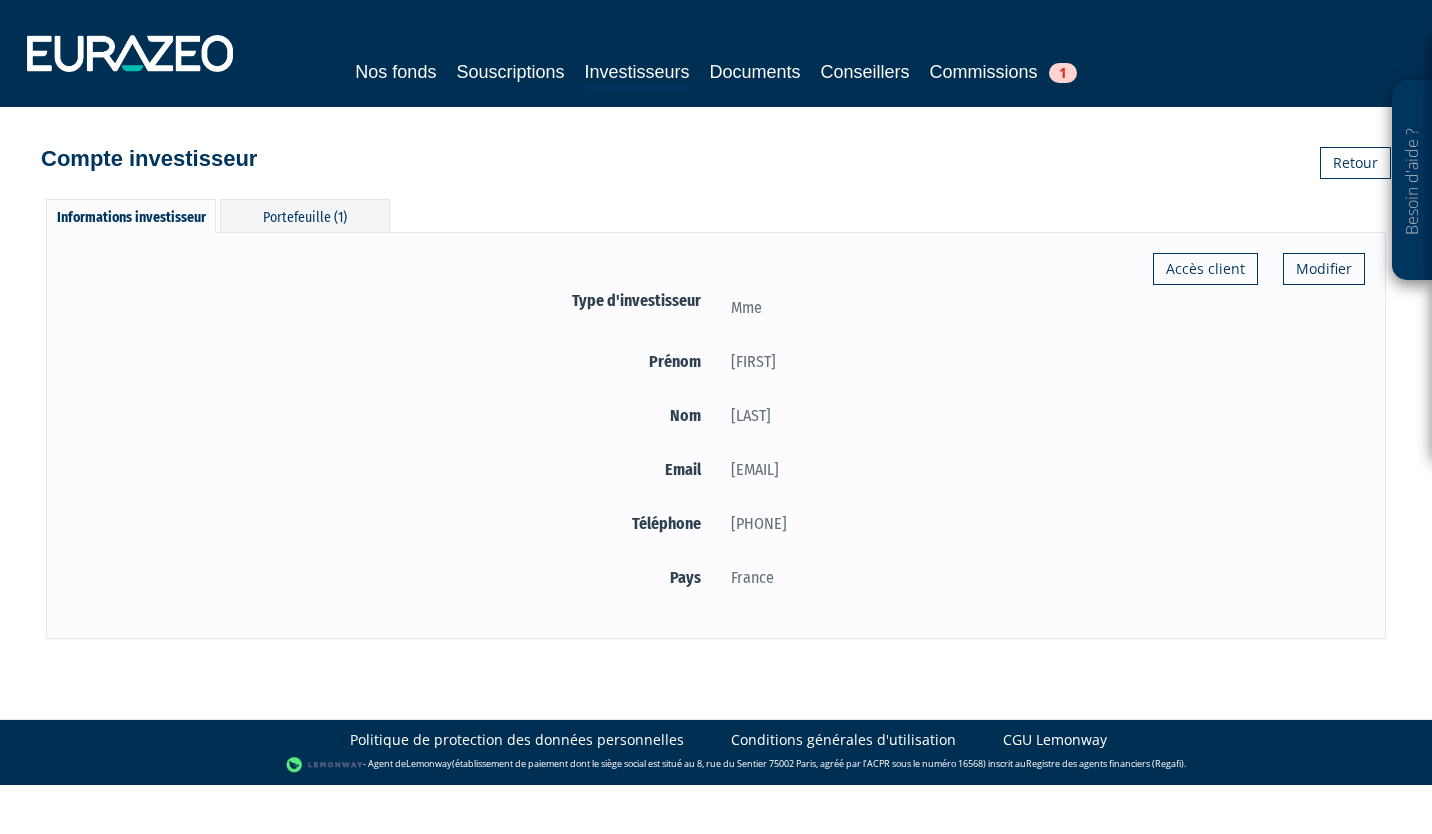 scroll, scrollTop: 0, scrollLeft: 0, axis: both 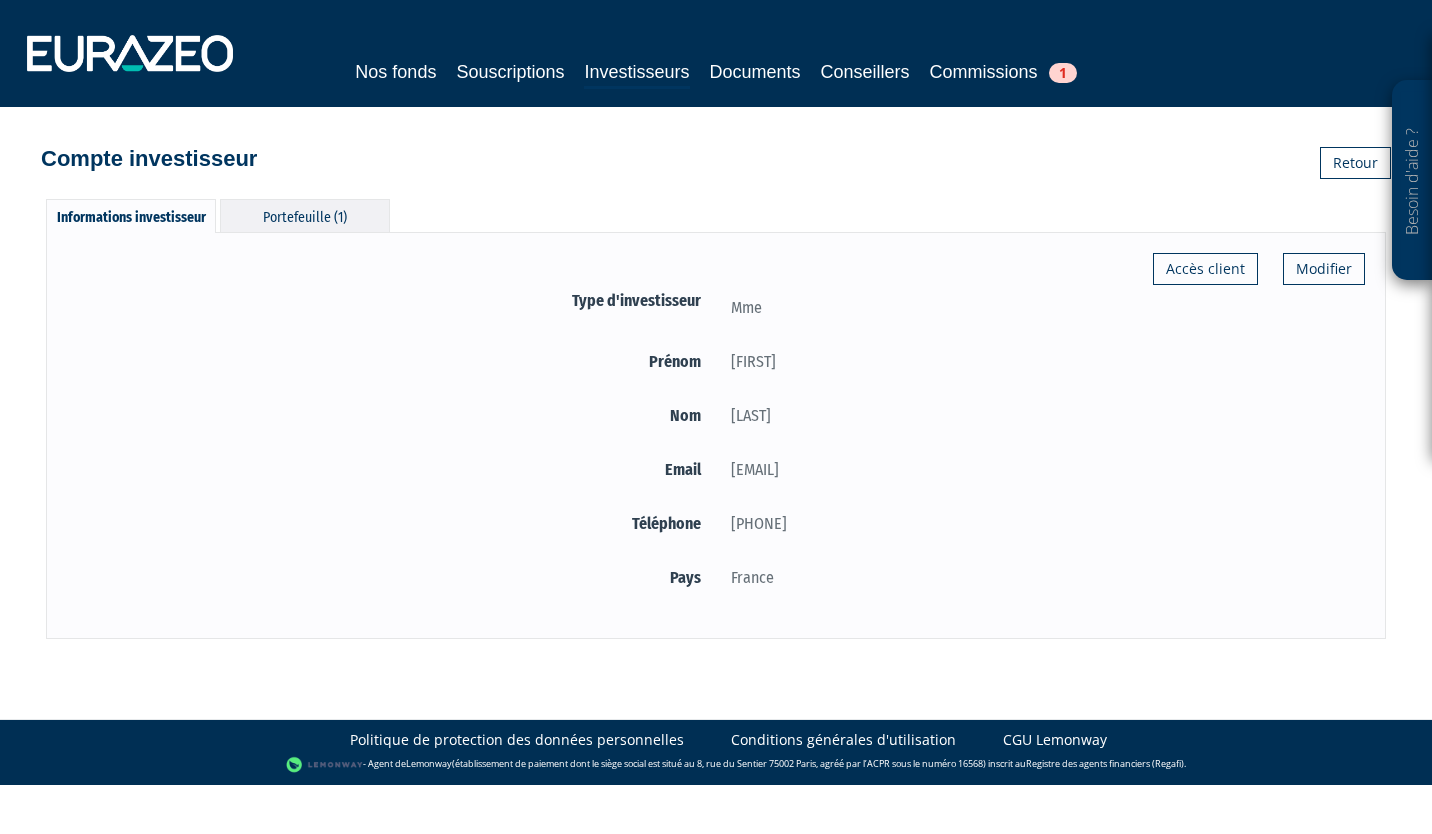 click on "Portefeuille (1)" at bounding box center [305, 215] 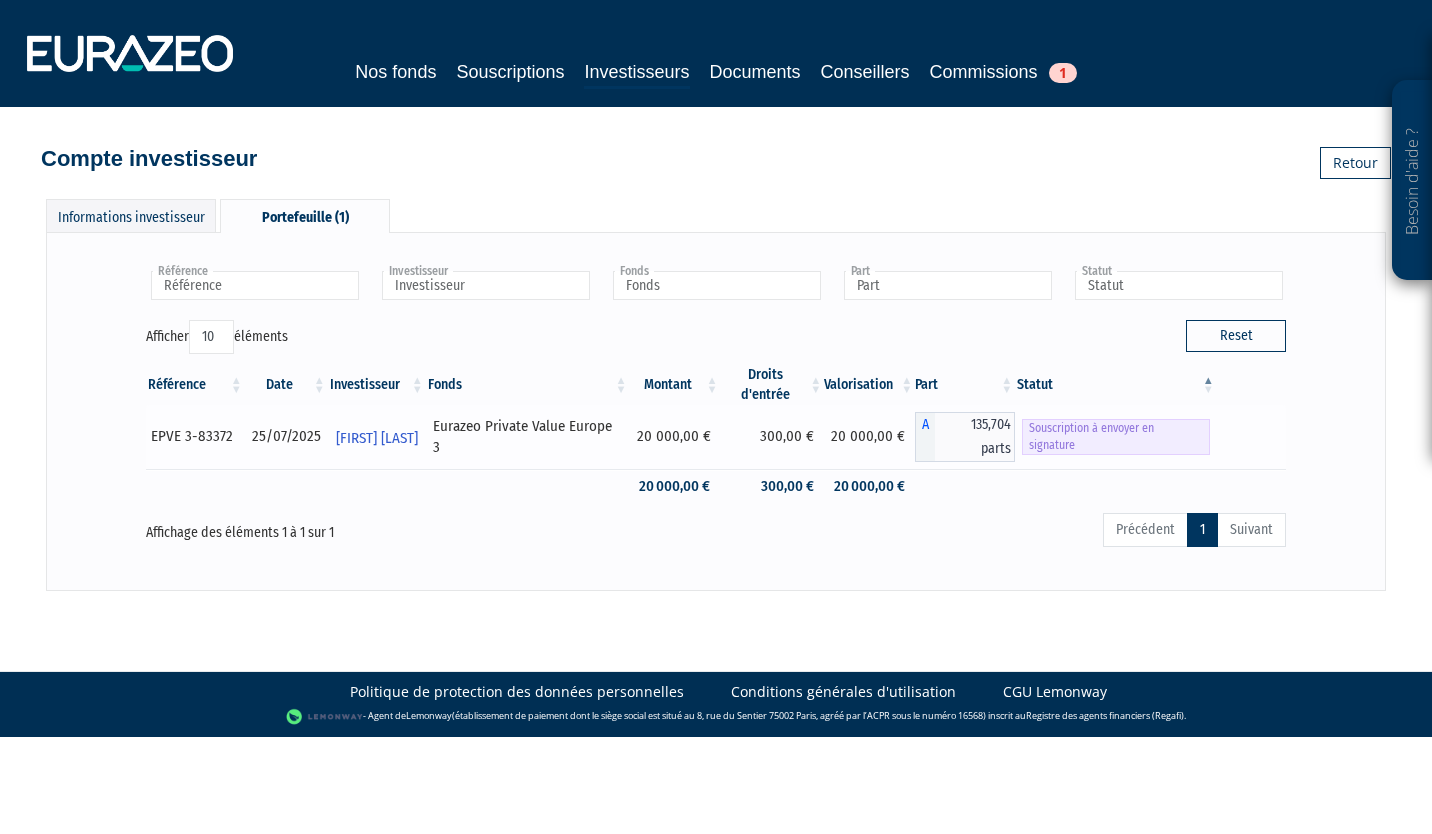 click on "Souscription à envoyer en signature" at bounding box center [1116, 437] 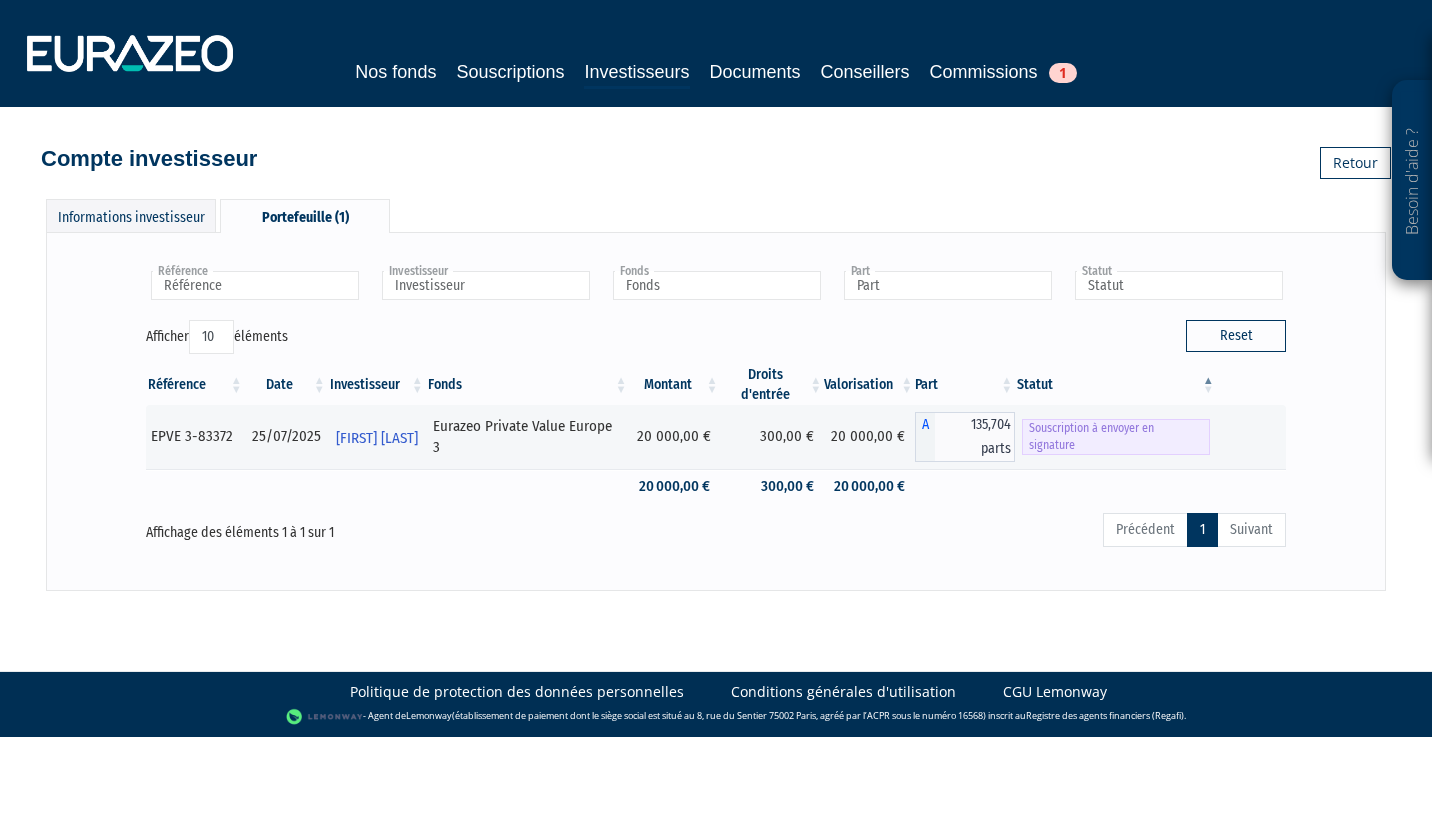 type 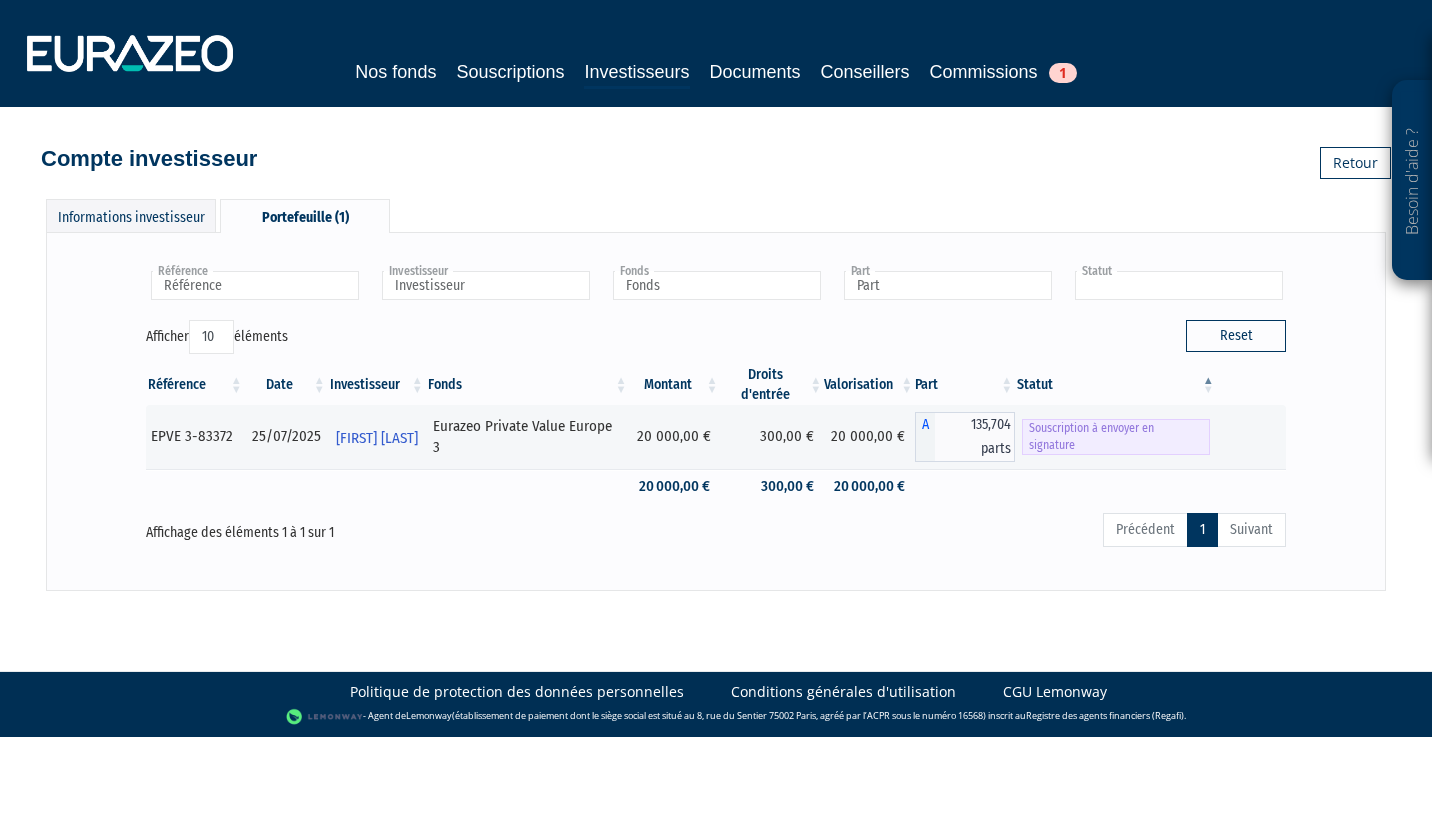 click at bounding box center (1179, 285) 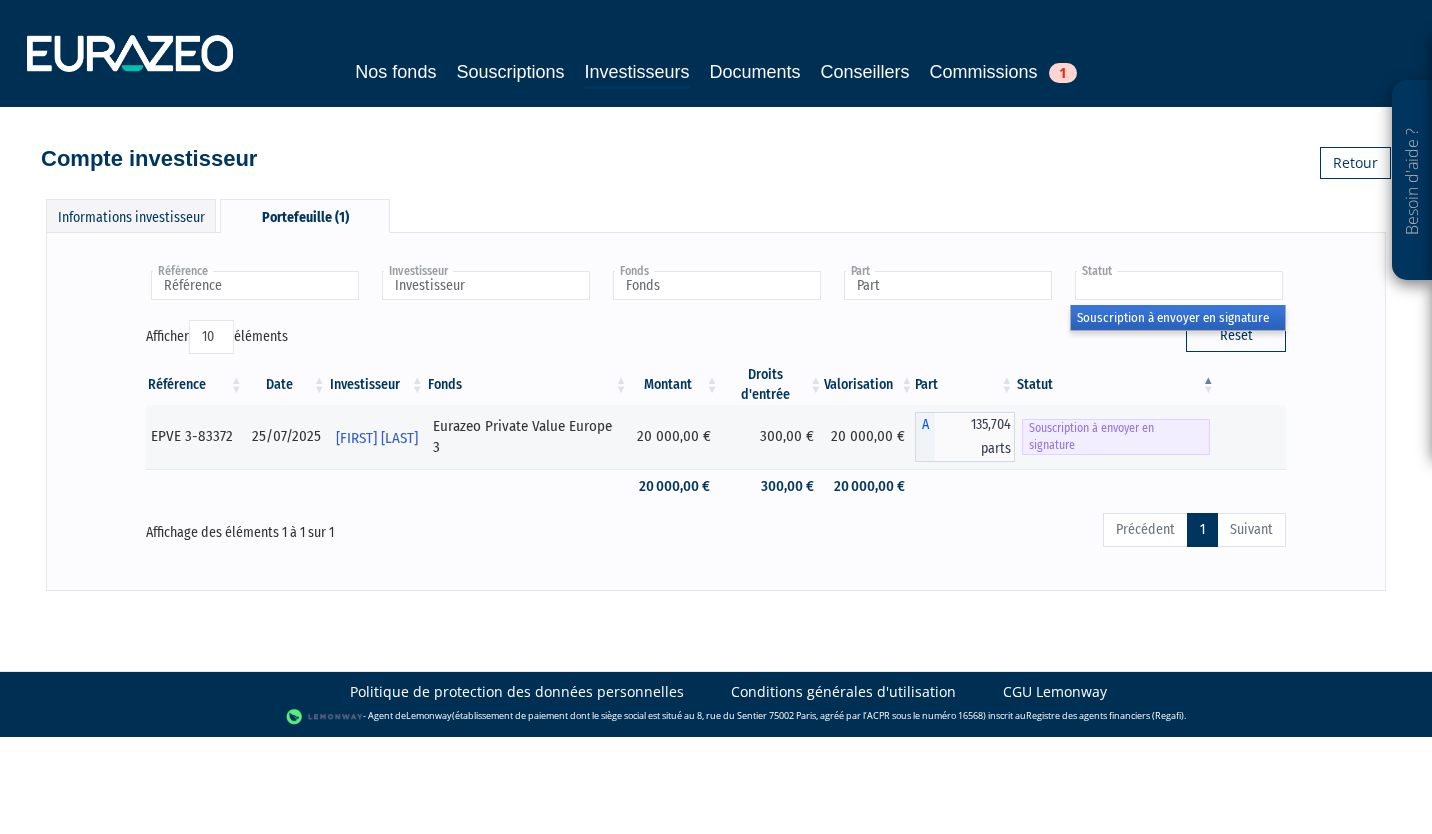 click on "Souscription à envoyer en signature" at bounding box center [1178, 317] 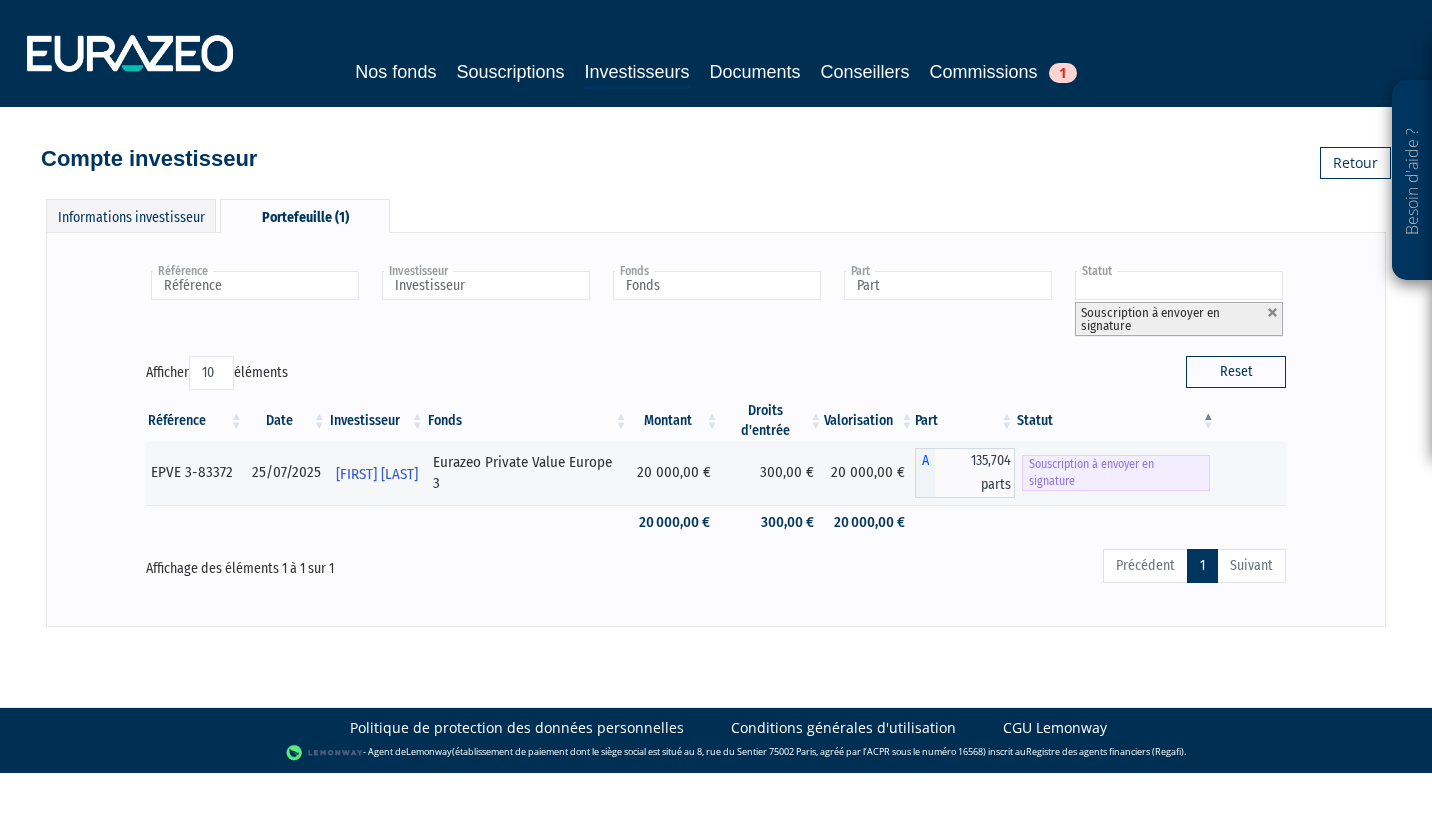click on "Reset" at bounding box center (1008, 375) 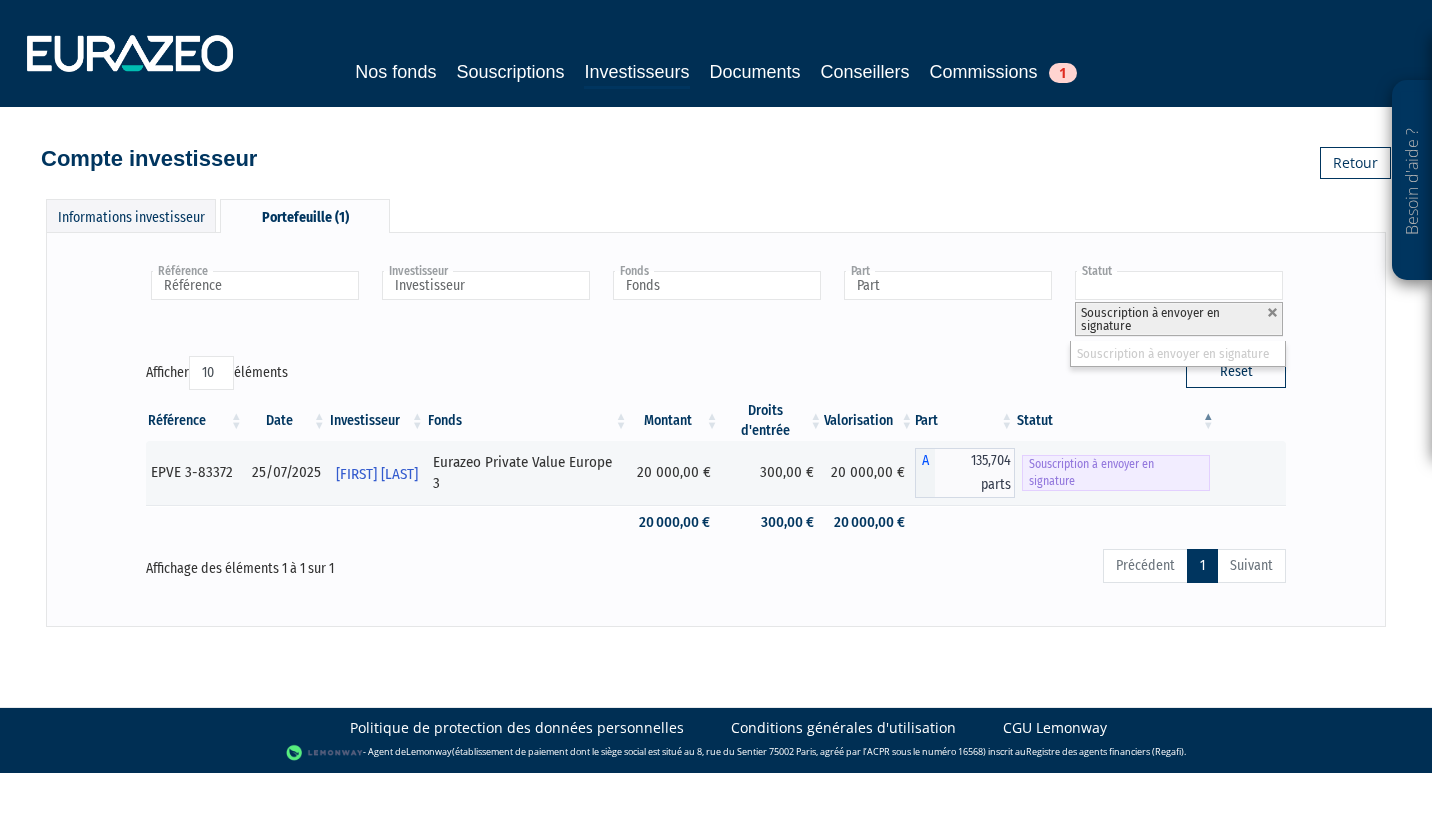 click on "Souscription à envoyer en signature" at bounding box center (1179, 319) 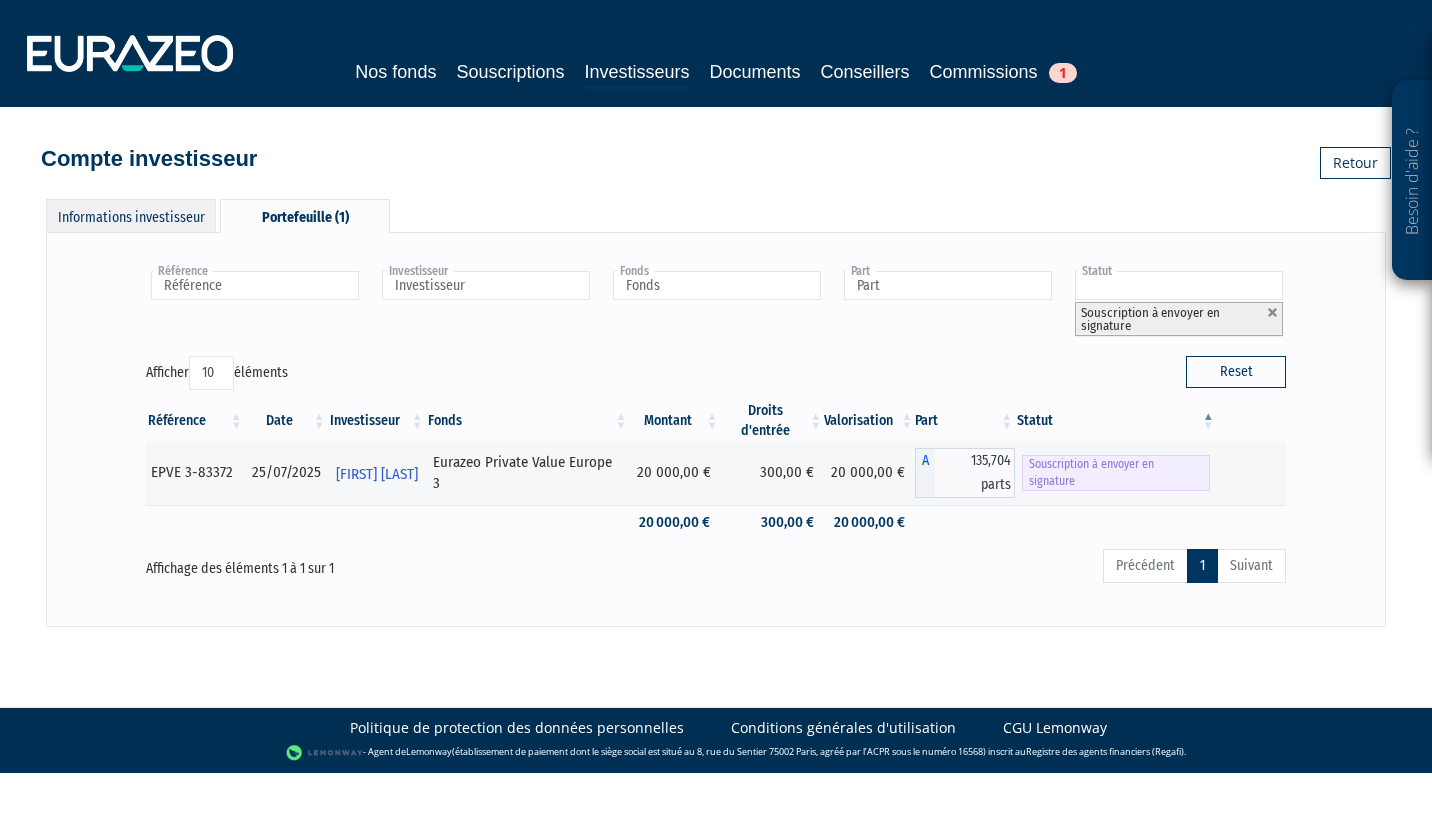 click on "Informations investisseur" at bounding box center (131, 215) 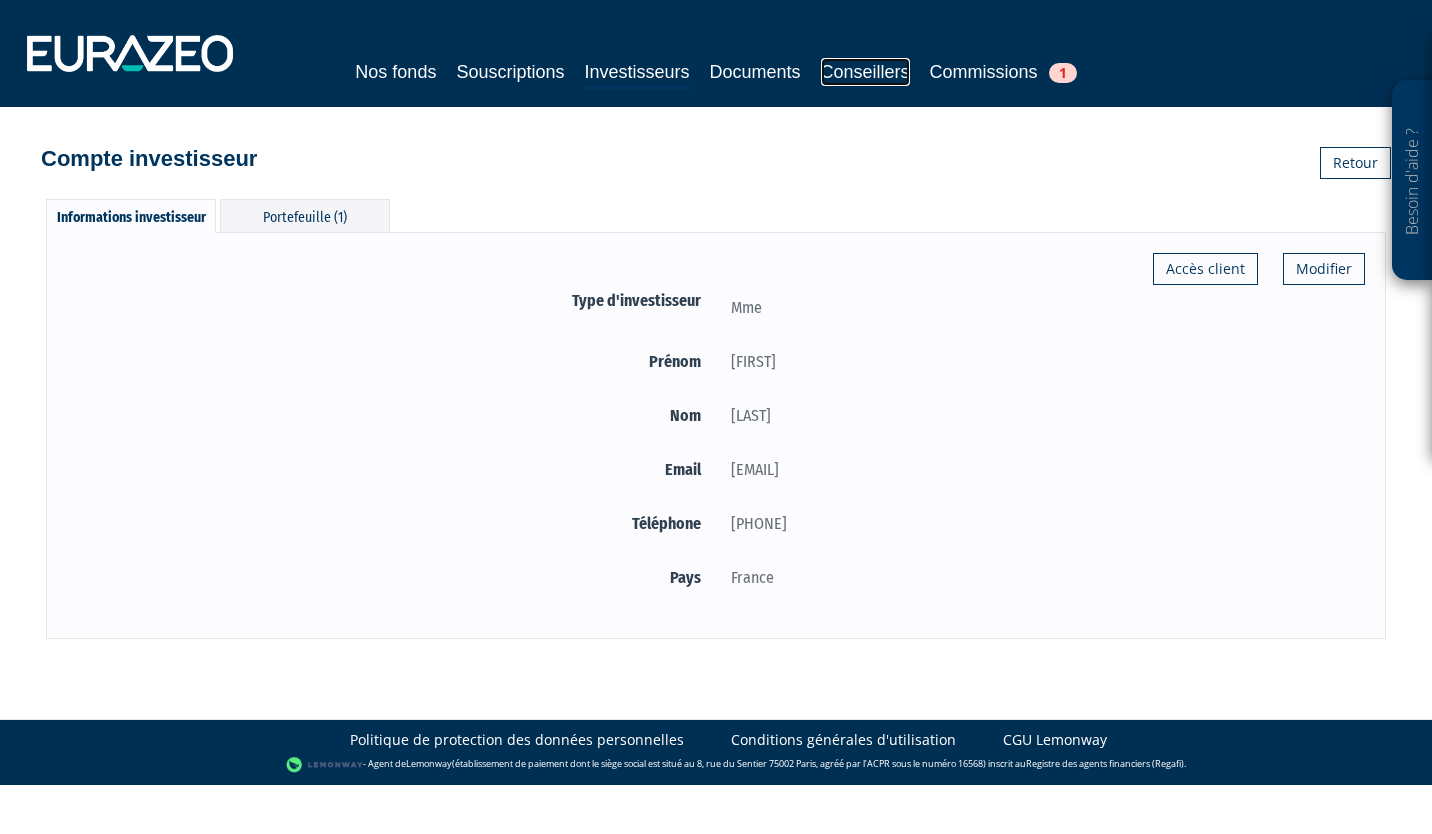 click on "Conseillers" at bounding box center (865, 72) 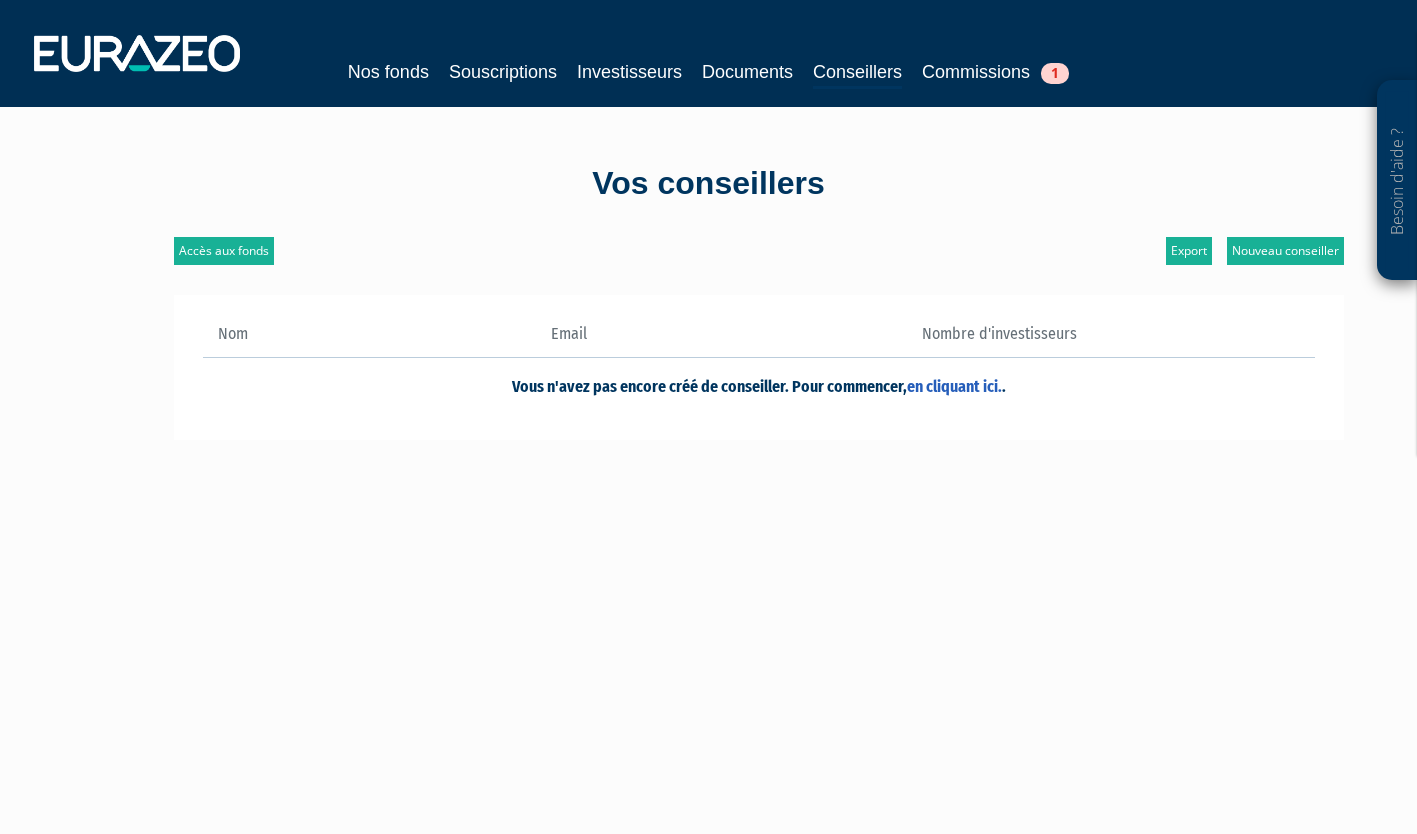 scroll, scrollTop: 0, scrollLeft: 0, axis: both 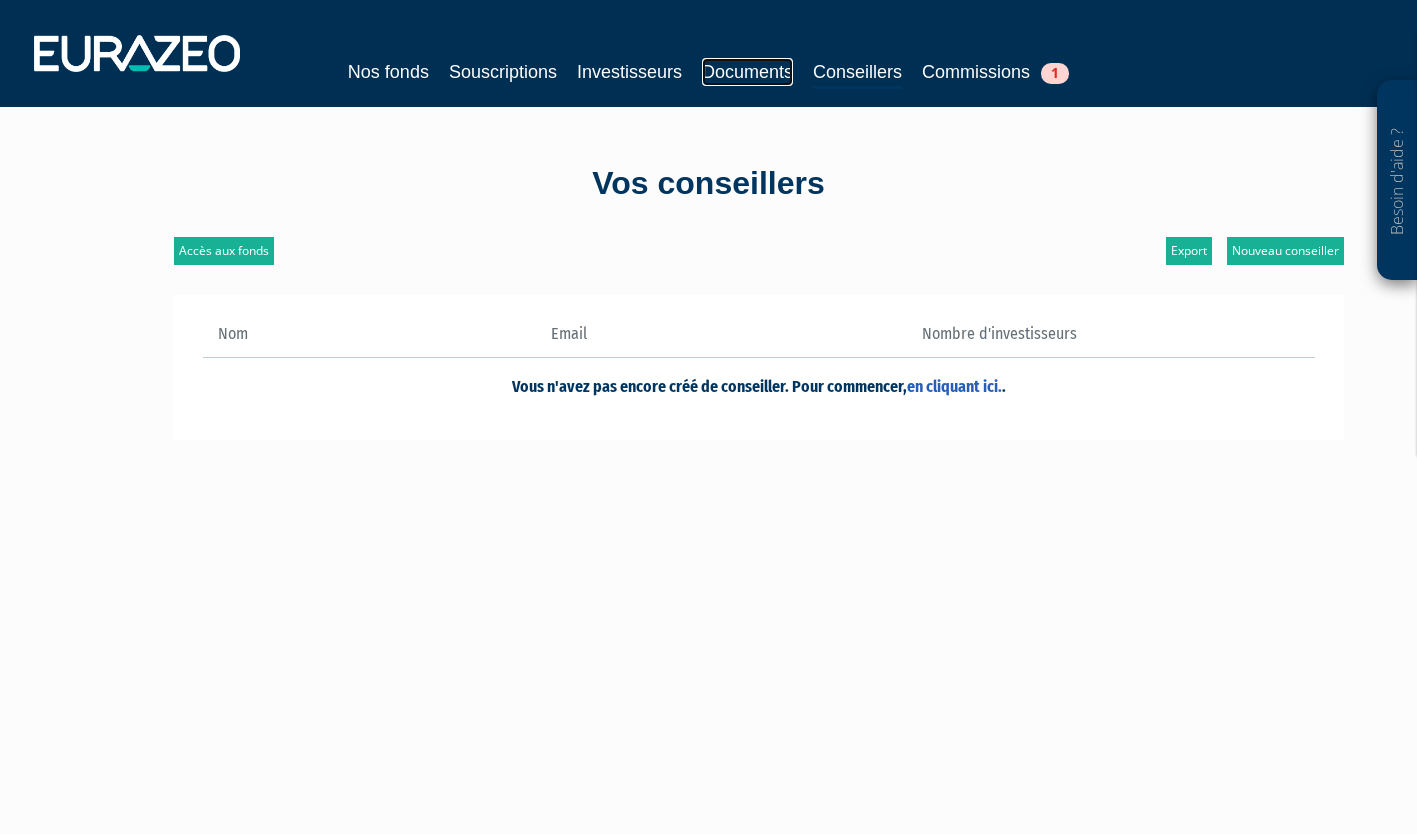 click on "Documents" at bounding box center (747, 72) 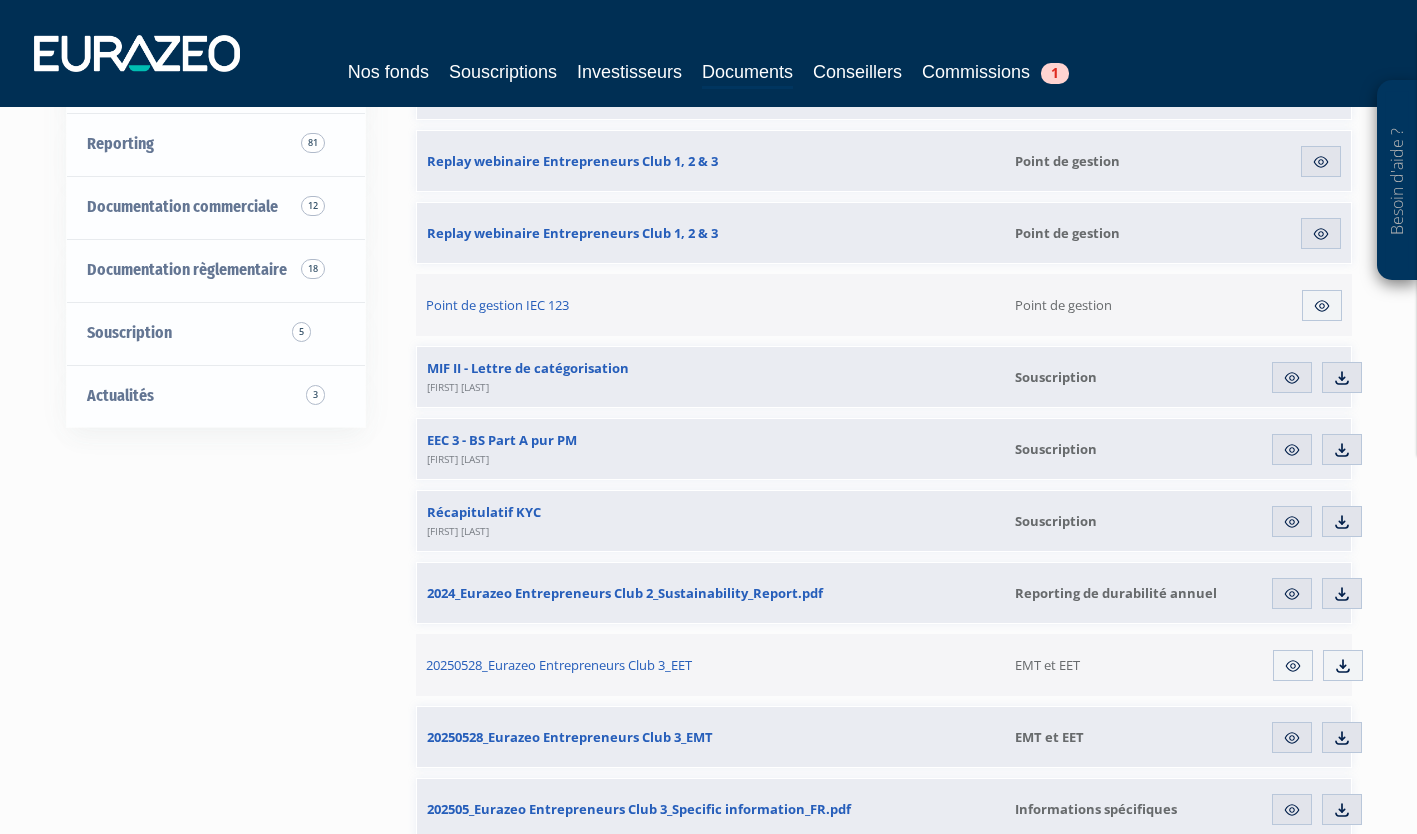 scroll, scrollTop: 304, scrollLeft: 0, axis: vertical 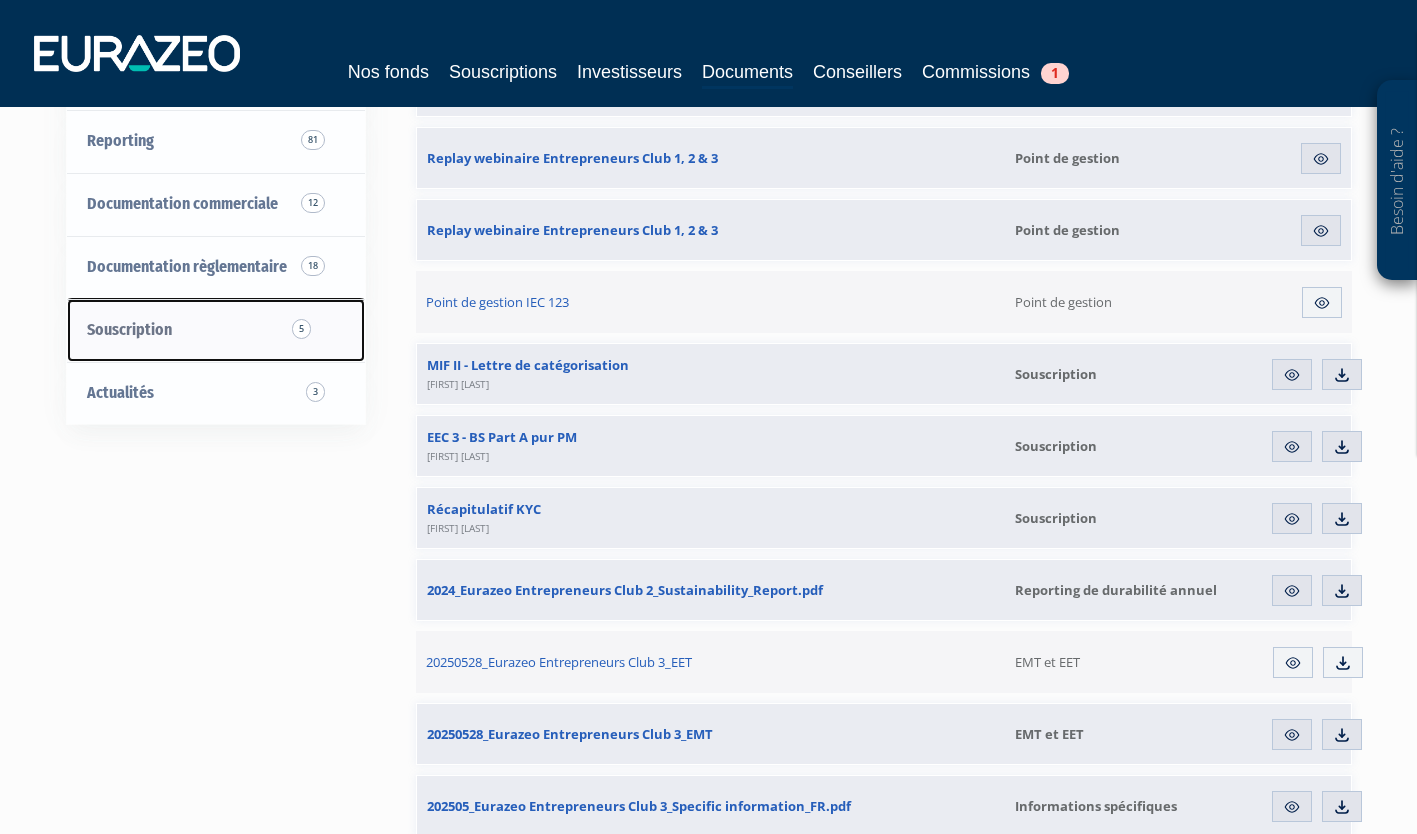 click on "Souscription
5" at bounding box center (129, 329) 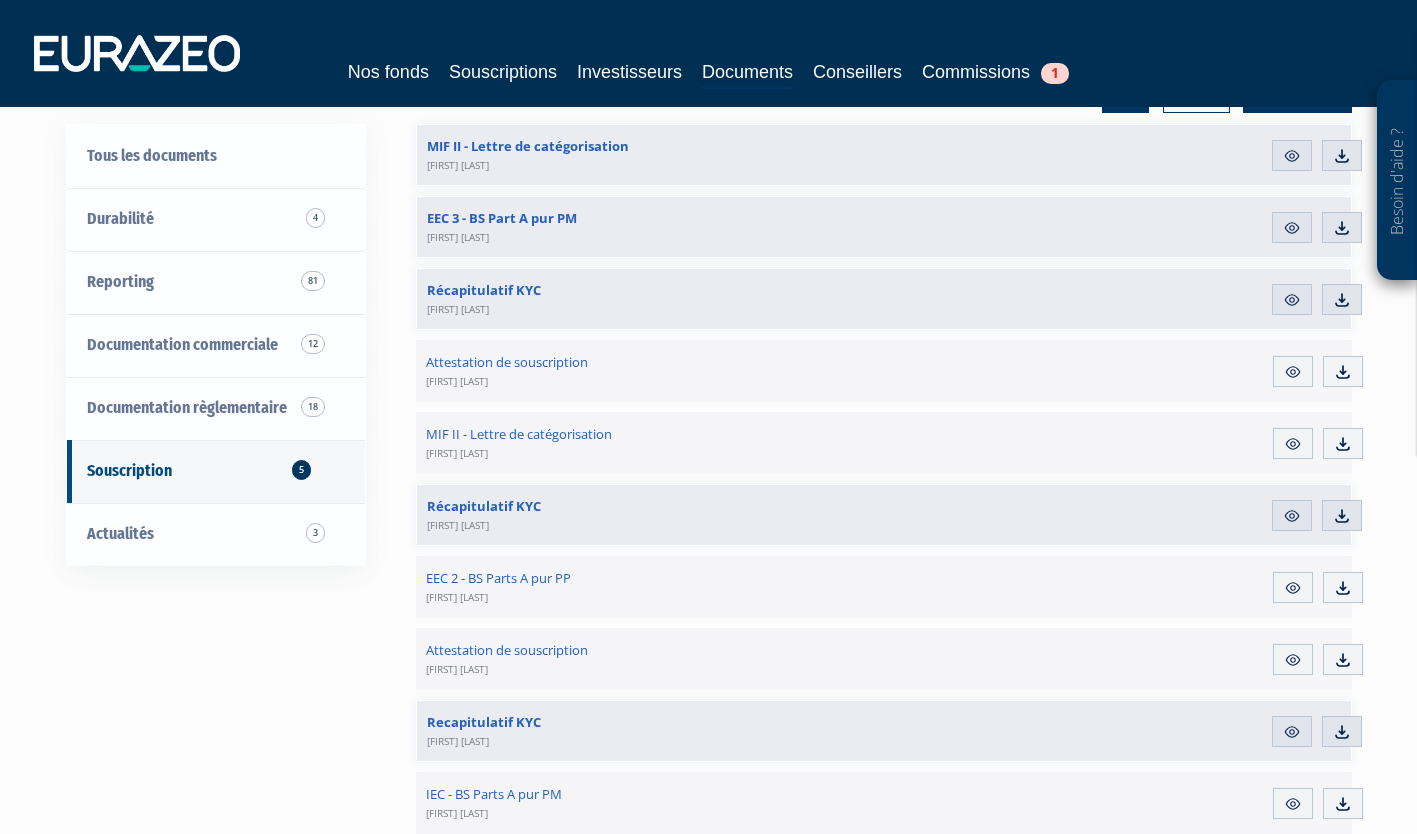 scroll, scrollTop: 0, scrollLeft: 0, axis: both 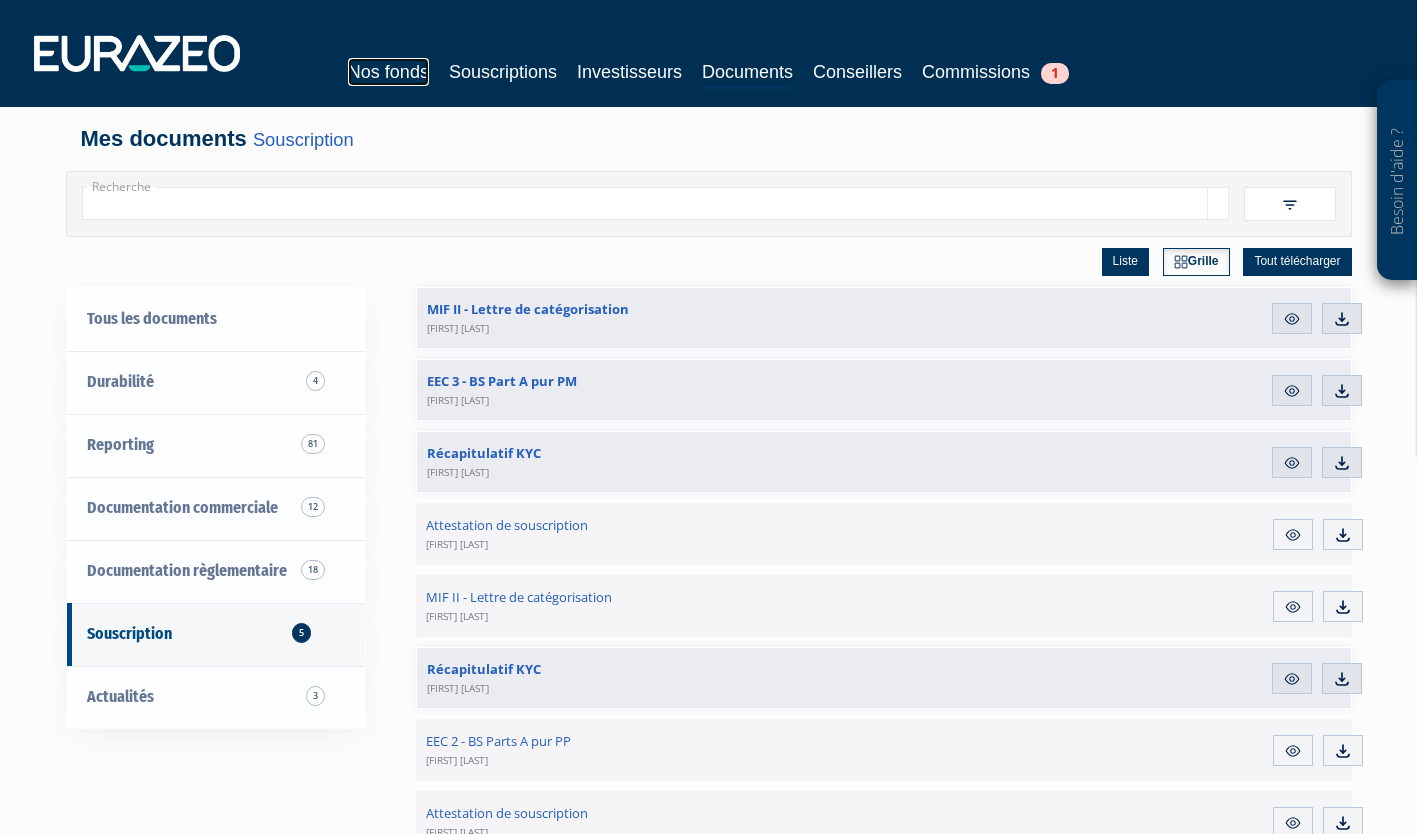 click on "Nos fonds" at bounding box center (388, 72) 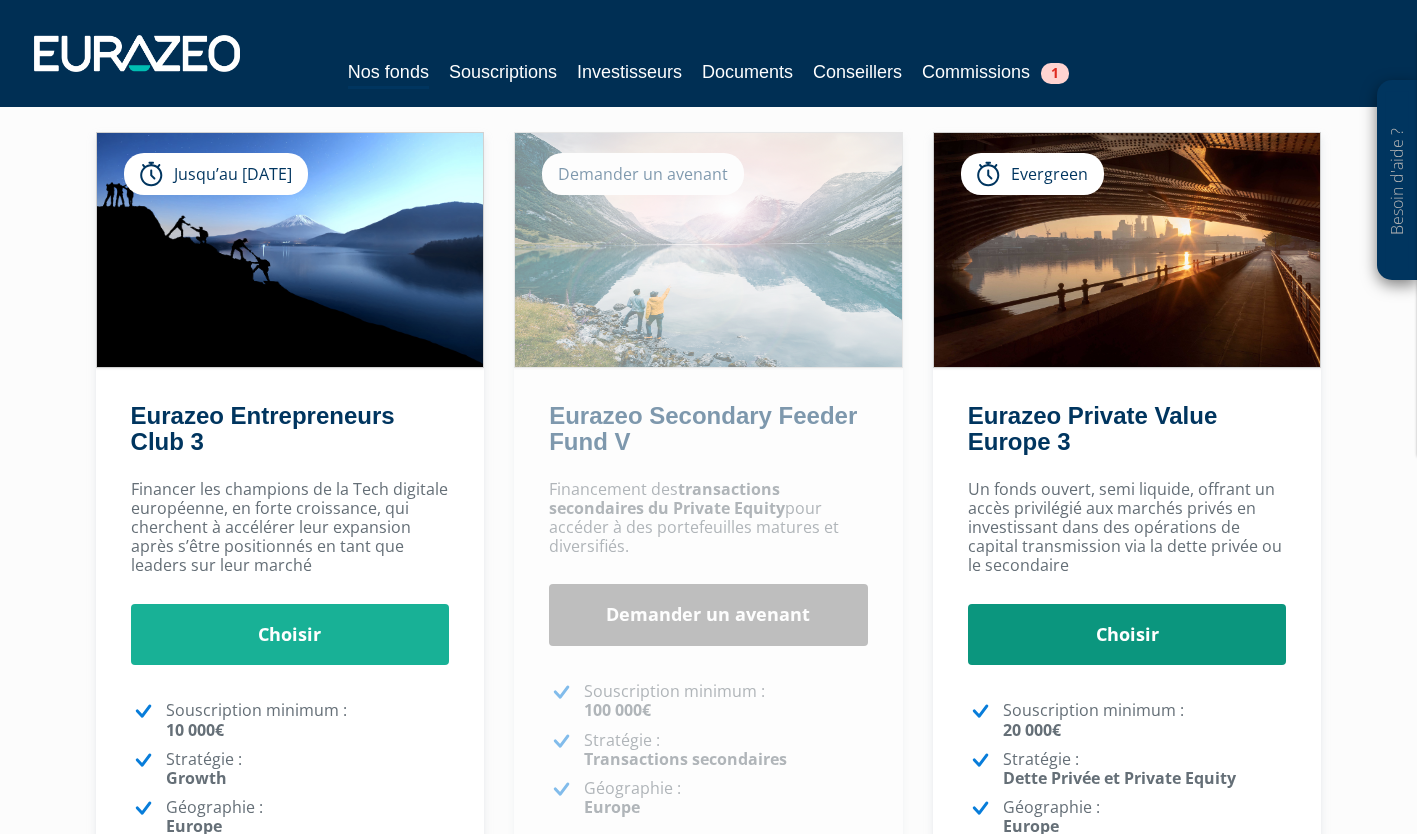 scroll, scrollTop: 0, scrollLeft: 0, axis: both 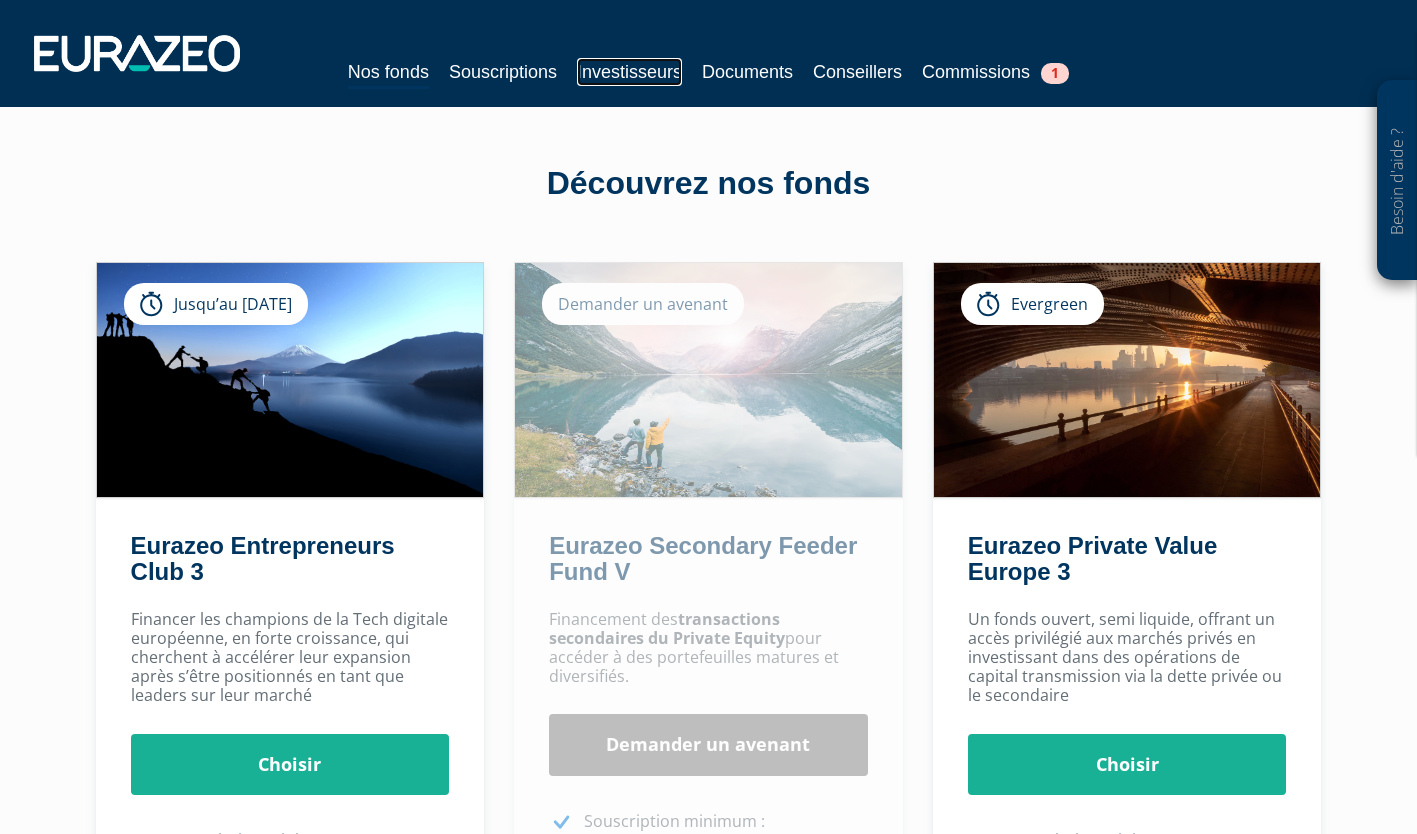 click on "Investisseurs" at bounding box center [629, 72] 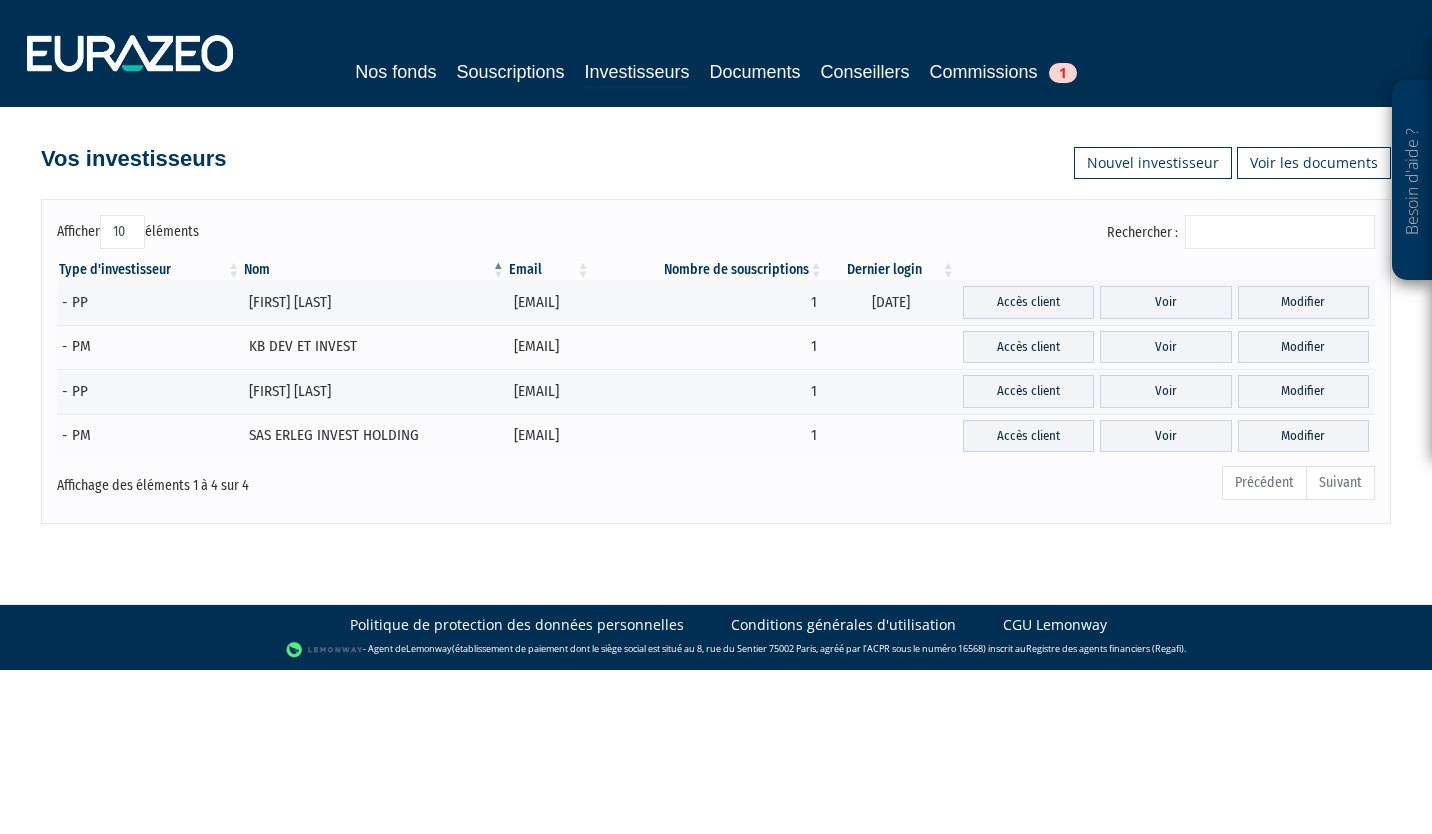scroll, scrollTop: 0, scrollLeft: 0, axis: both 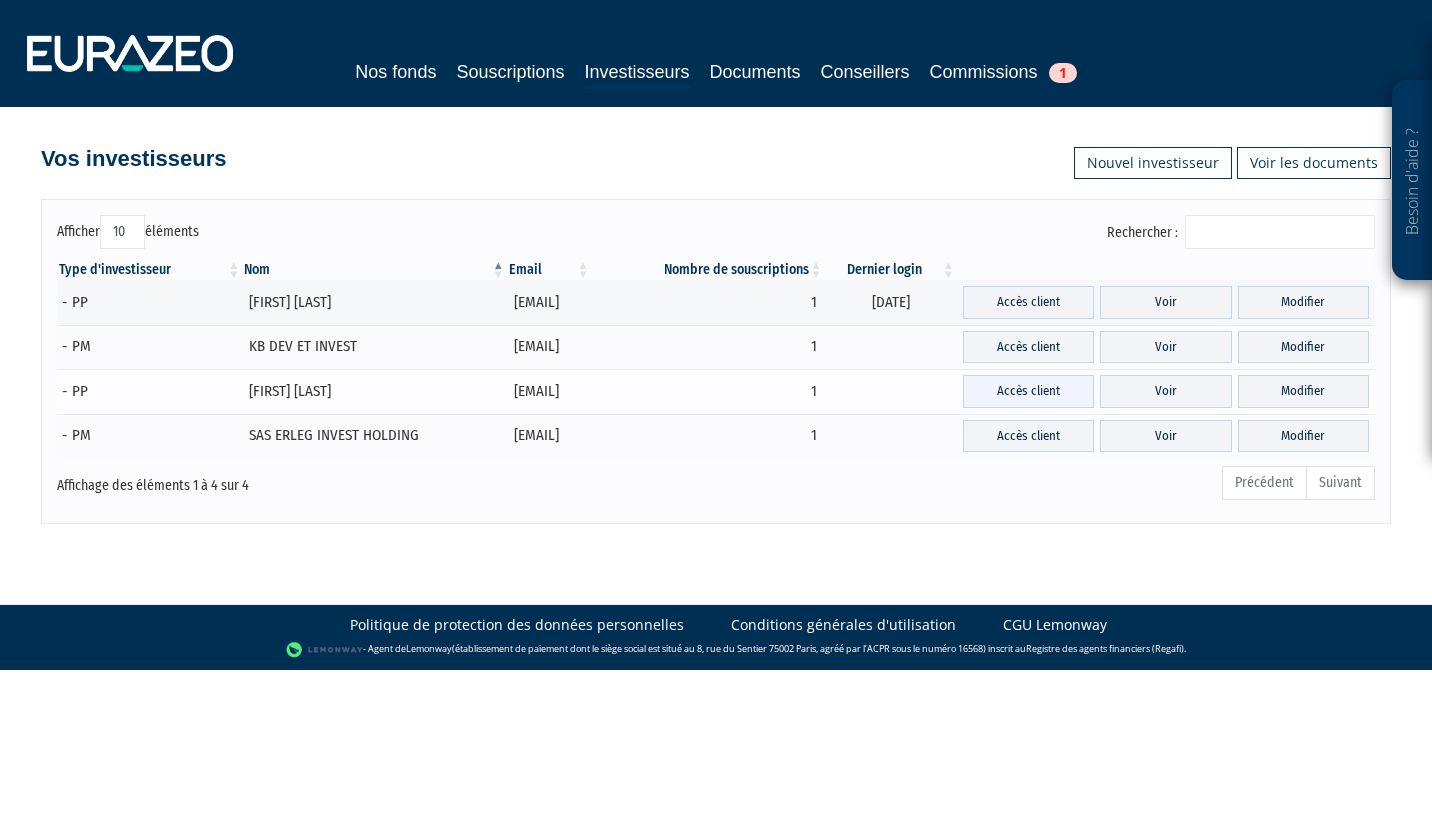 click on "Accès client" at bounding box center [1028, 391] 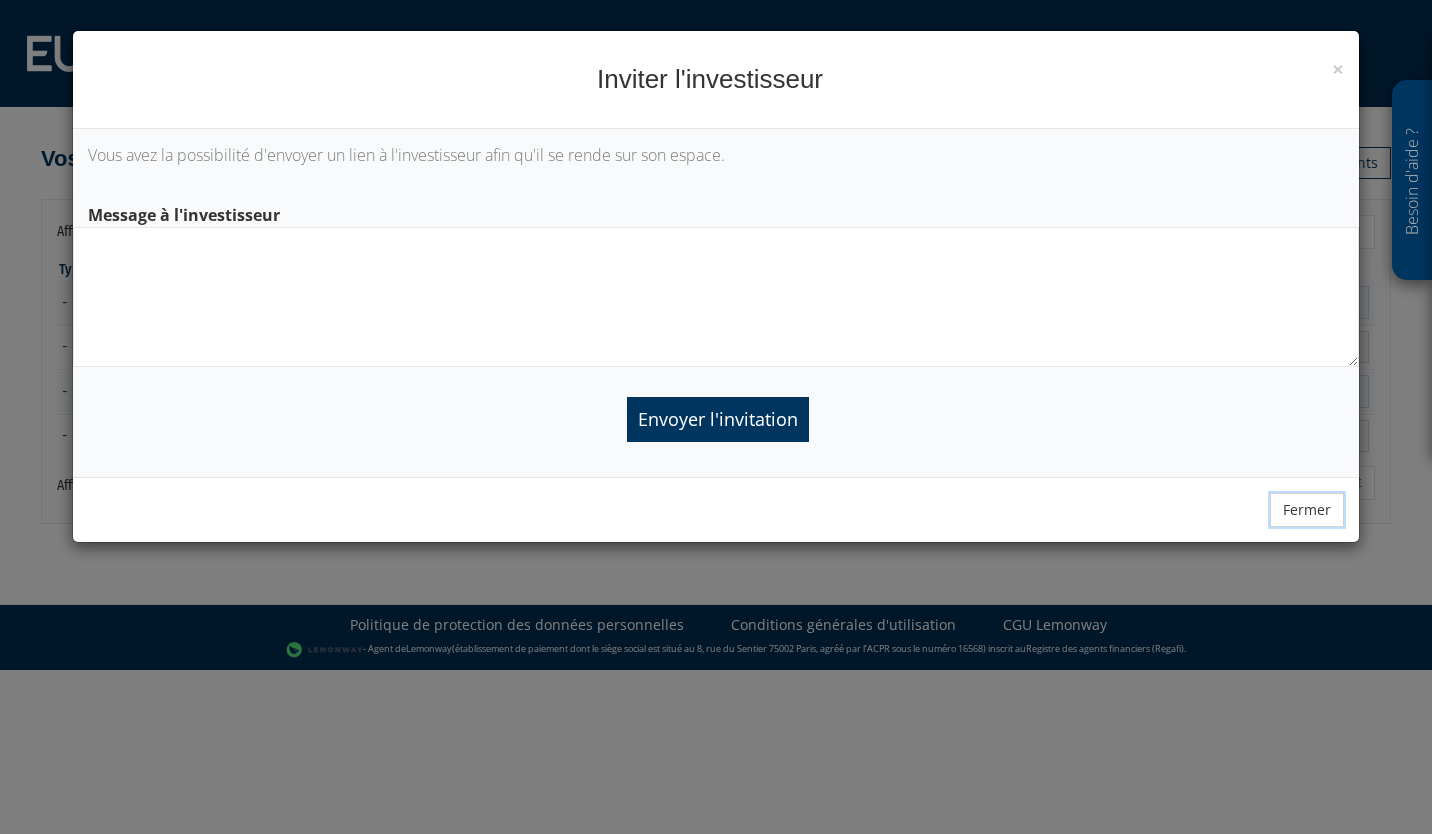click on "Fermer" at bounding box center (1307, 510) 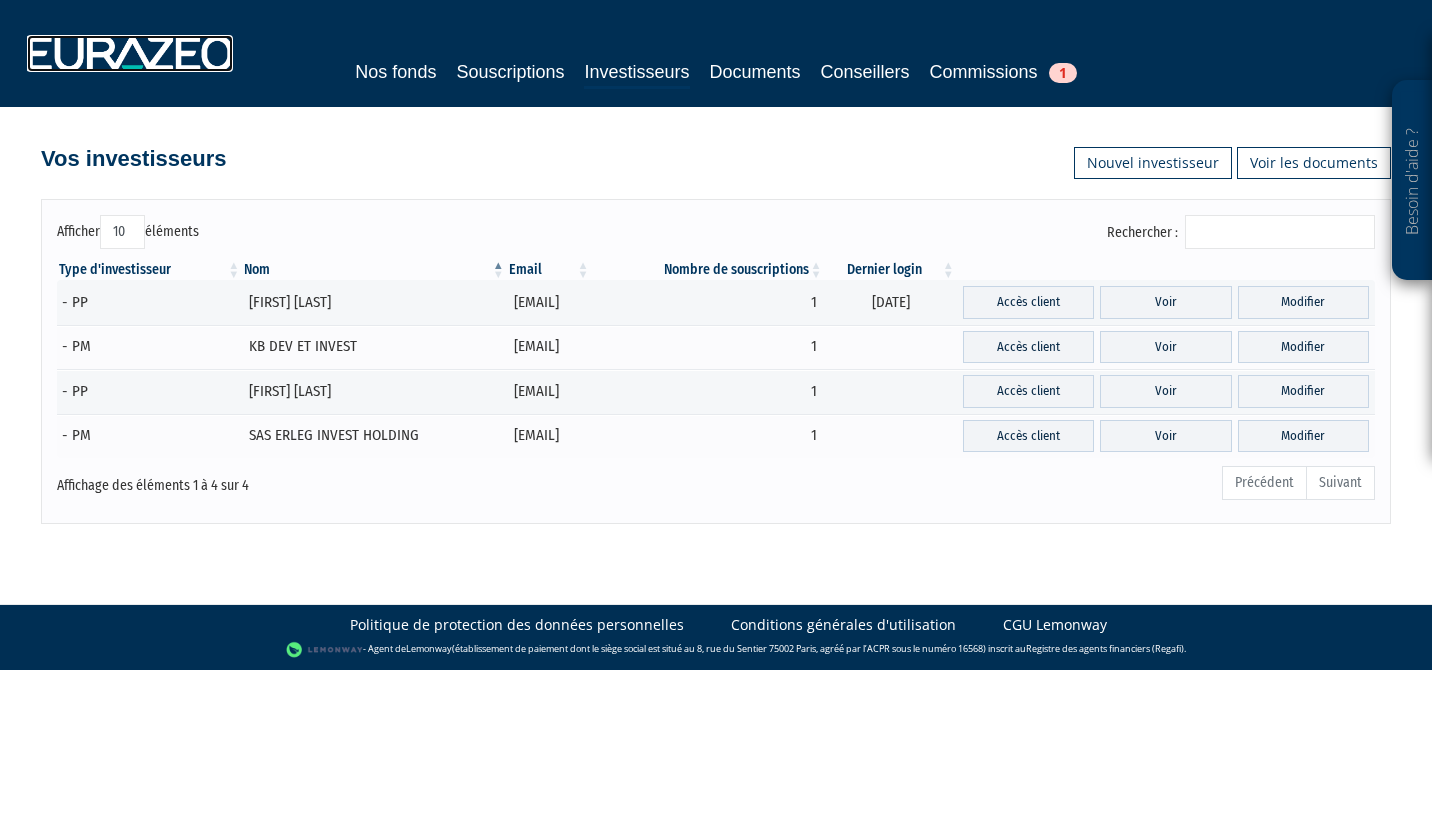 click at bounding box center [130, 53] 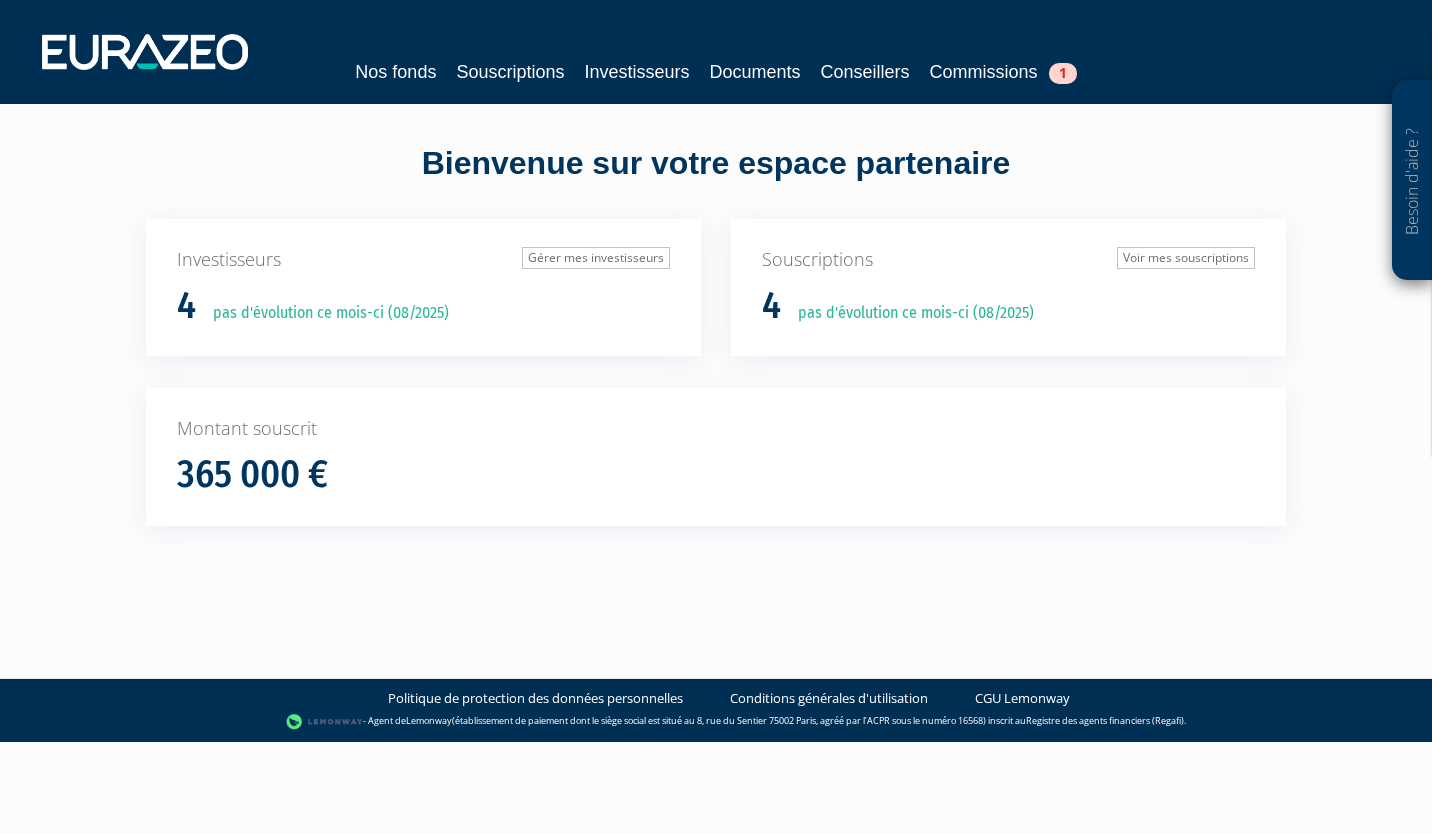 scroll, scrollTop: 0, scrollLeft: 0, axis: both 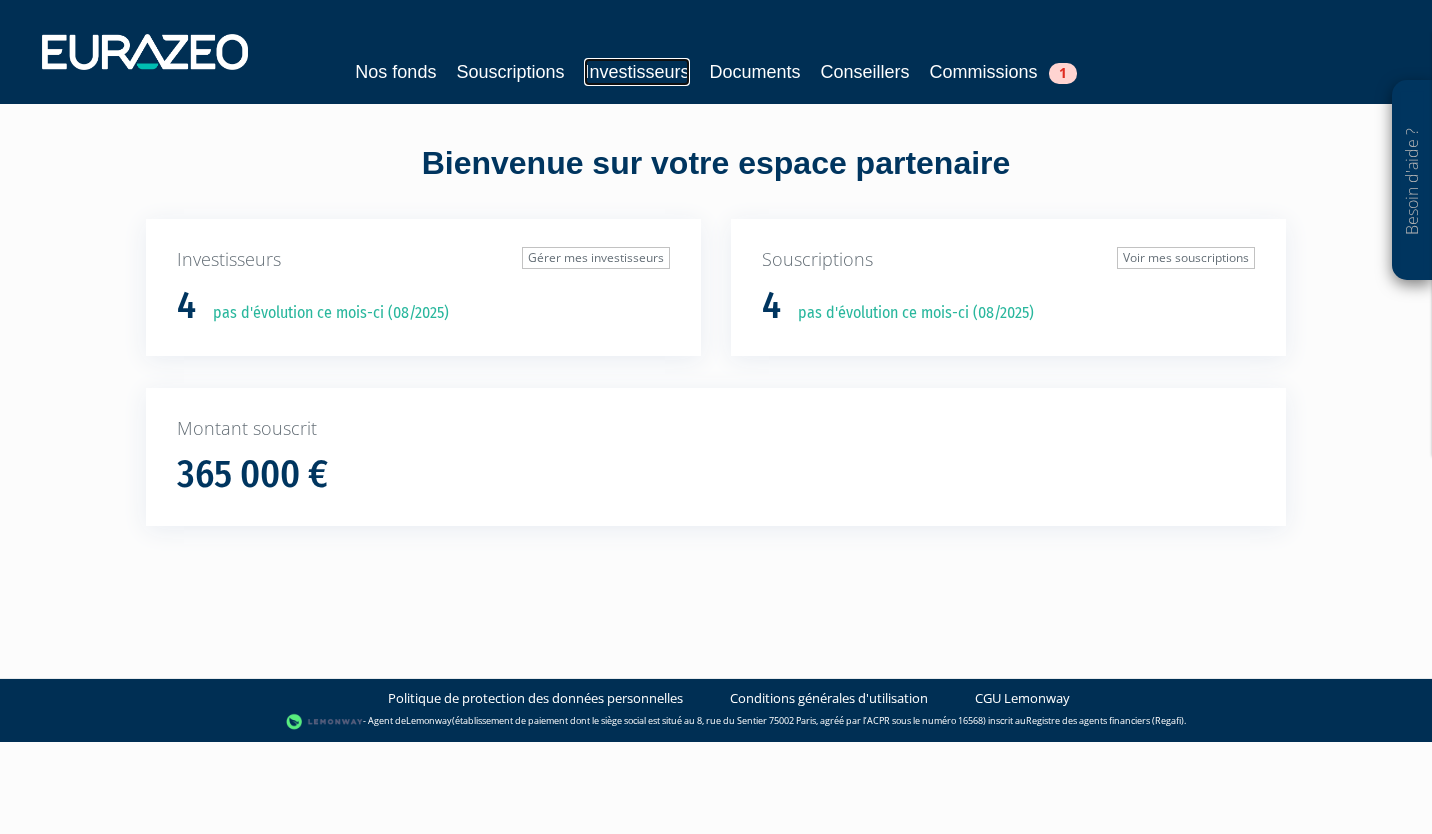 click on "Investisseurs" at bounding box center (636, 72) 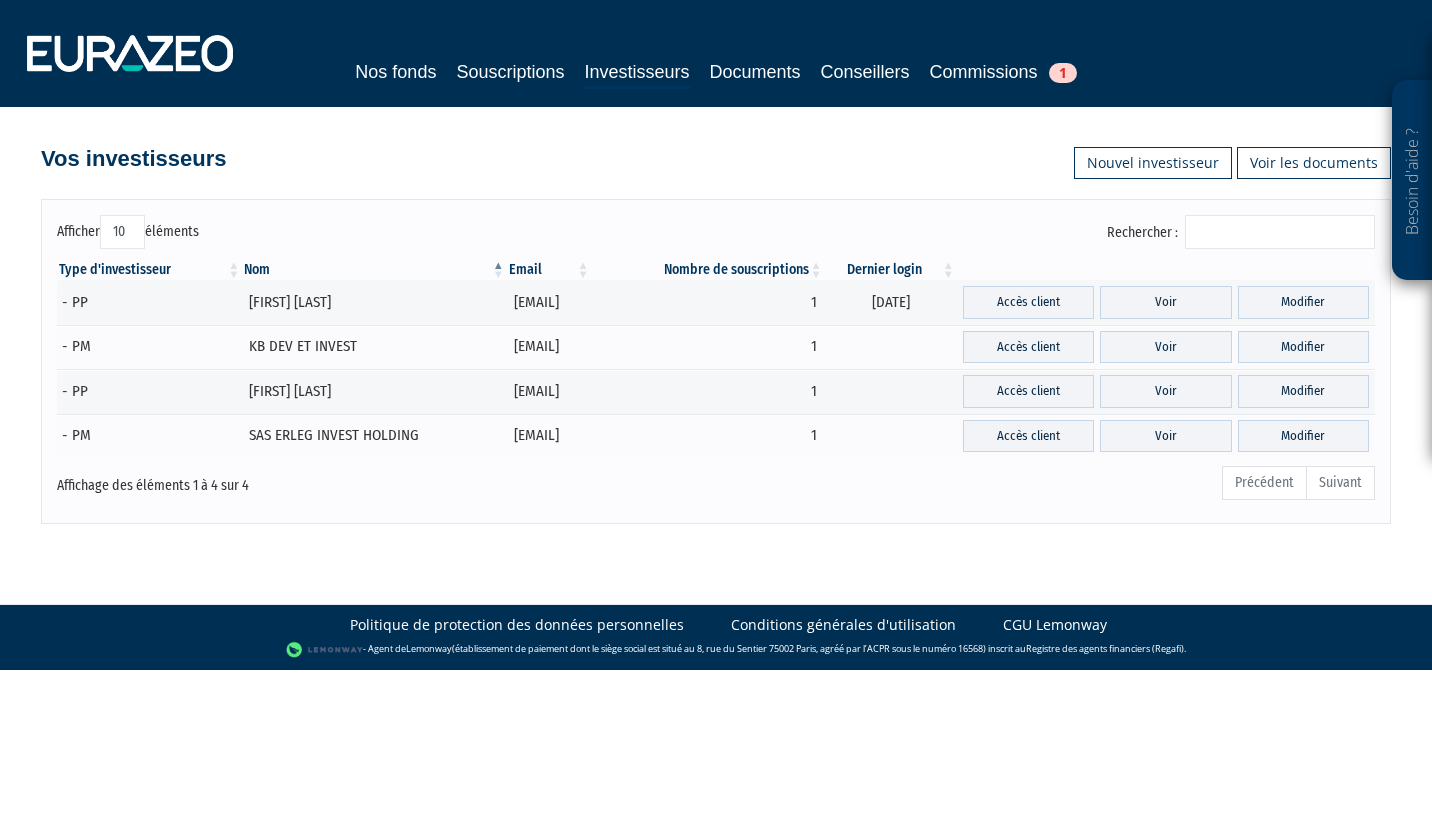 scroll, scrollTop: 0, scrollLeft: 0, axis: both 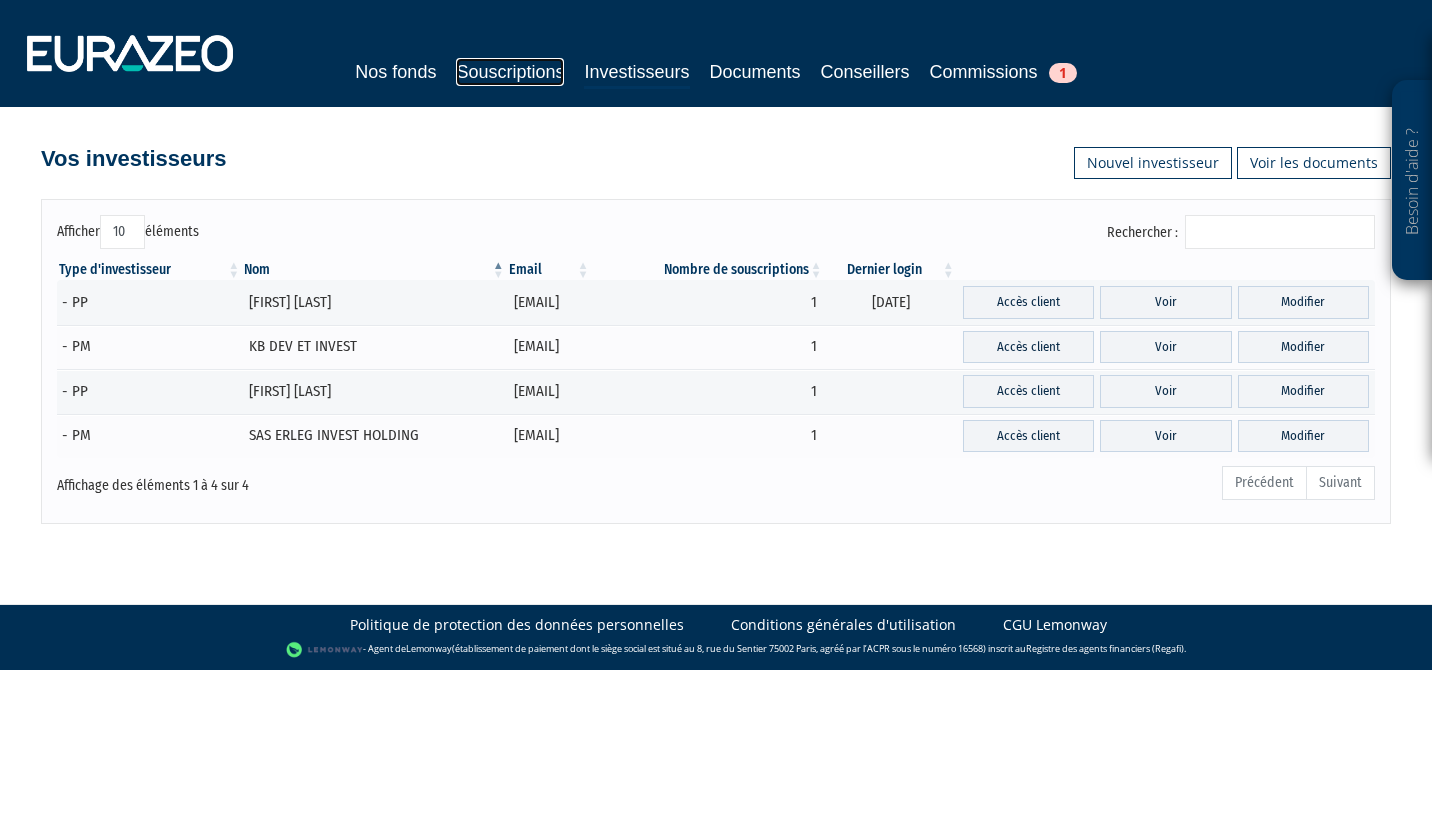 click on "Souscriptions" at bounding box center [510, 72] 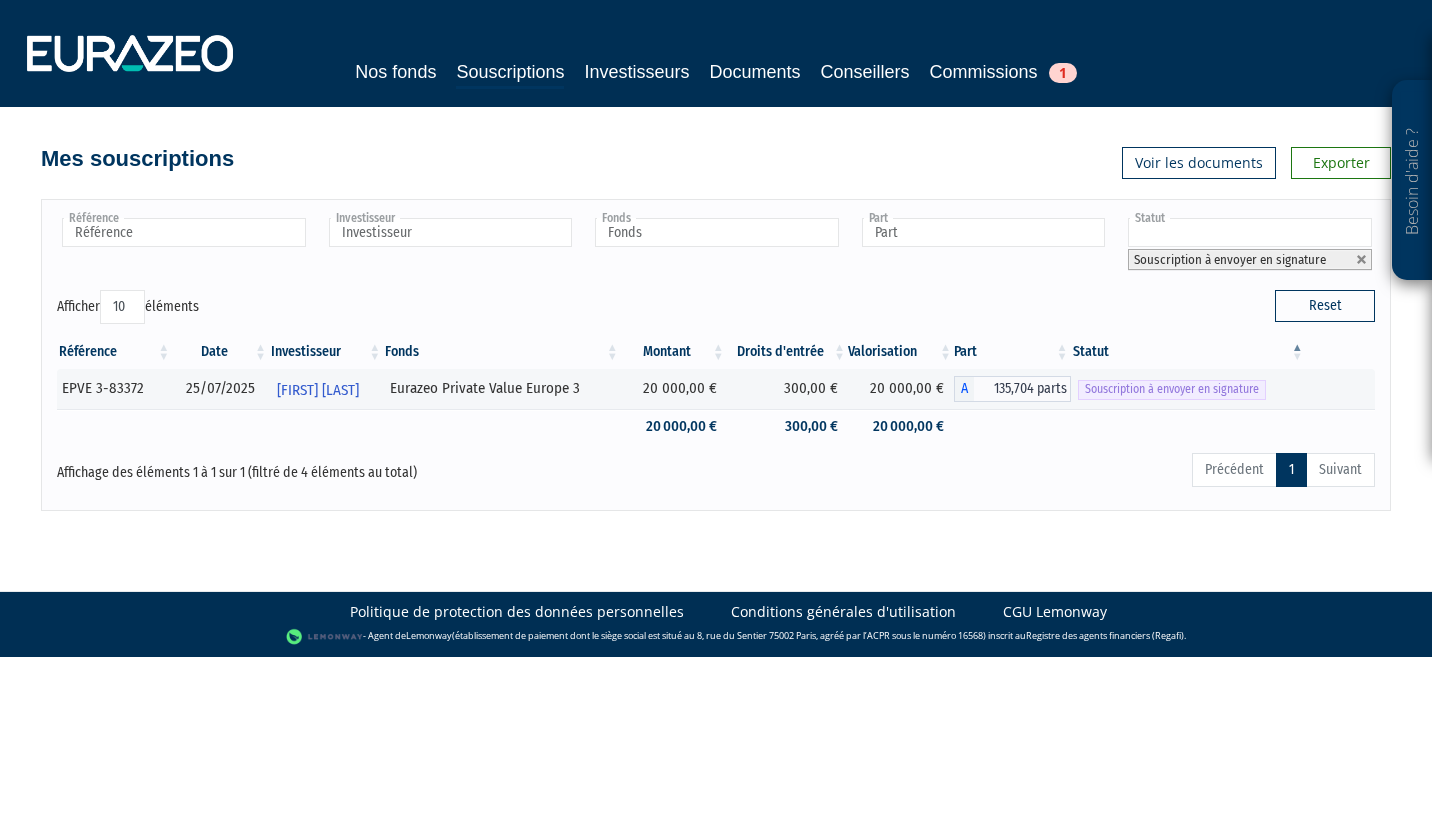 scroll, scrollTop: 0, scrollLeft: 0, axis: both 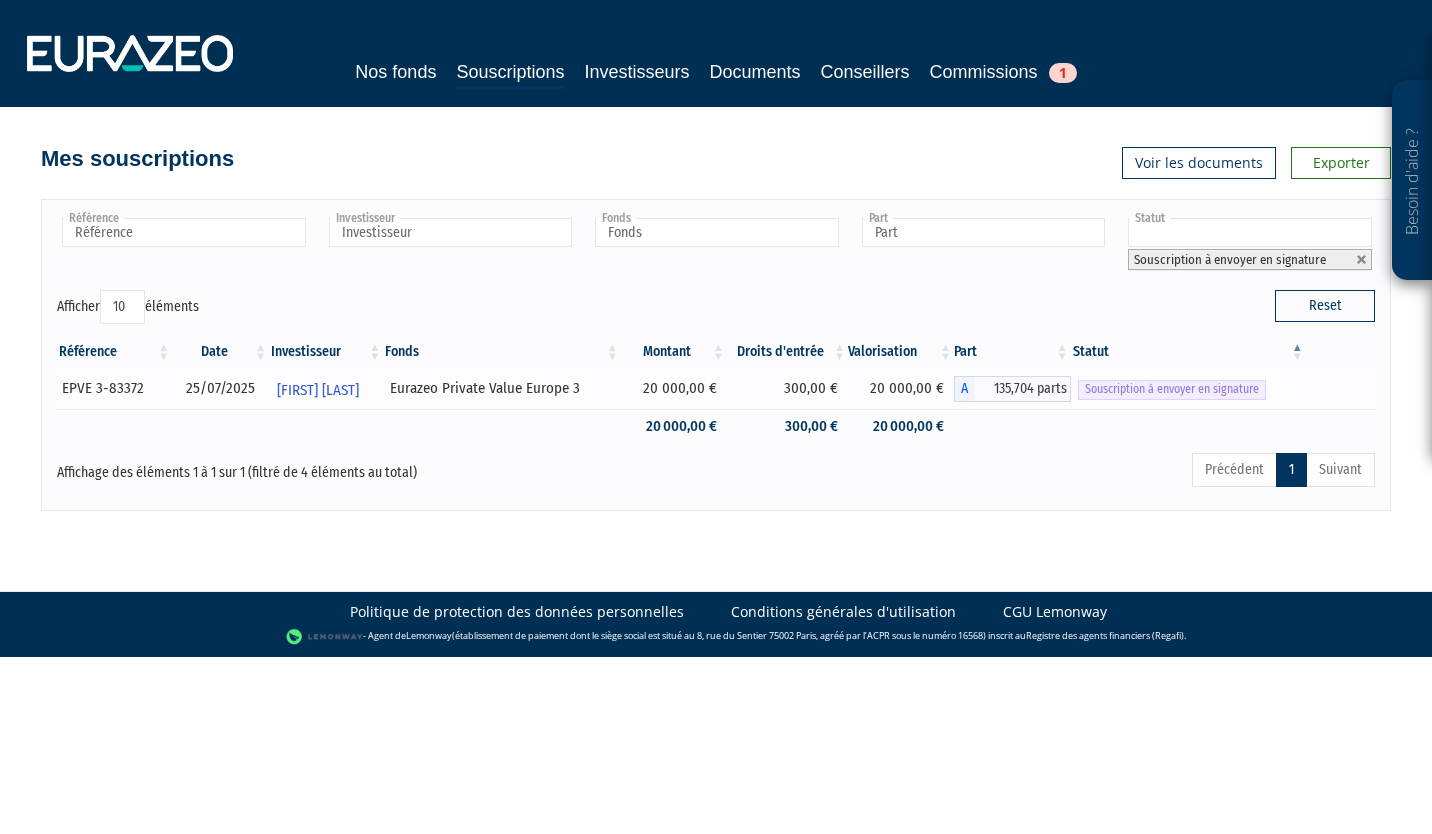 click on "Souscription à envoyer en signature" at bounding box center [1172, 389] 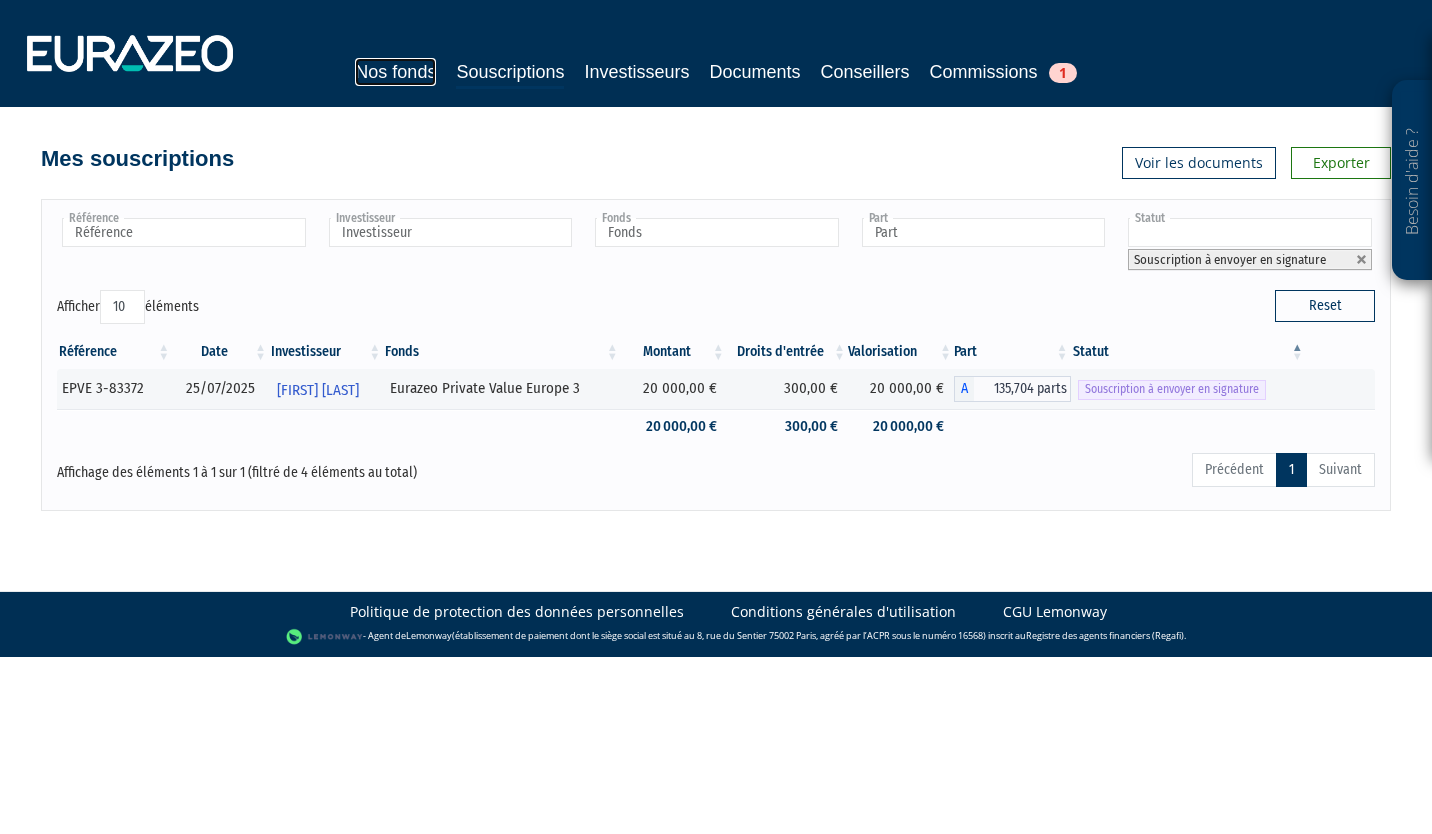 click on "Nos fonds" at bounding box center [395, 72] 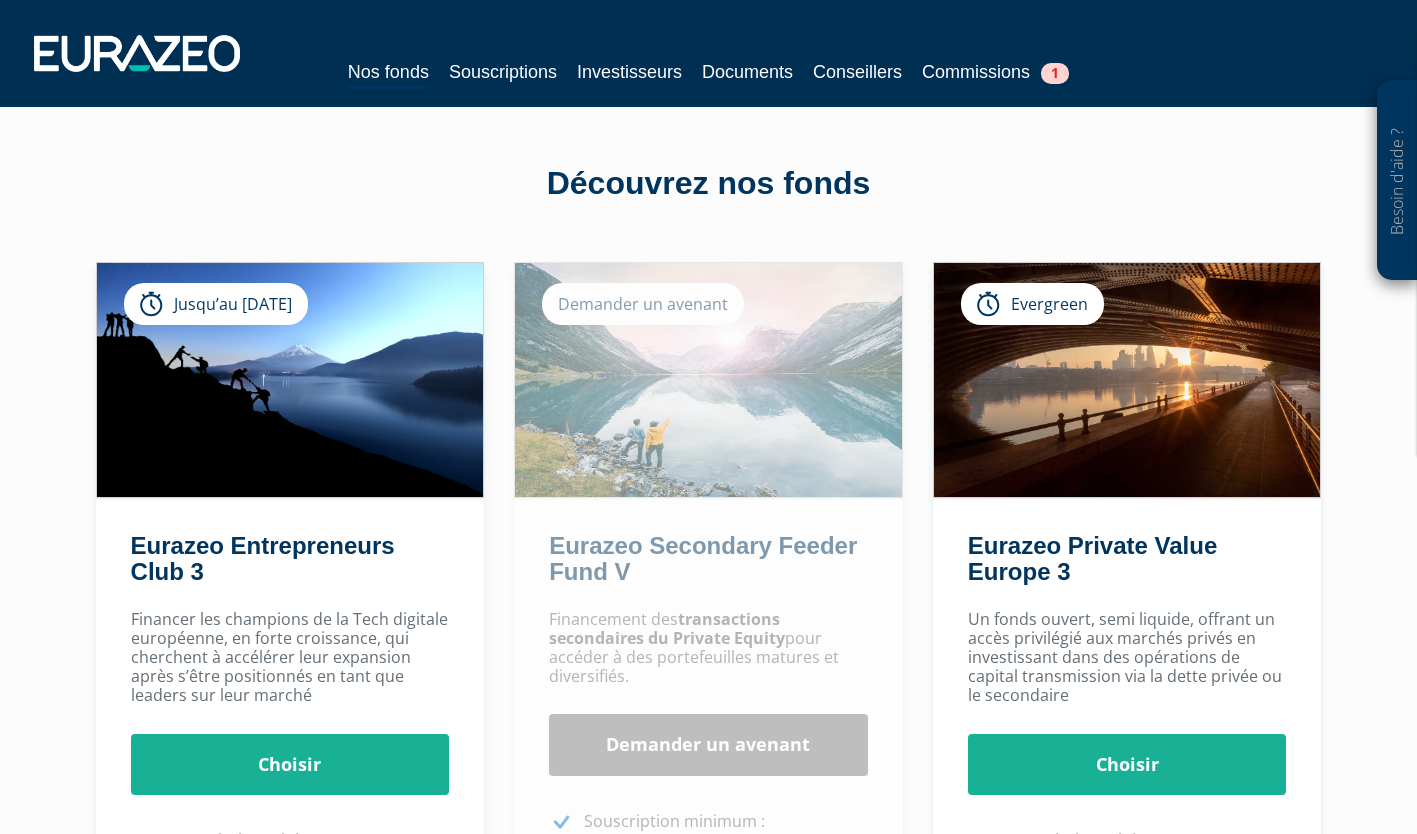 scroll, scrollTop: 0, scrollLeft: 0, axis: both 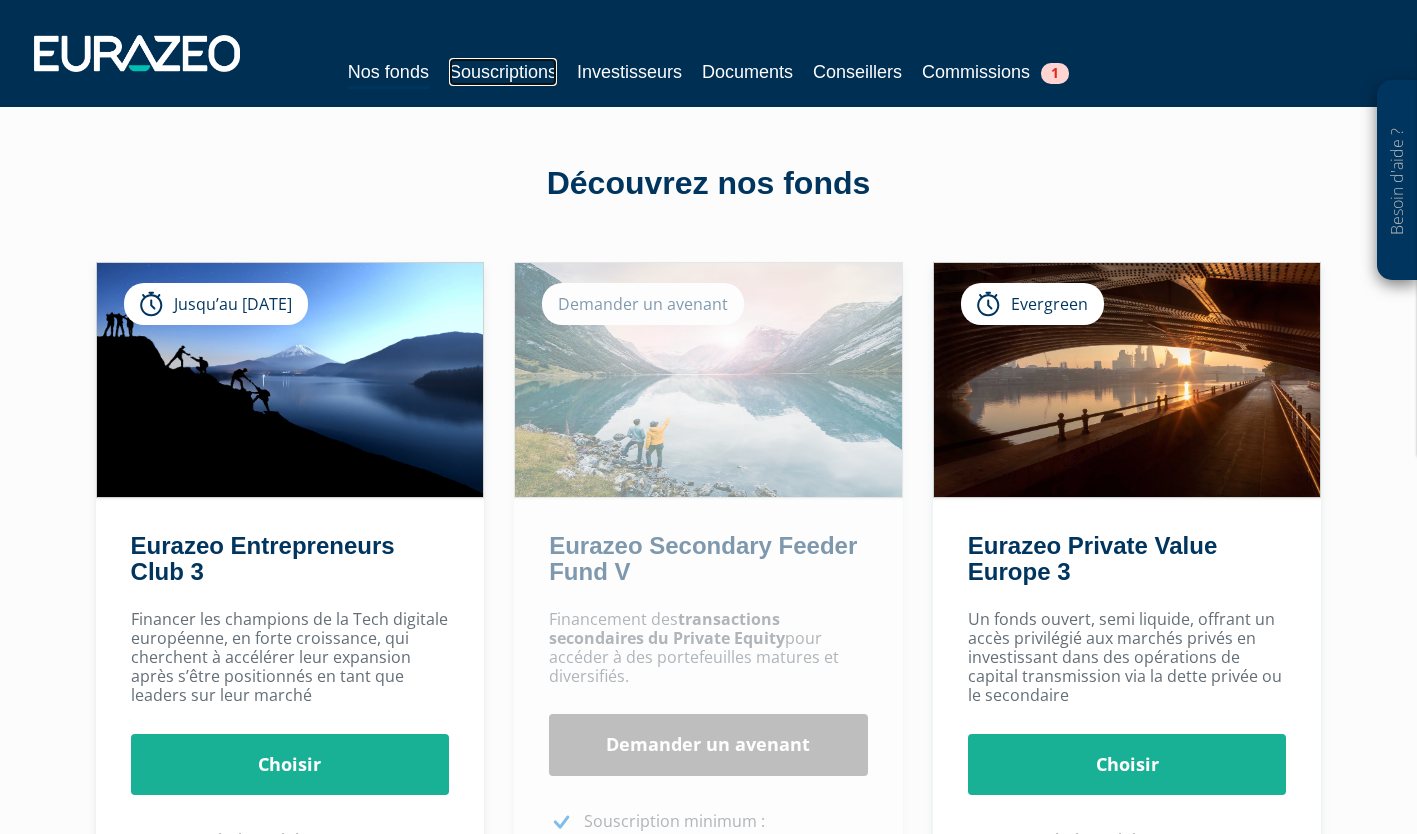 click on "Souscriptions" at bounding box center (503, 72) 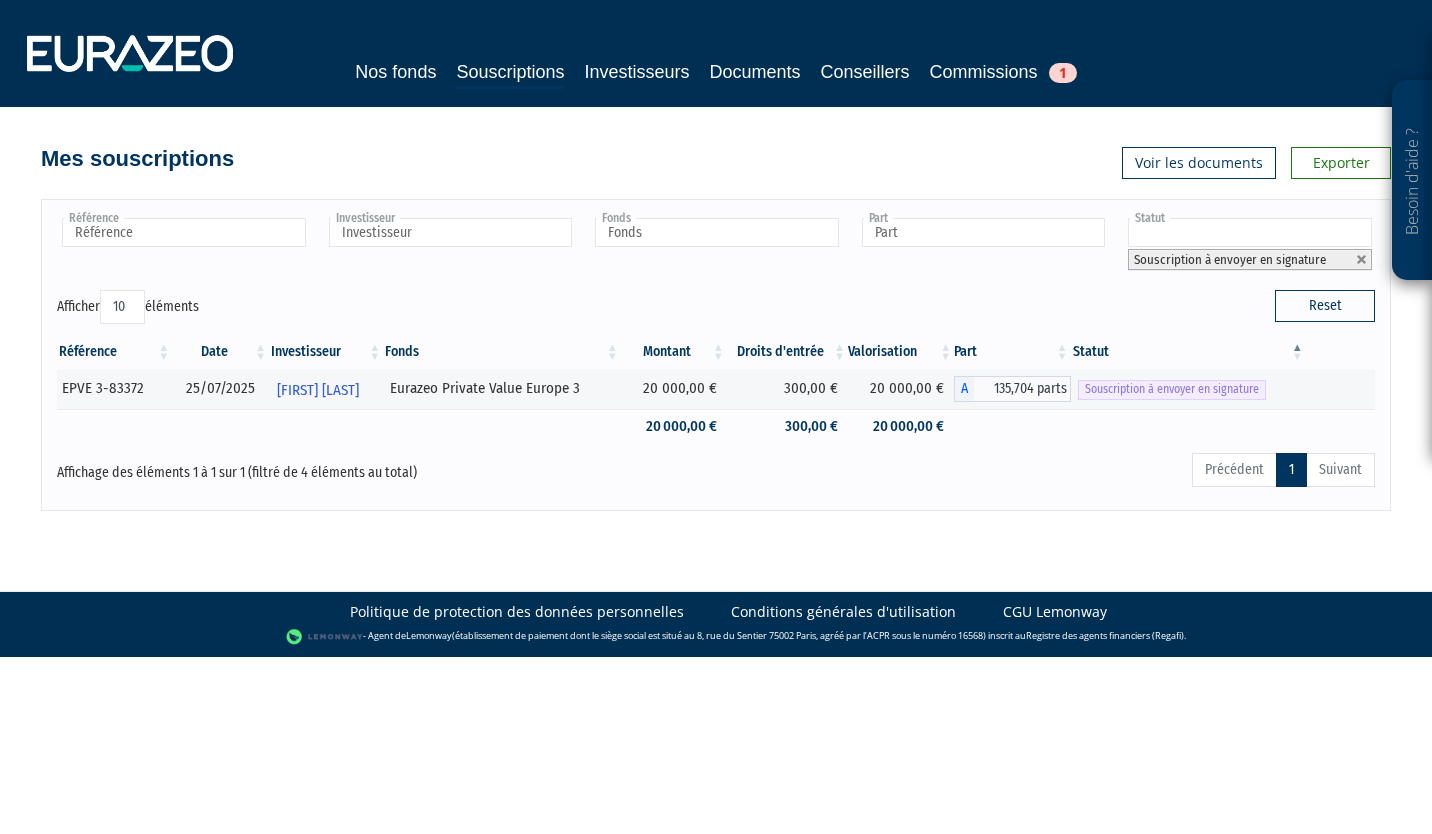 scroll, scrollTop: 0, scrollLeft: 0, axis: both 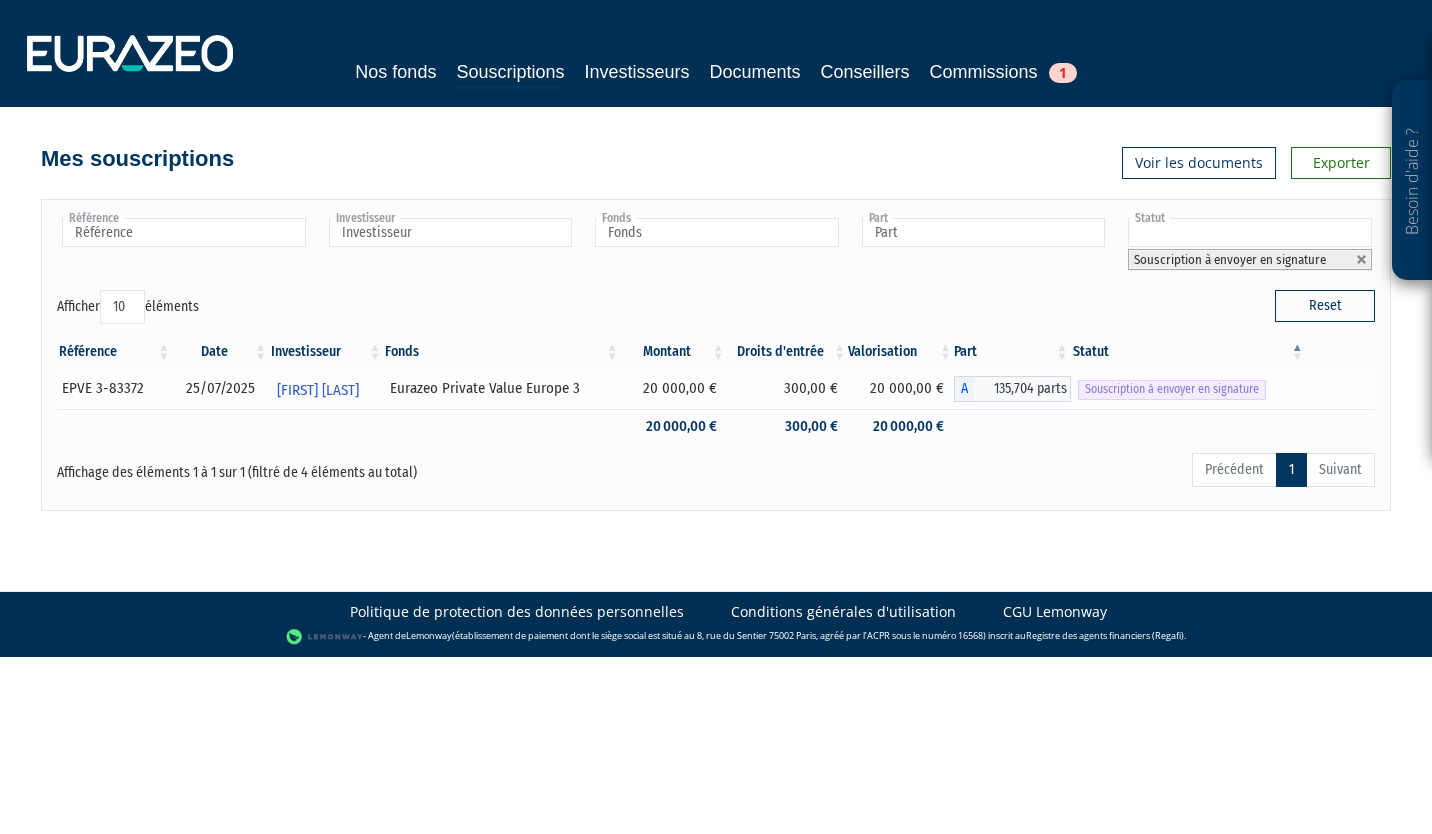 click on "Souscription à envoyer en signature" at bounding box center (1172, 389) 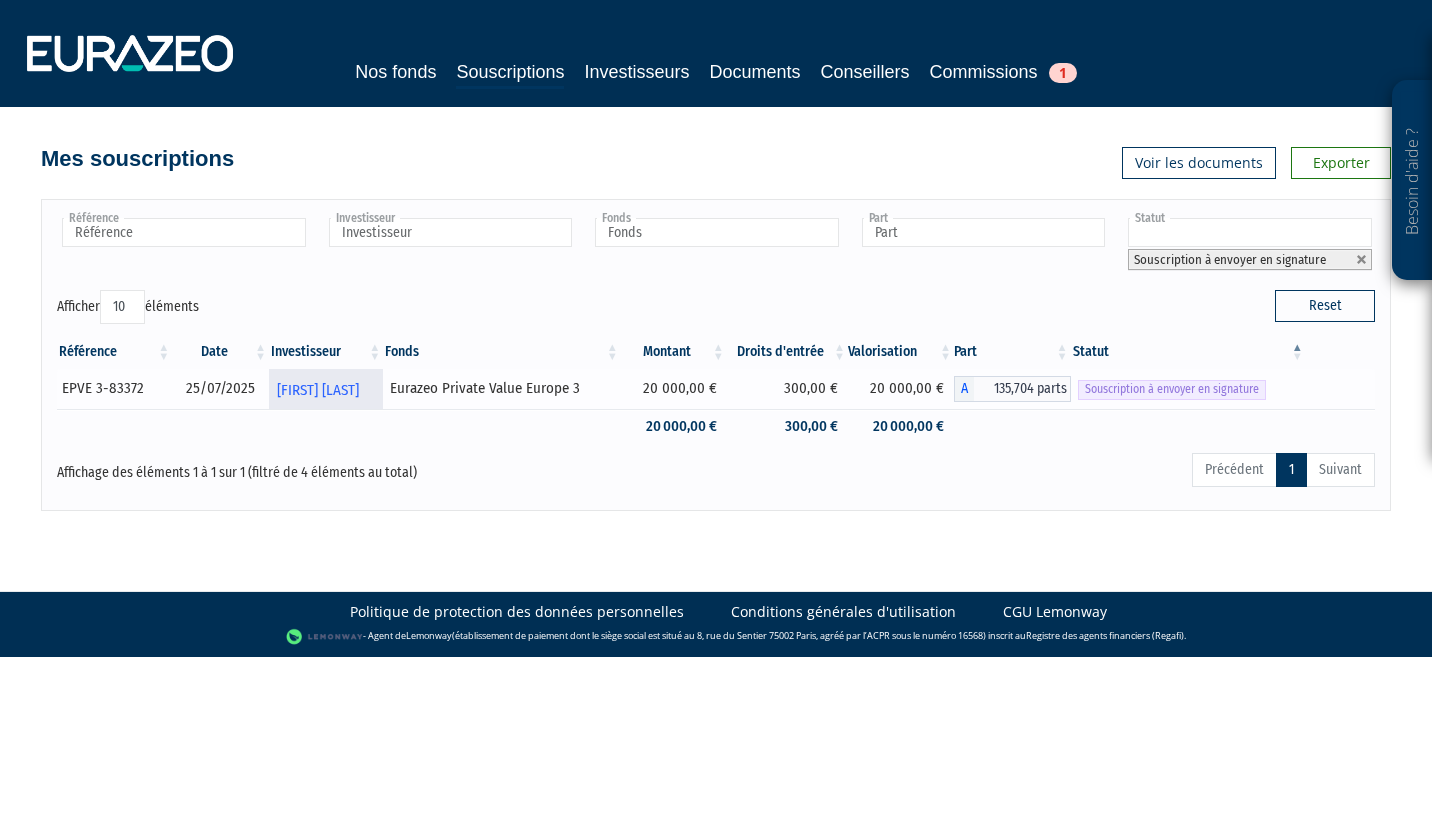 click on "[FIRST] [LAST]" at bounding box center [318, 390] 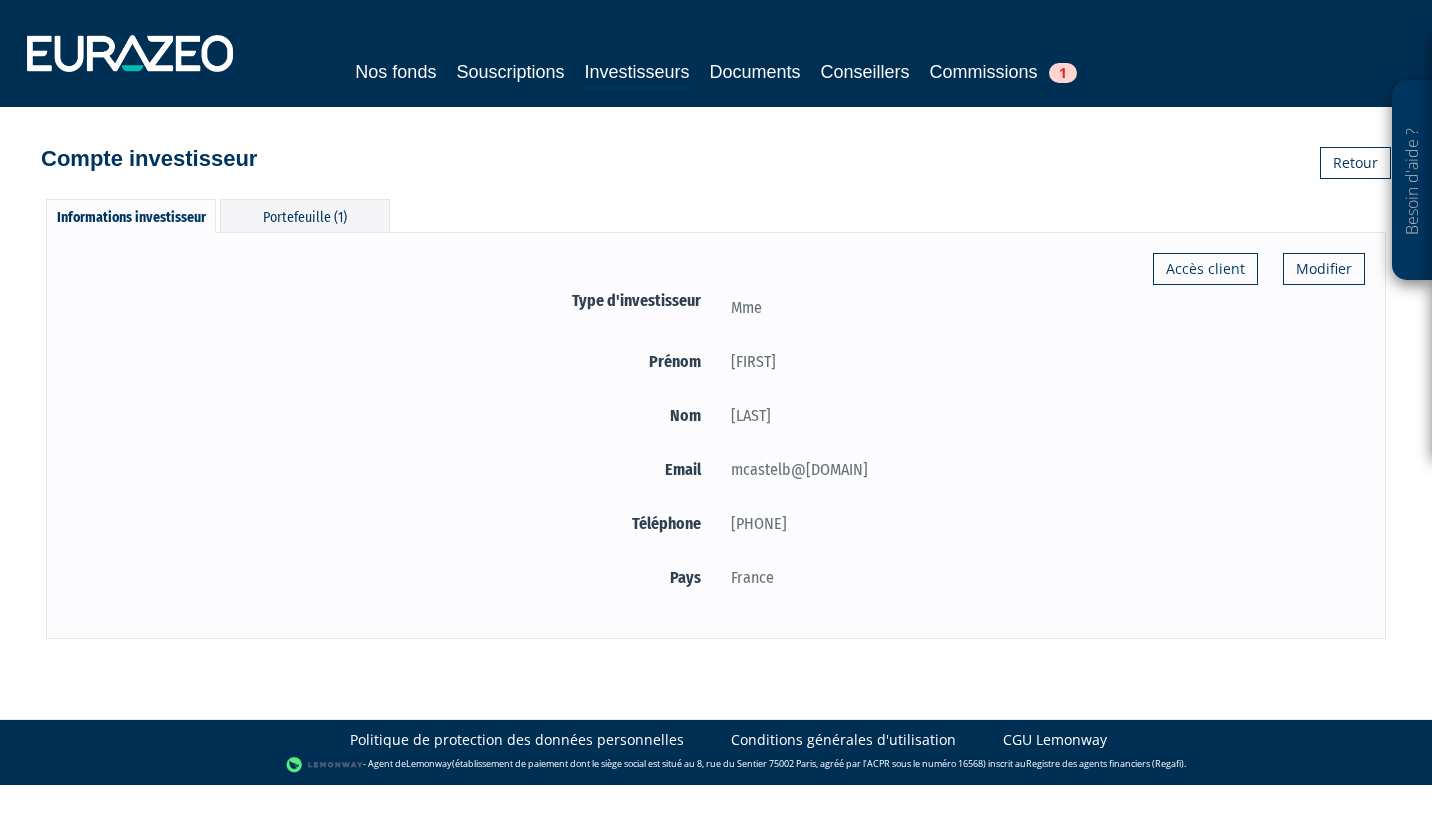 scroll, scrollTop: 0, scrollLeft: 0, axis: both 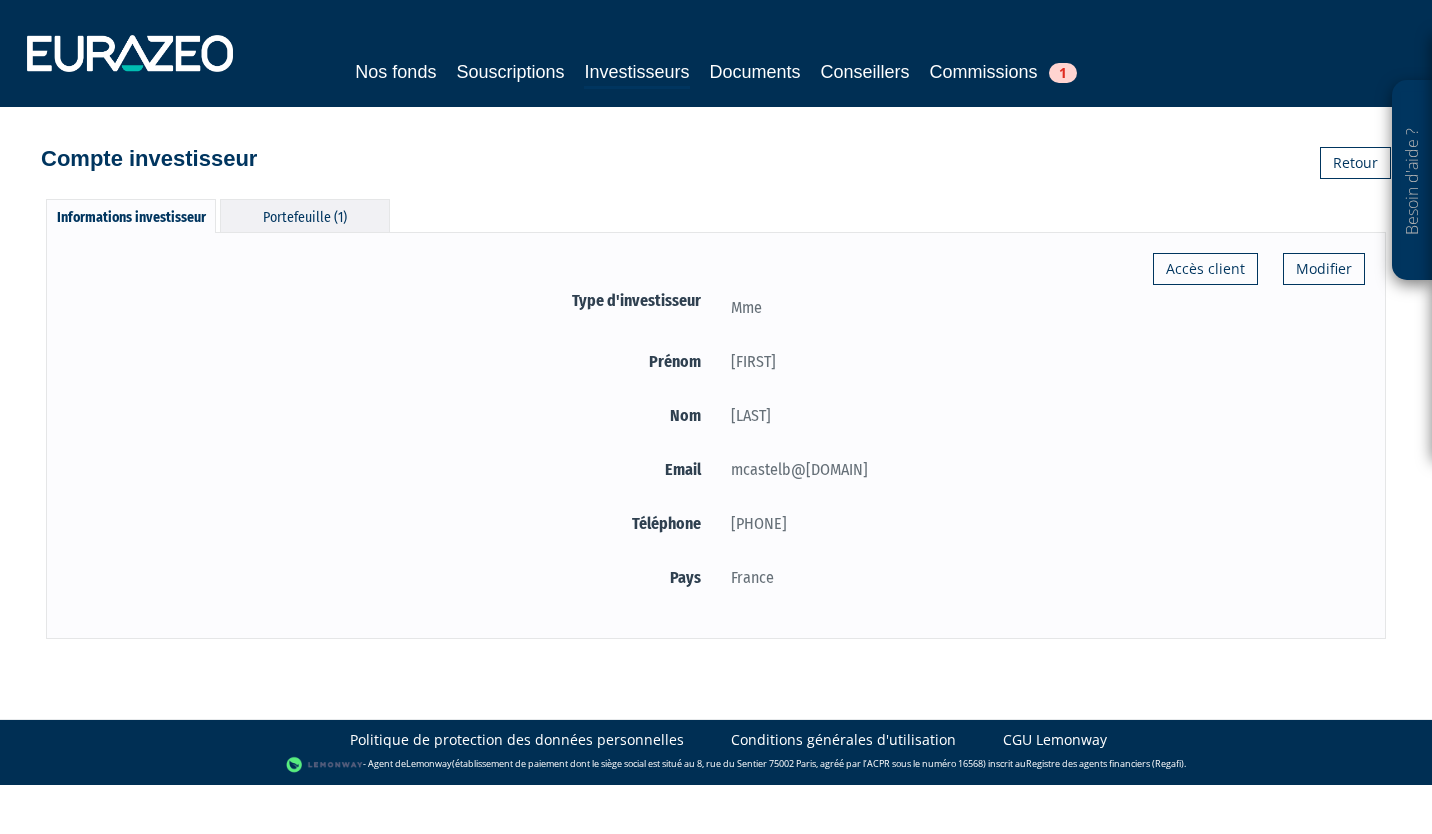 click on "Portefeuille (1)" at bounding box center [305, 215] 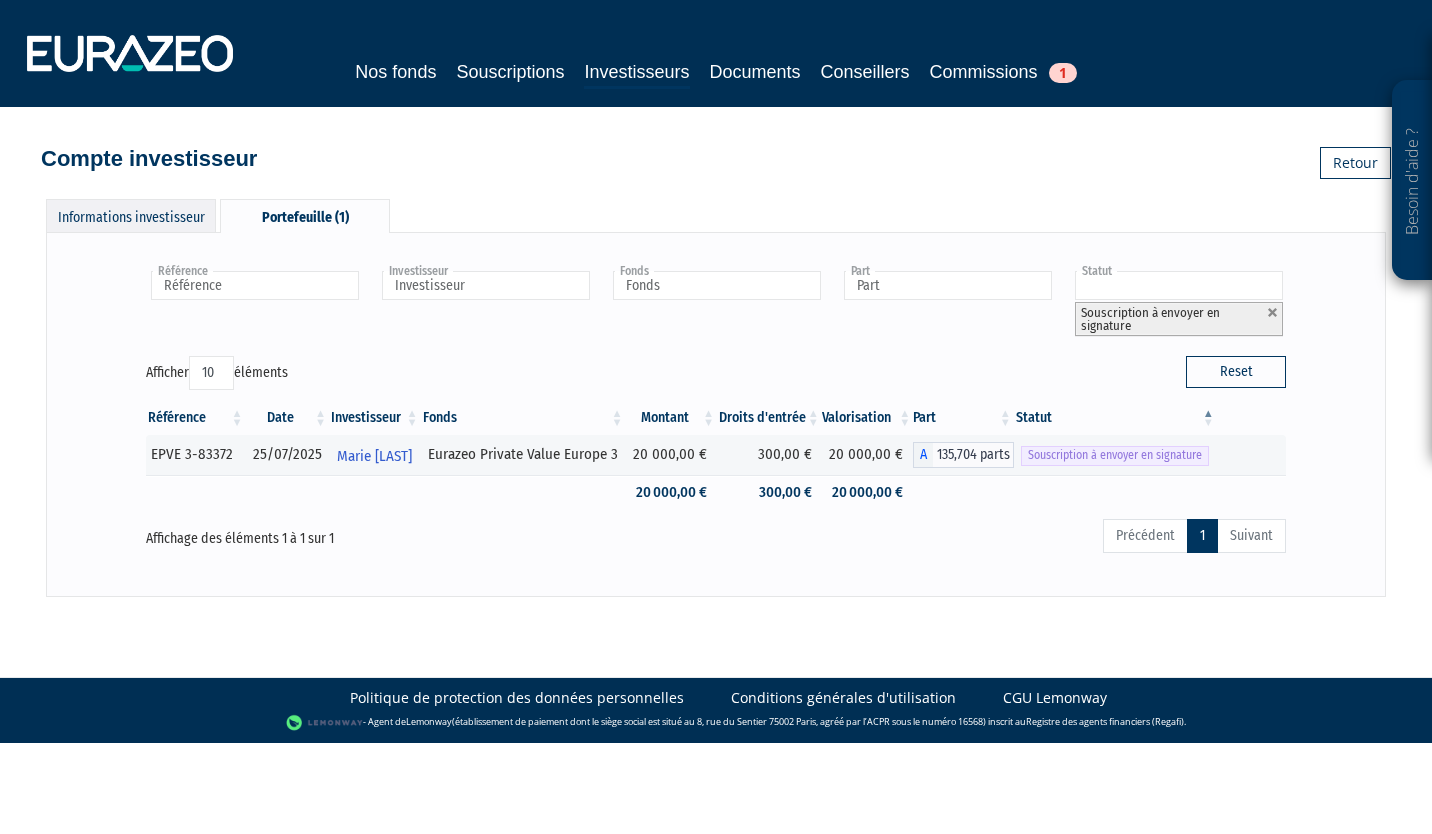 click on "Informations investisseur" at bounding box center [131, 215] 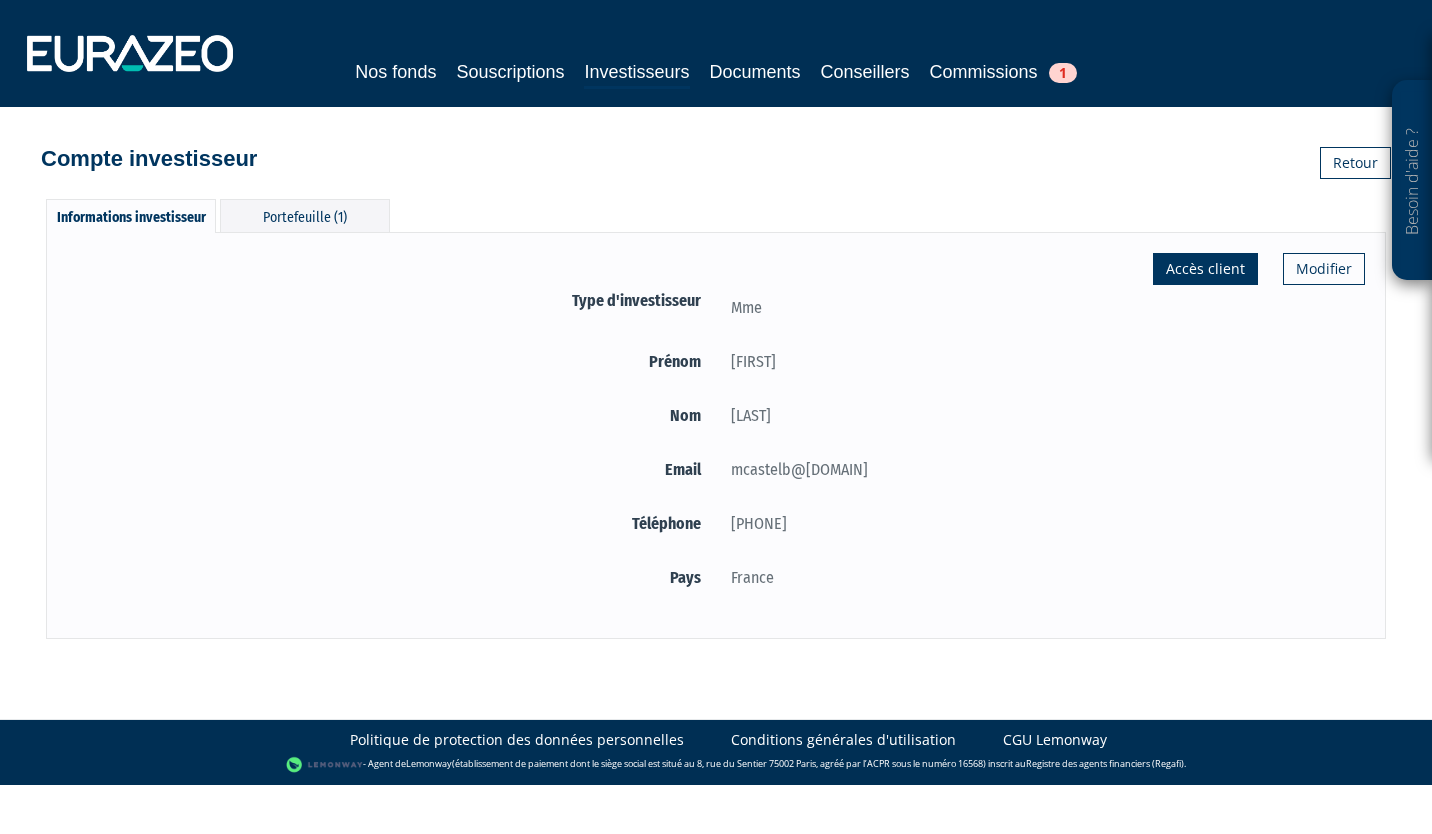 click on "Accès client" at bounding box center (1205, 269) 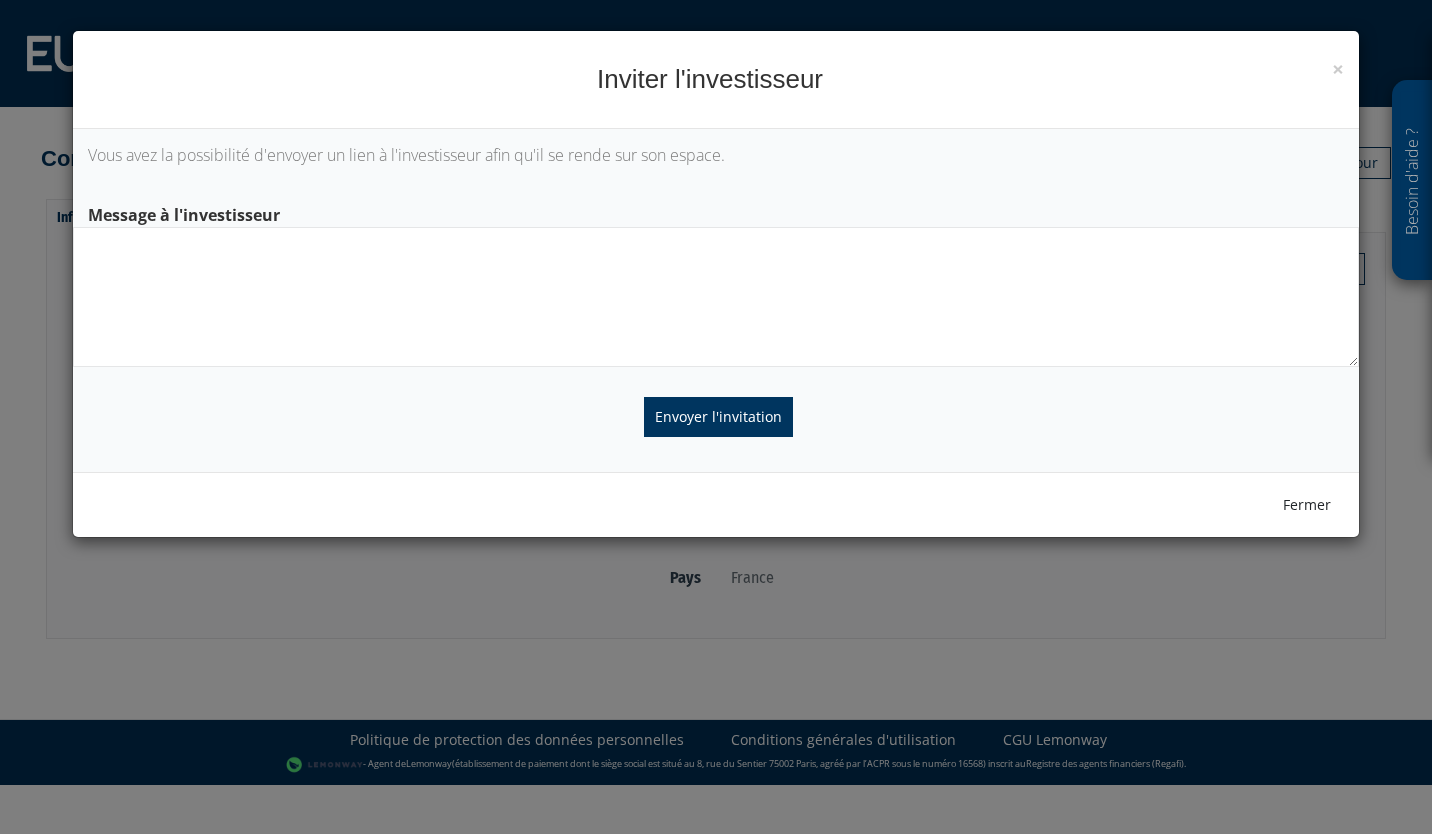 click at bounding box center [716, 297] 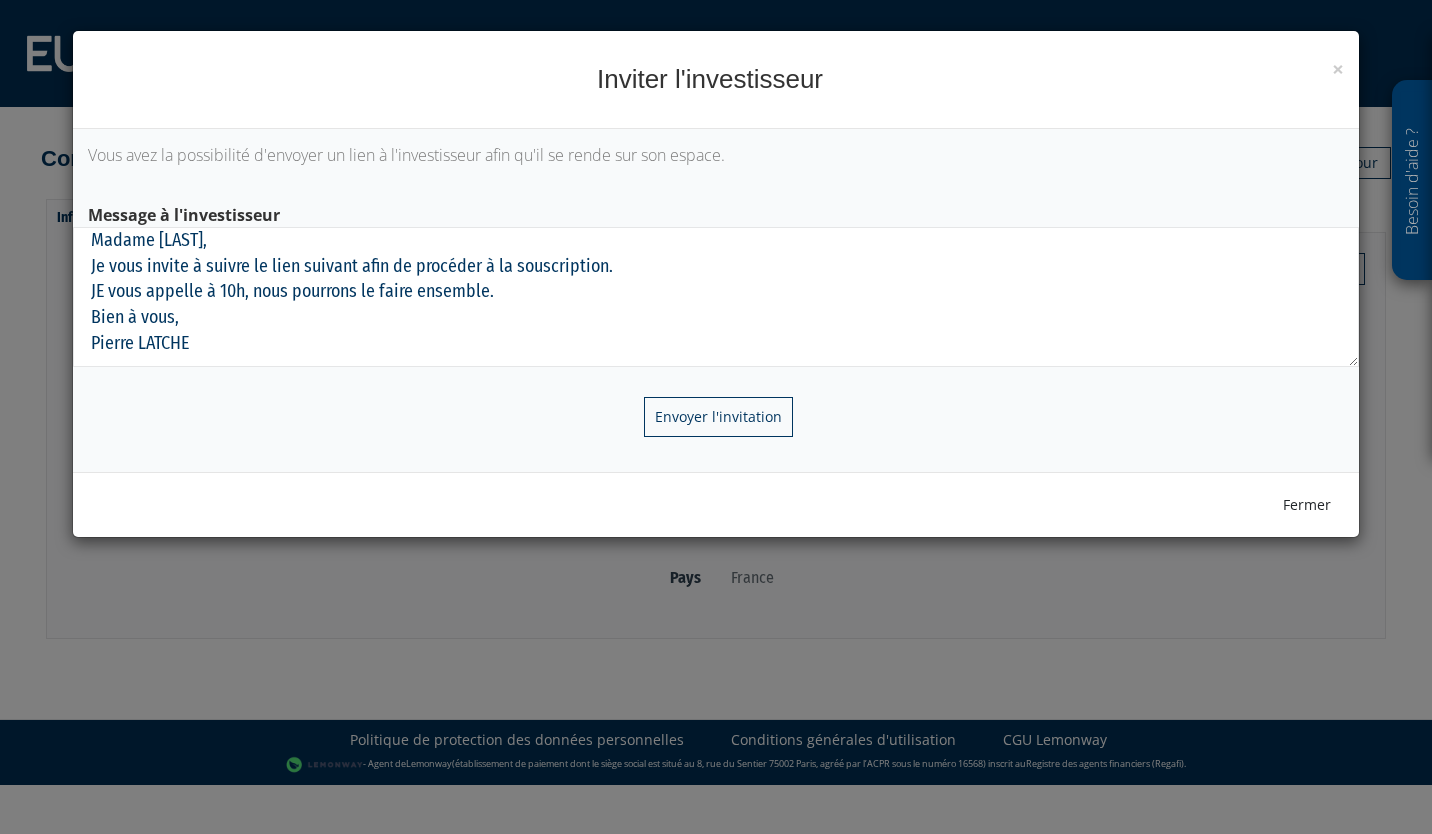 type on "Madame CASTELBOU,
Je vous invite à suivre le lien suivant afin de procéder à la souscription.
JE vous appelle à 10h, nous pourrons le faire ensemble.
Bien à vous,
Pierre LATCHE" 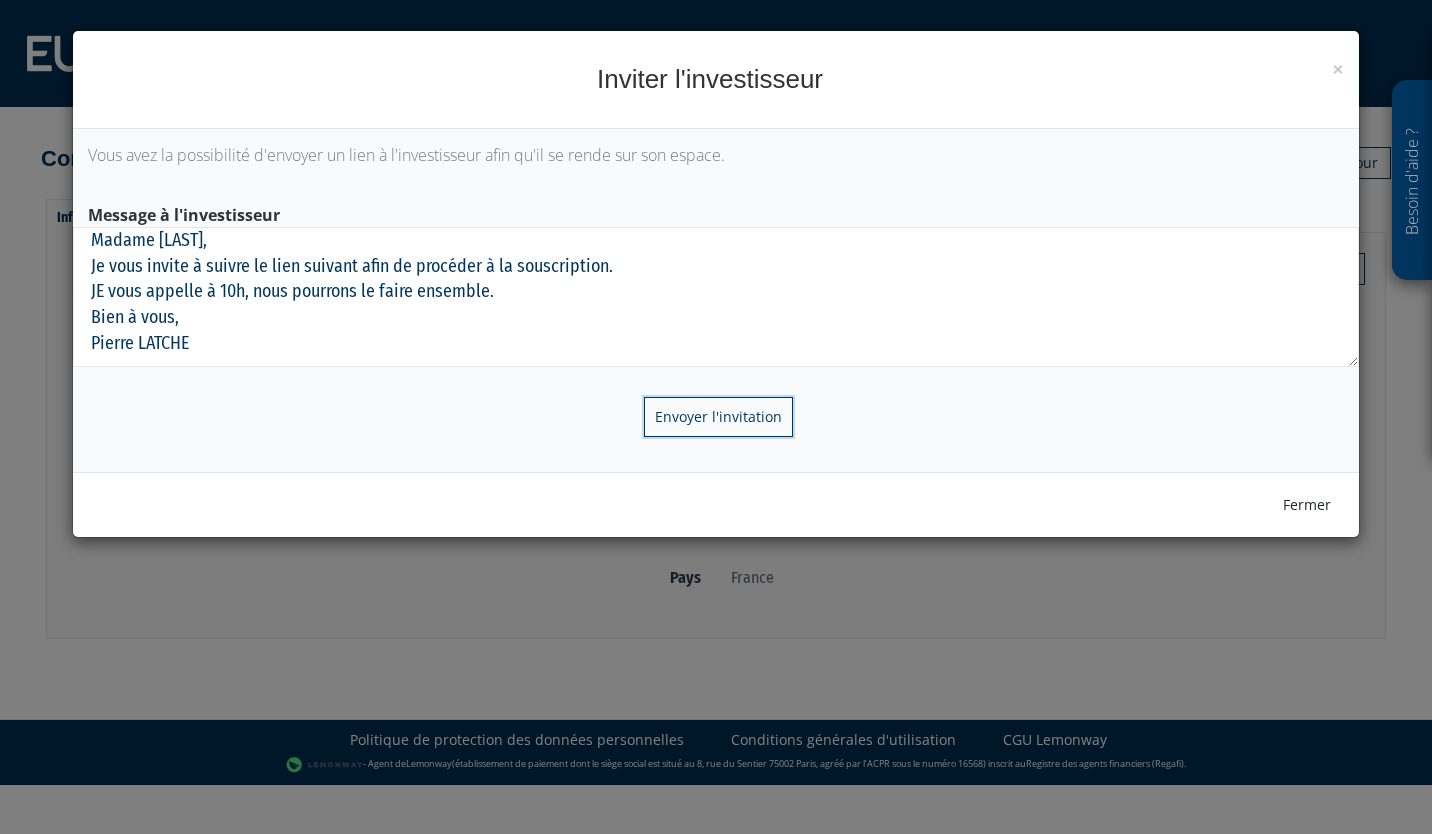 click on "Envoyer l'invitation" at bounding box center [718, 417] 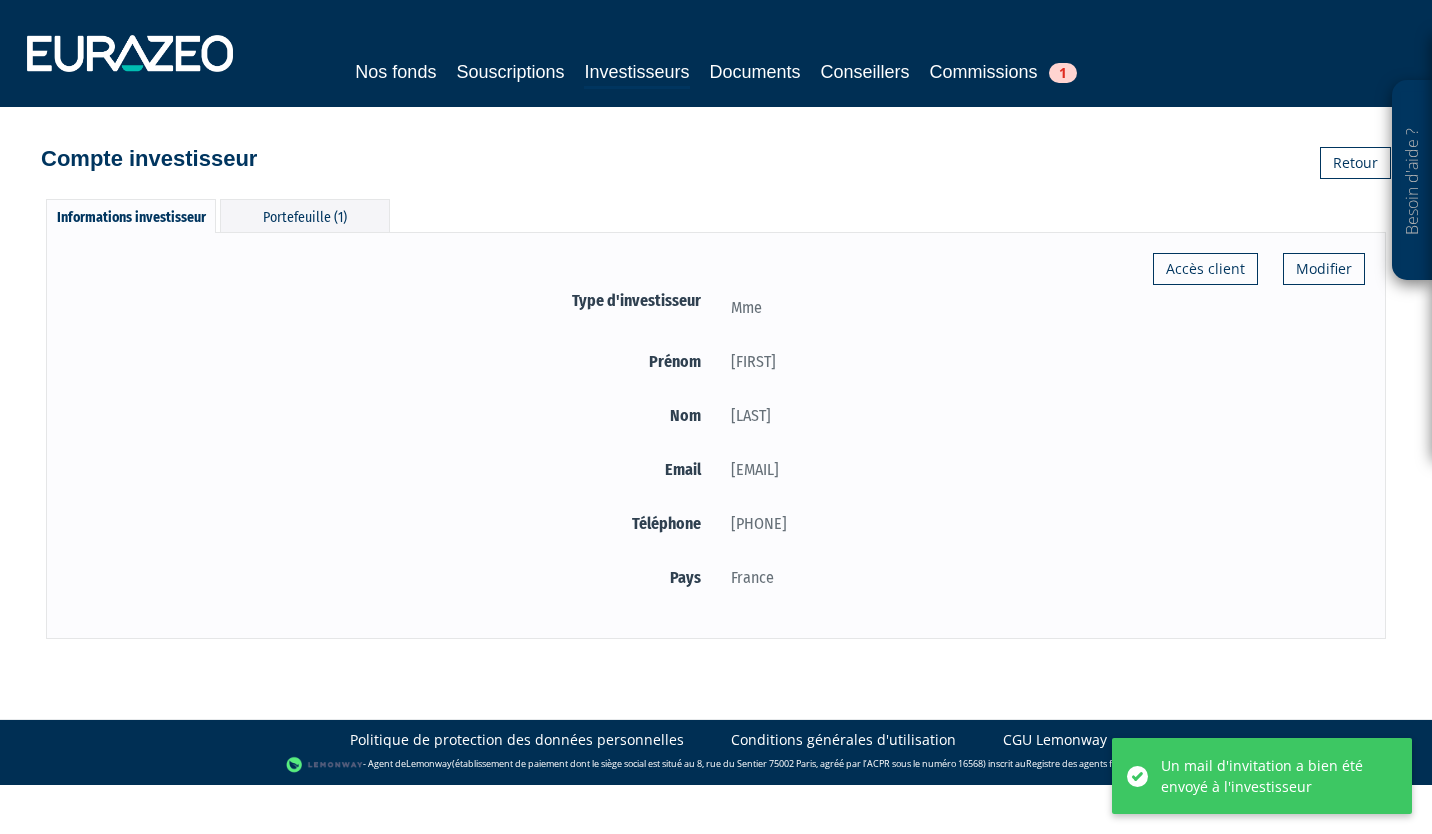scroll, scrollTop: 0, scrollLeft: 0, axis: both 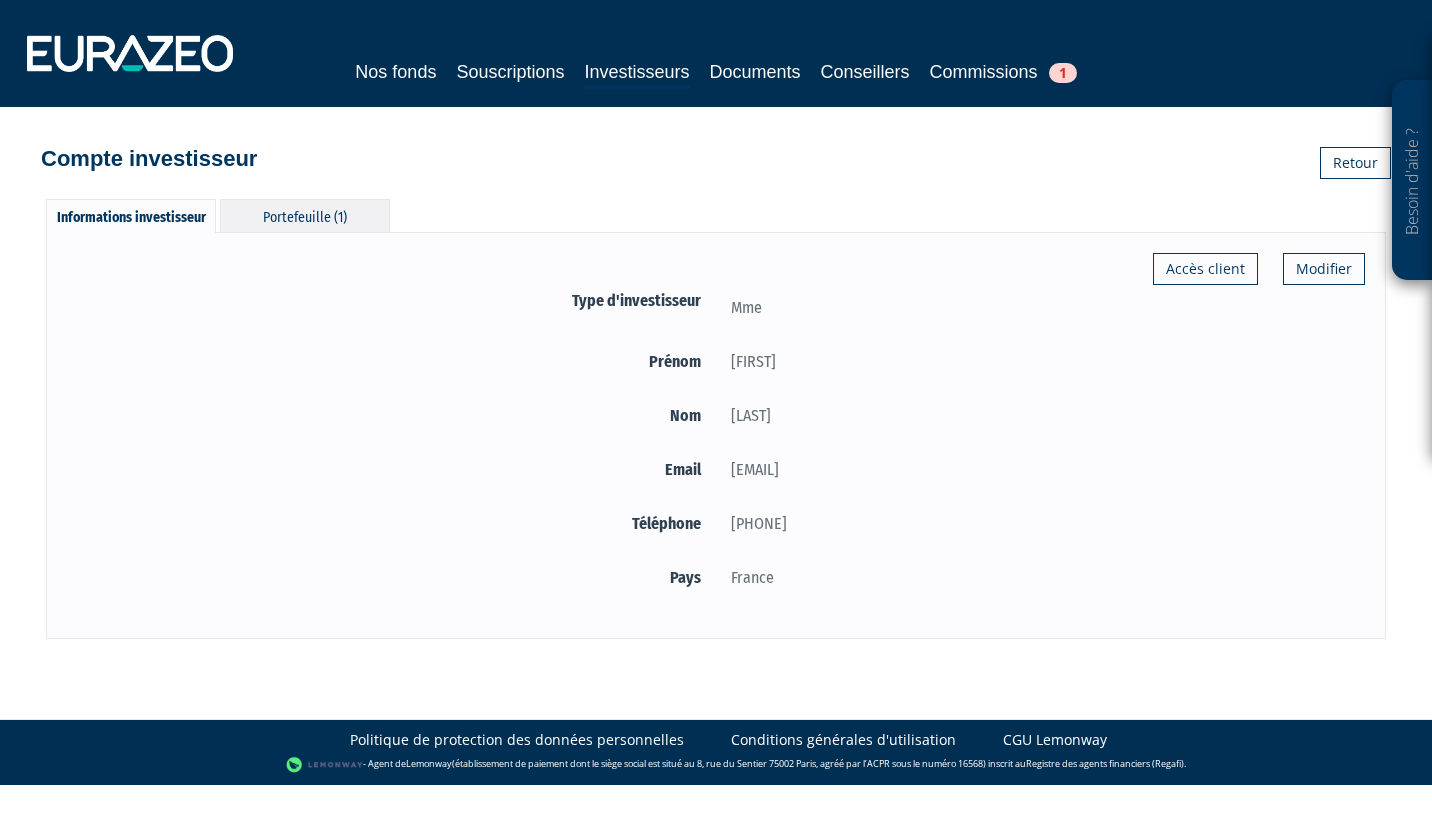 click on "Portefeuille (1)" at bounding box center (305, 215) 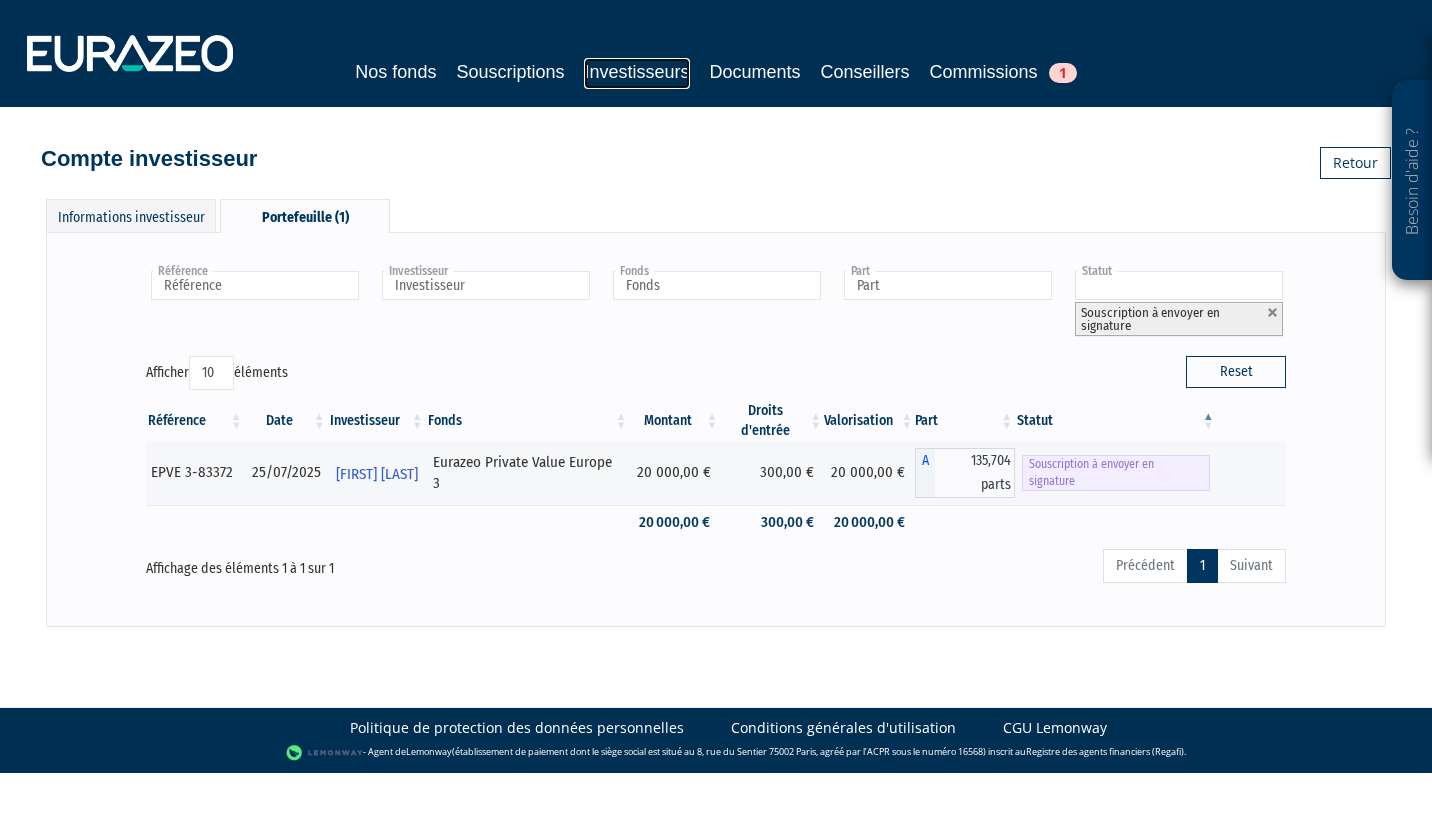 click on "Investisseurs" at bounding box center [636, 73] 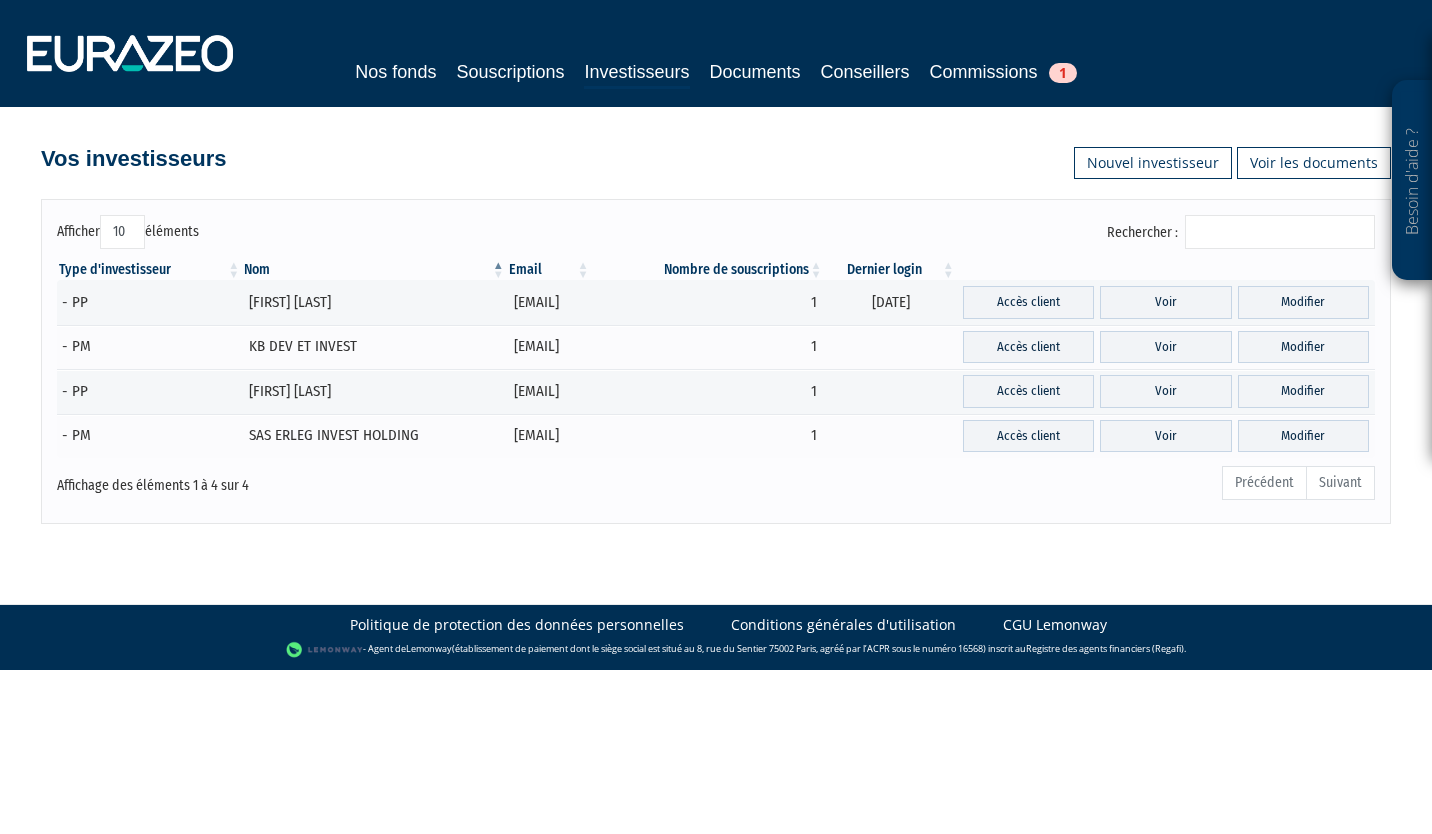 scroll, scrollTop: 0, scrollLeft: 0, axis: both 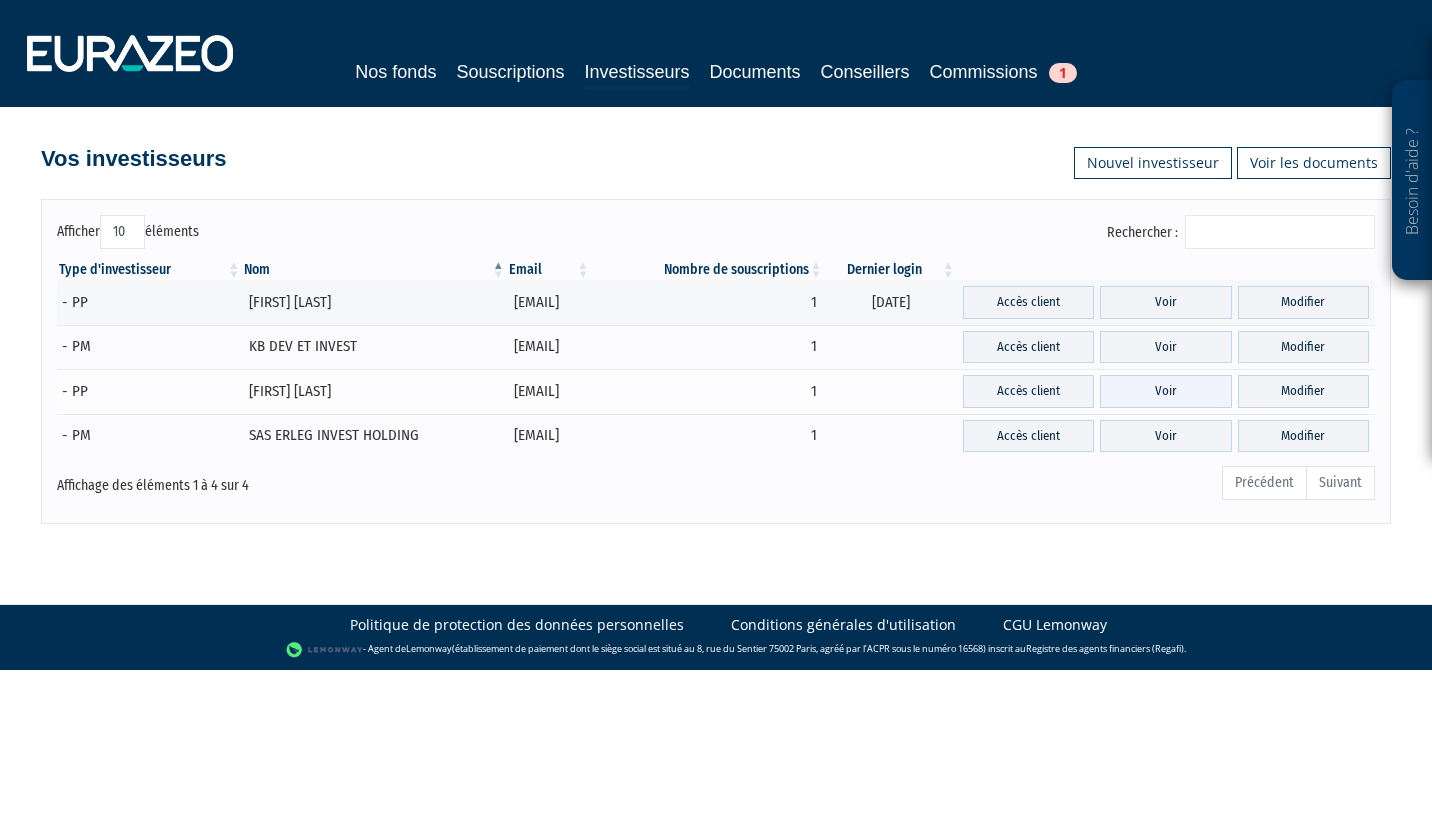 click on "Voir" at bounding box center [1165, 391] 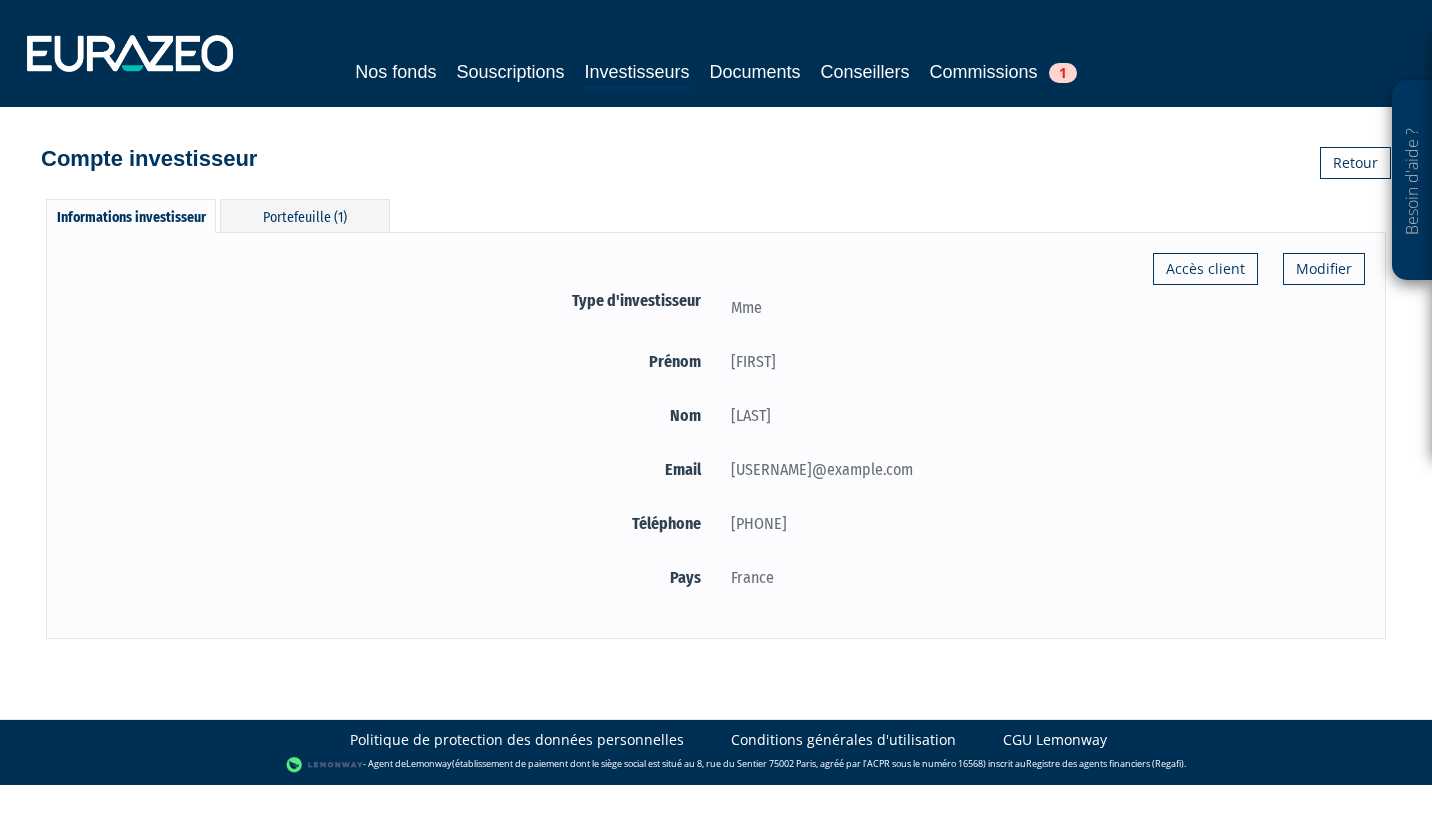 scroll, scrollTop: 0, scrollLeft: 0, axis: both 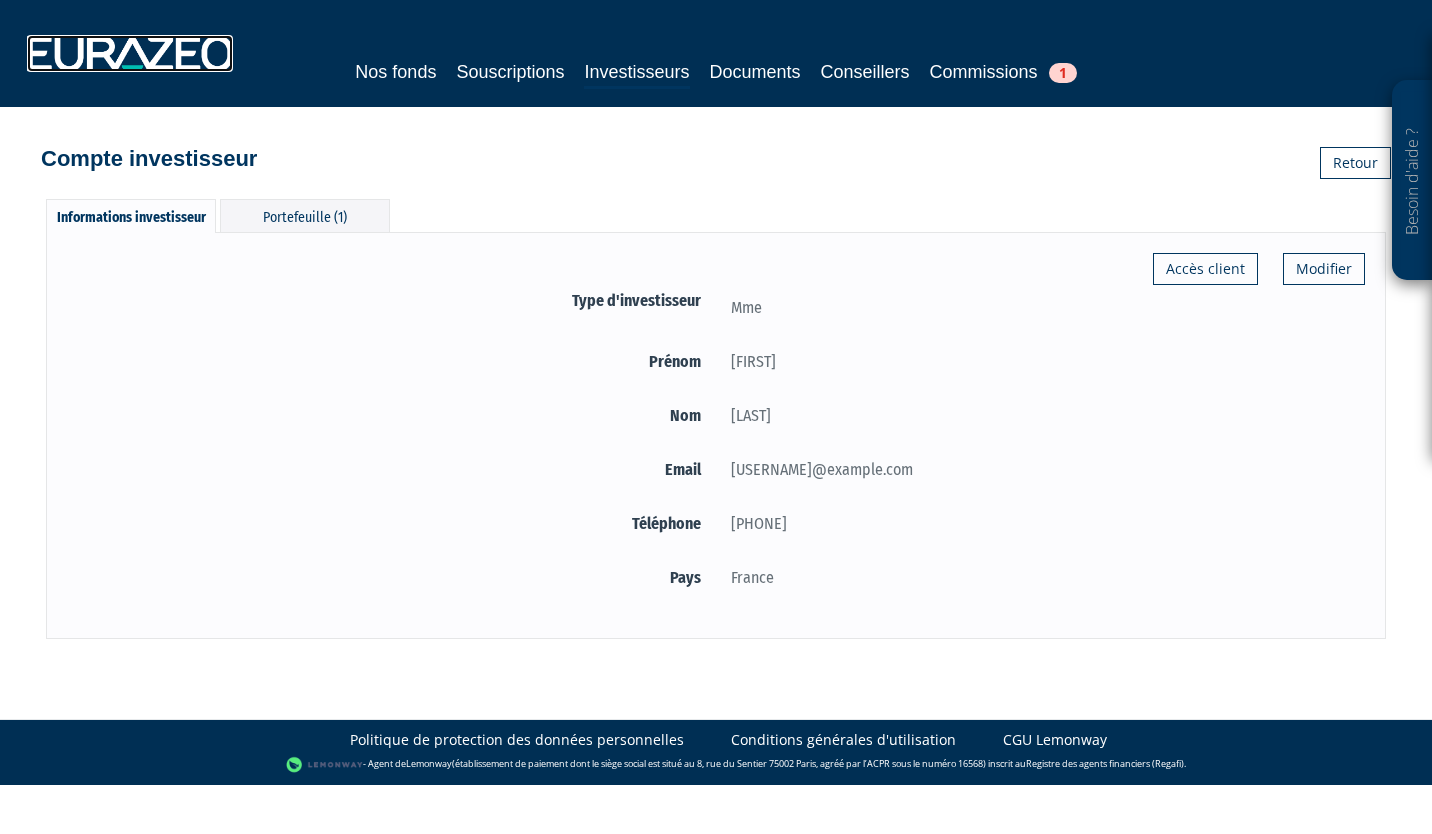 click at bounding box center (130, 53) 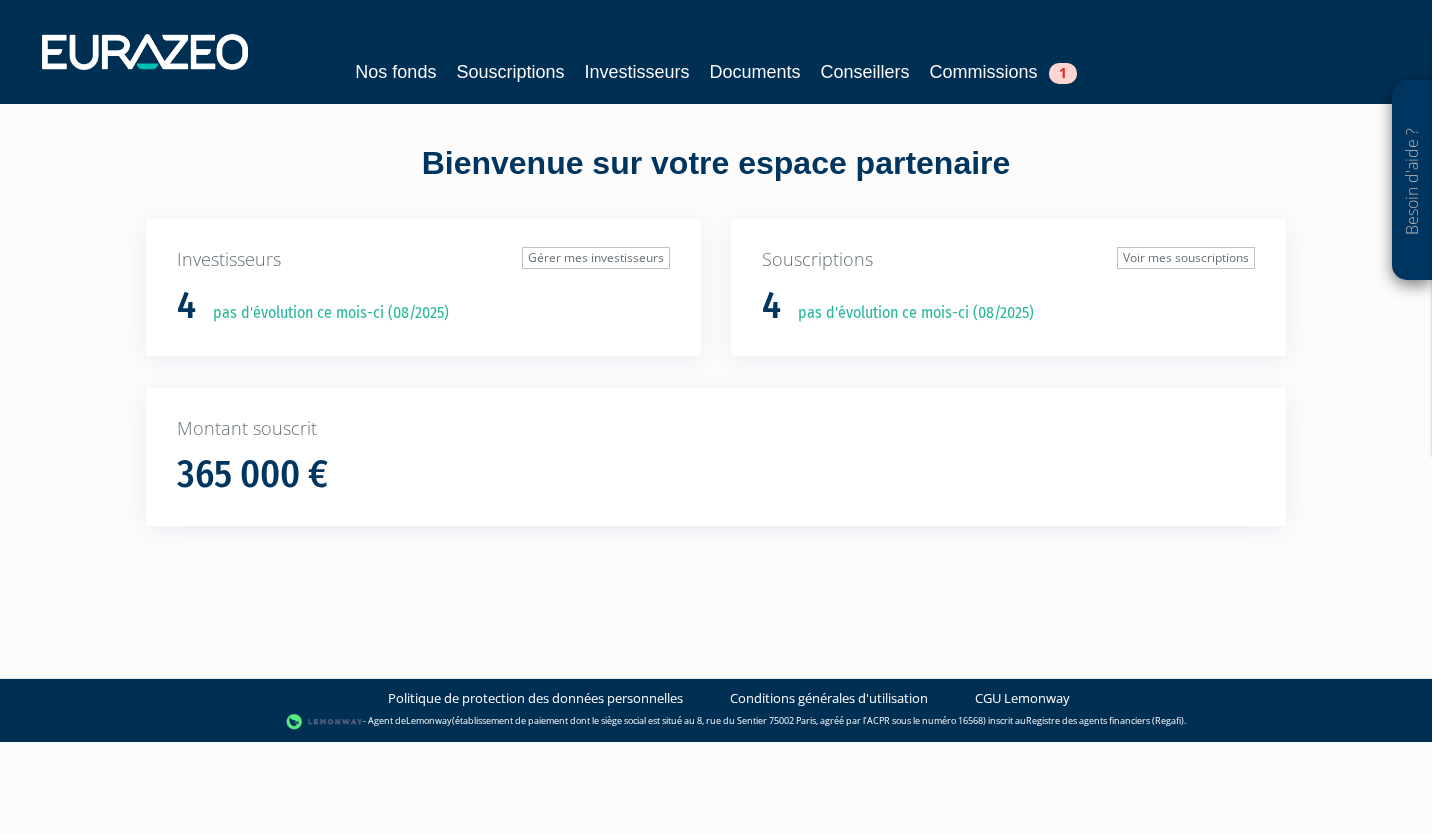 scroll, scrollTop: 0, scrollLeft: 0, axis: both 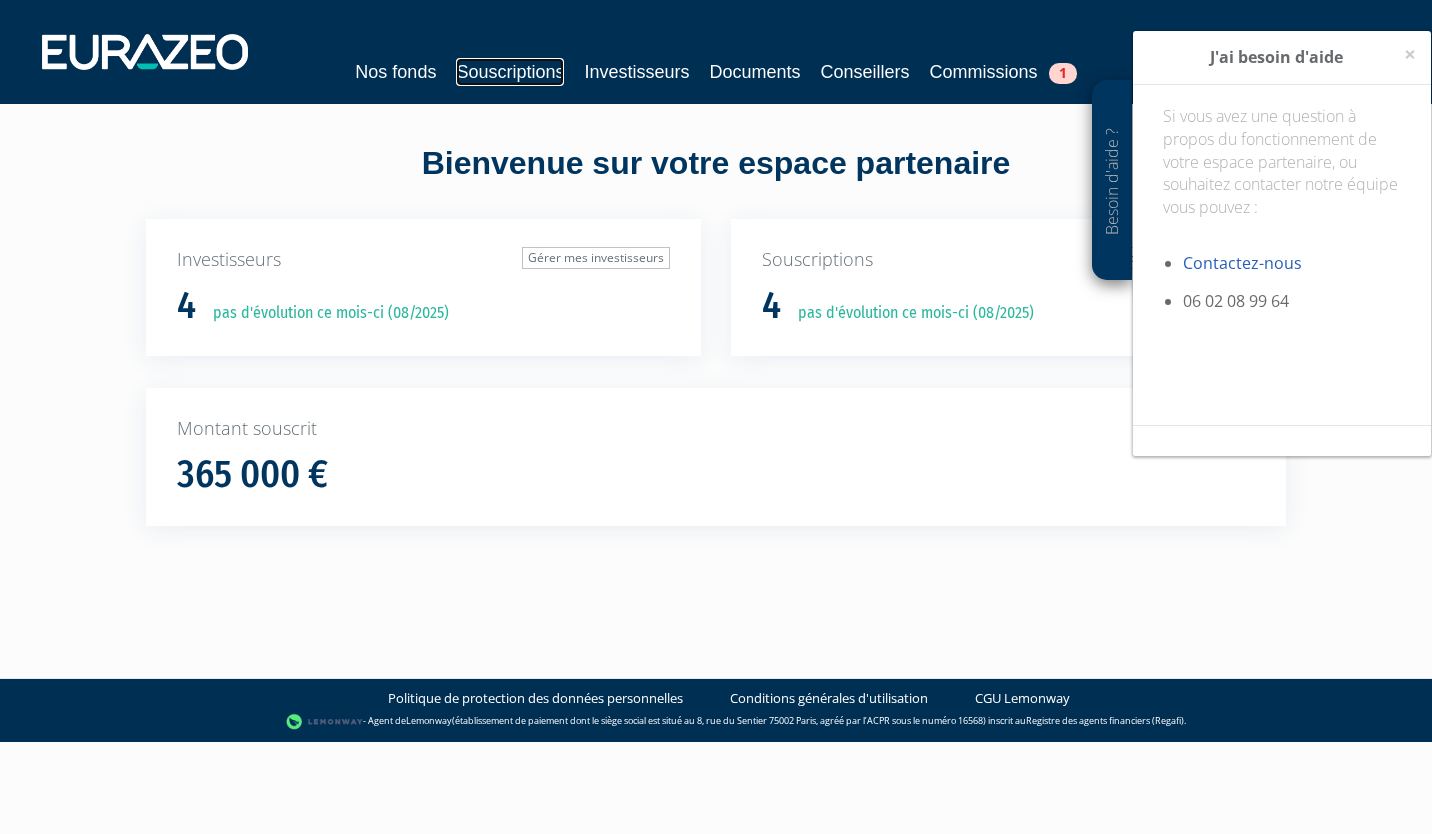 click on "Souscriptions" at bounding box center (510, 72) 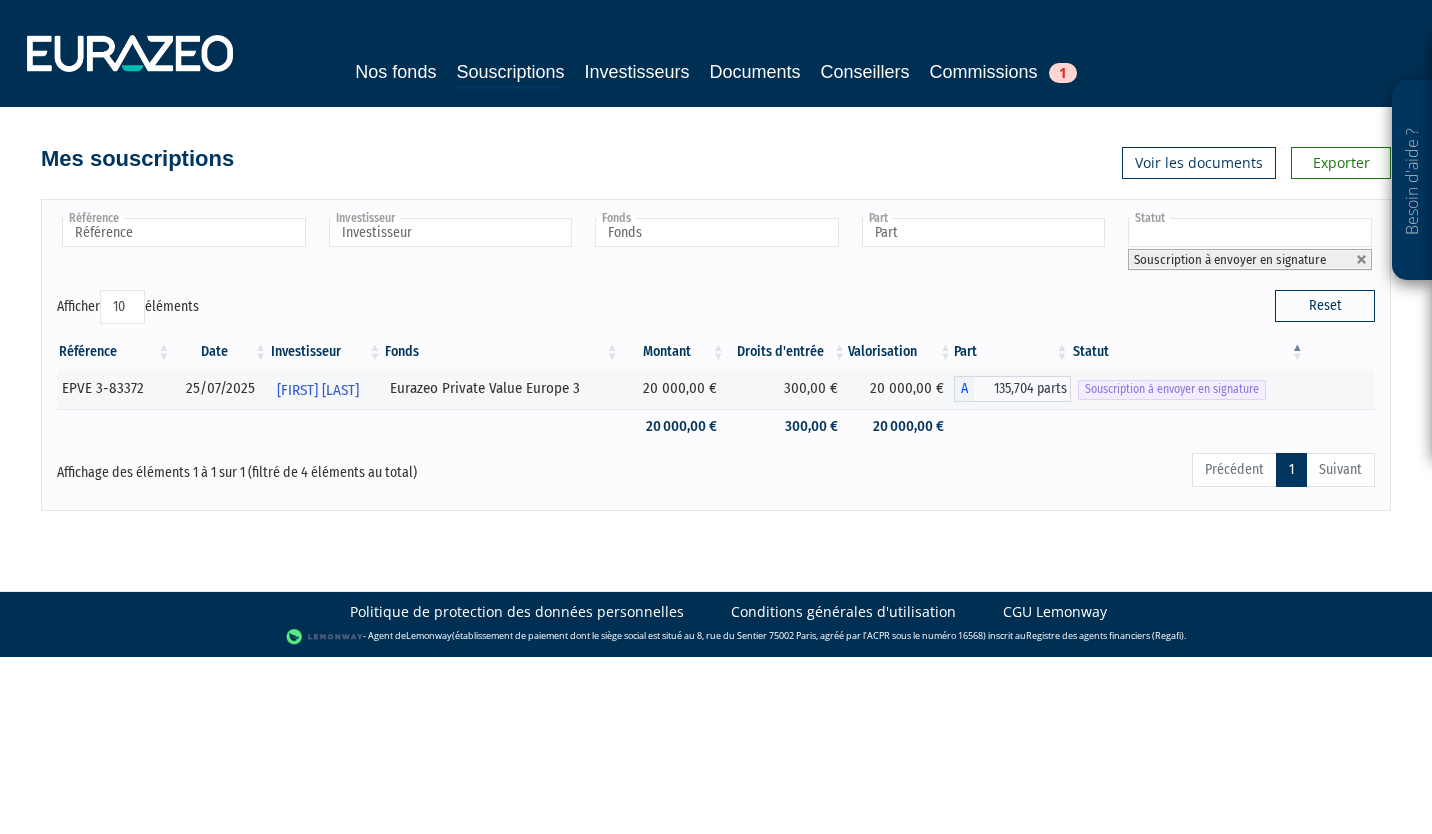scroll, scrollTop: 0, scrollLeft: 0, axis: both 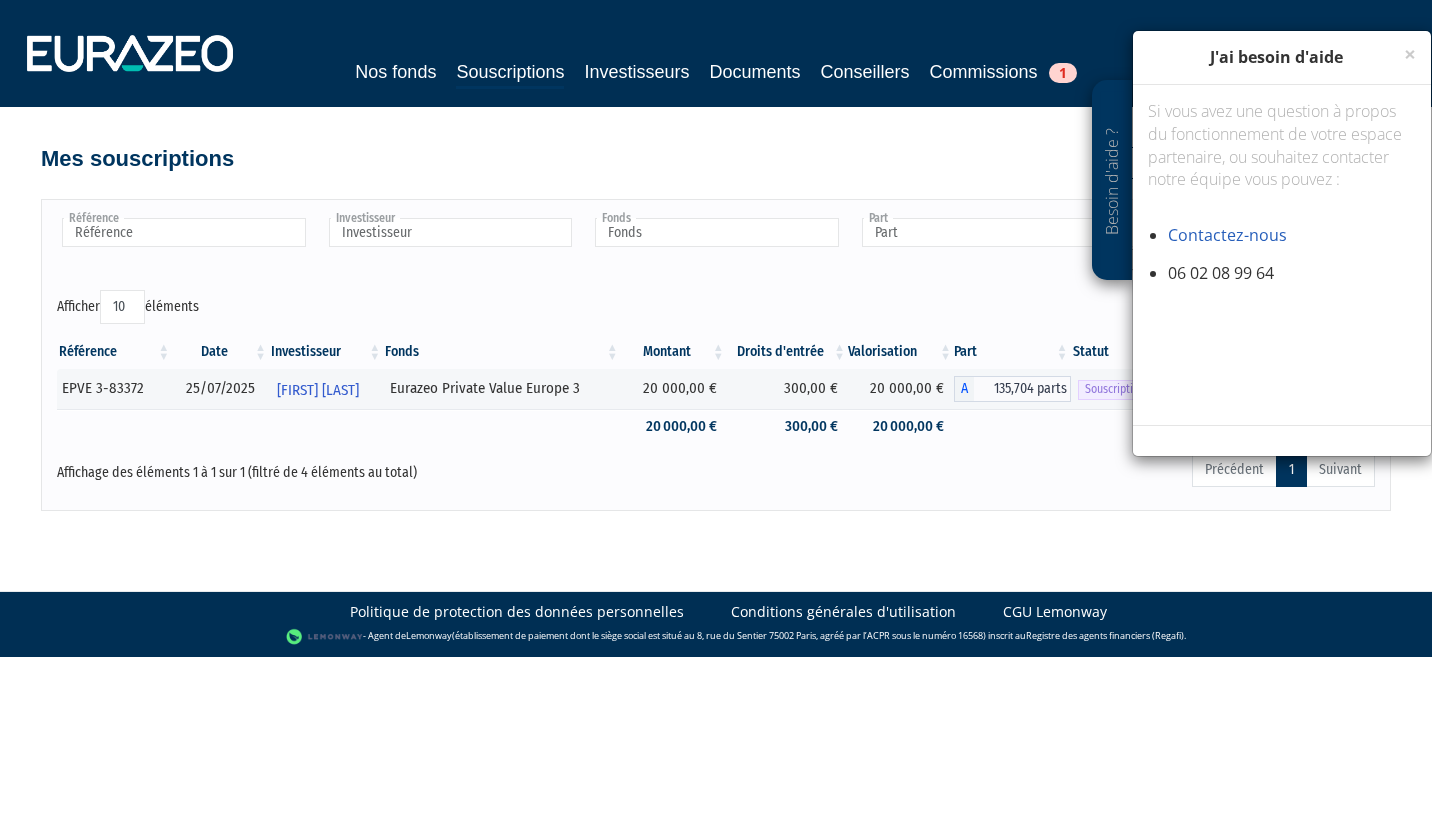 click on "Mes souscriptions
Exporter
Voir les documents" at bounding box center (716, 149) 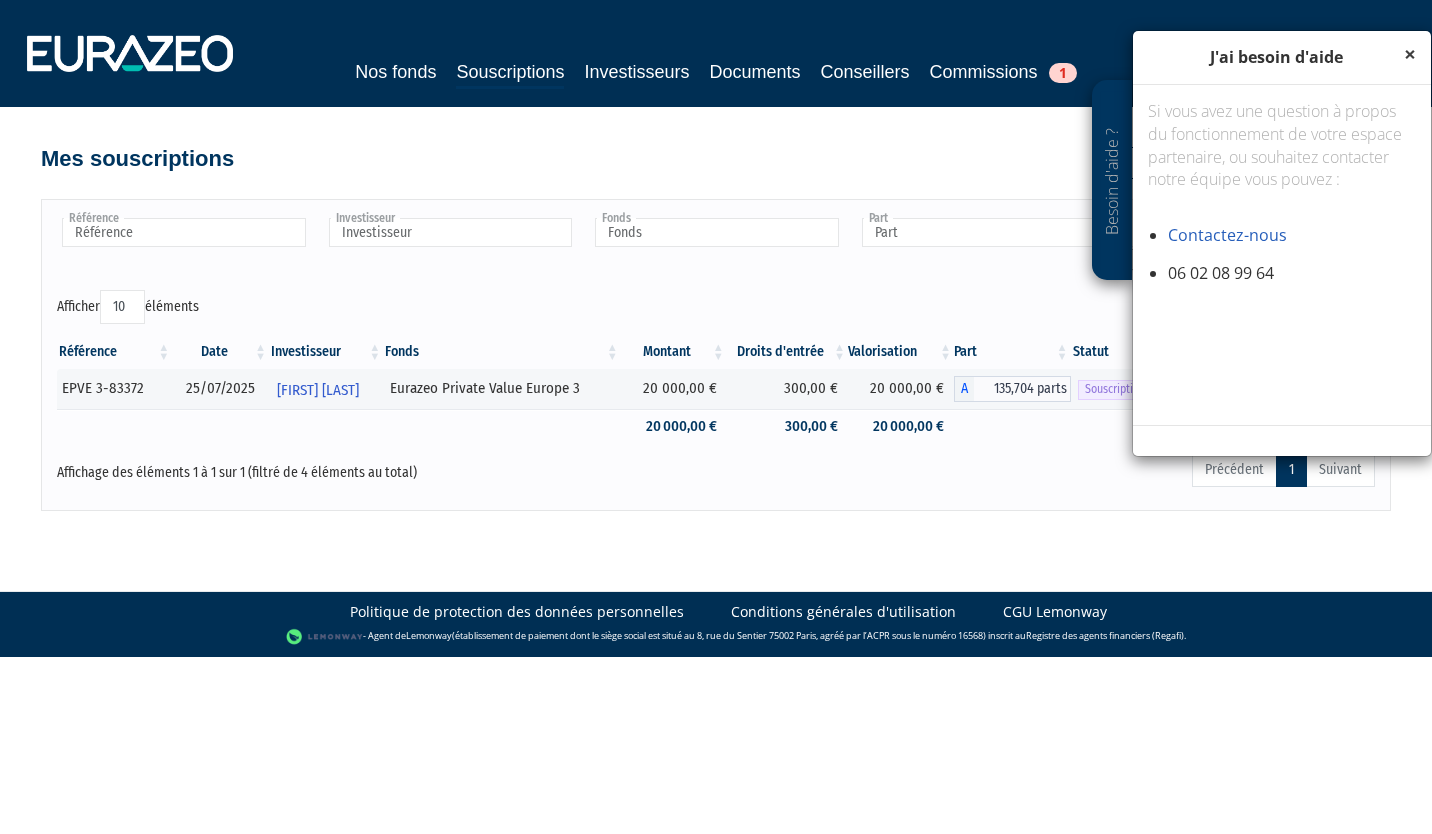 click on "×" at bounding box center [1410, 54] 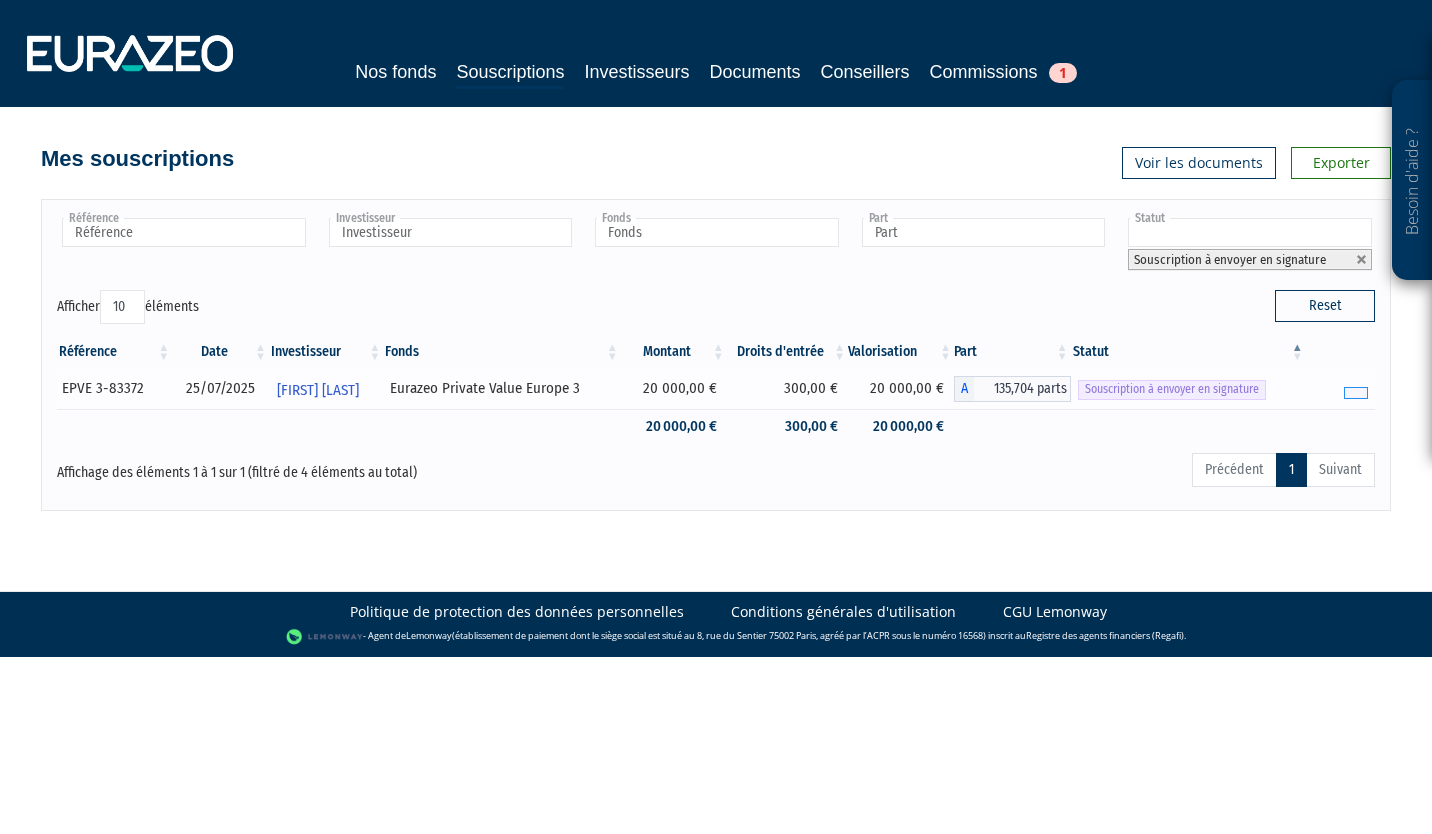 click at bounding box center [1356, 393] 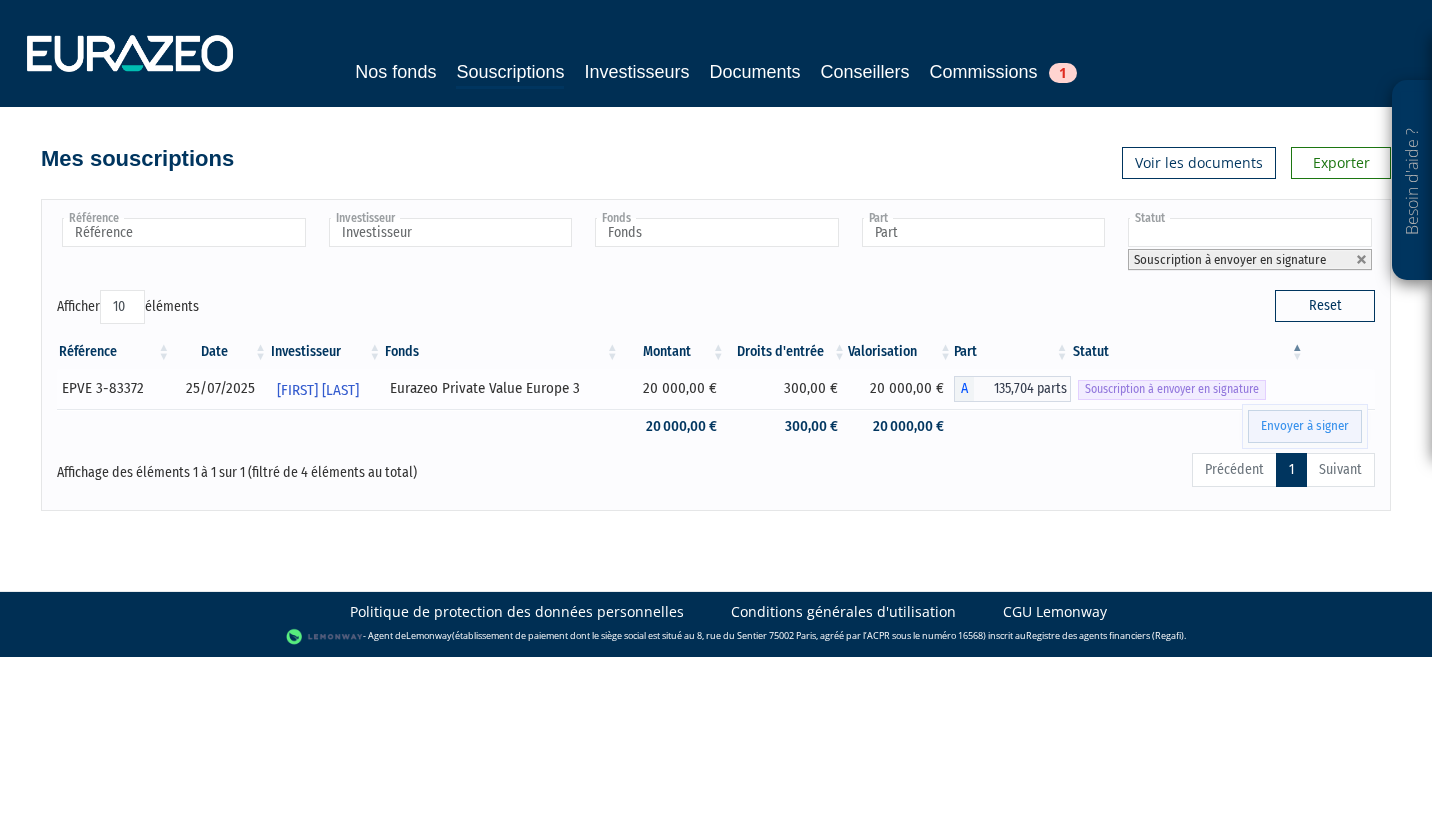 click on "Envoyer à signer" at bounding box center (1305, 426) 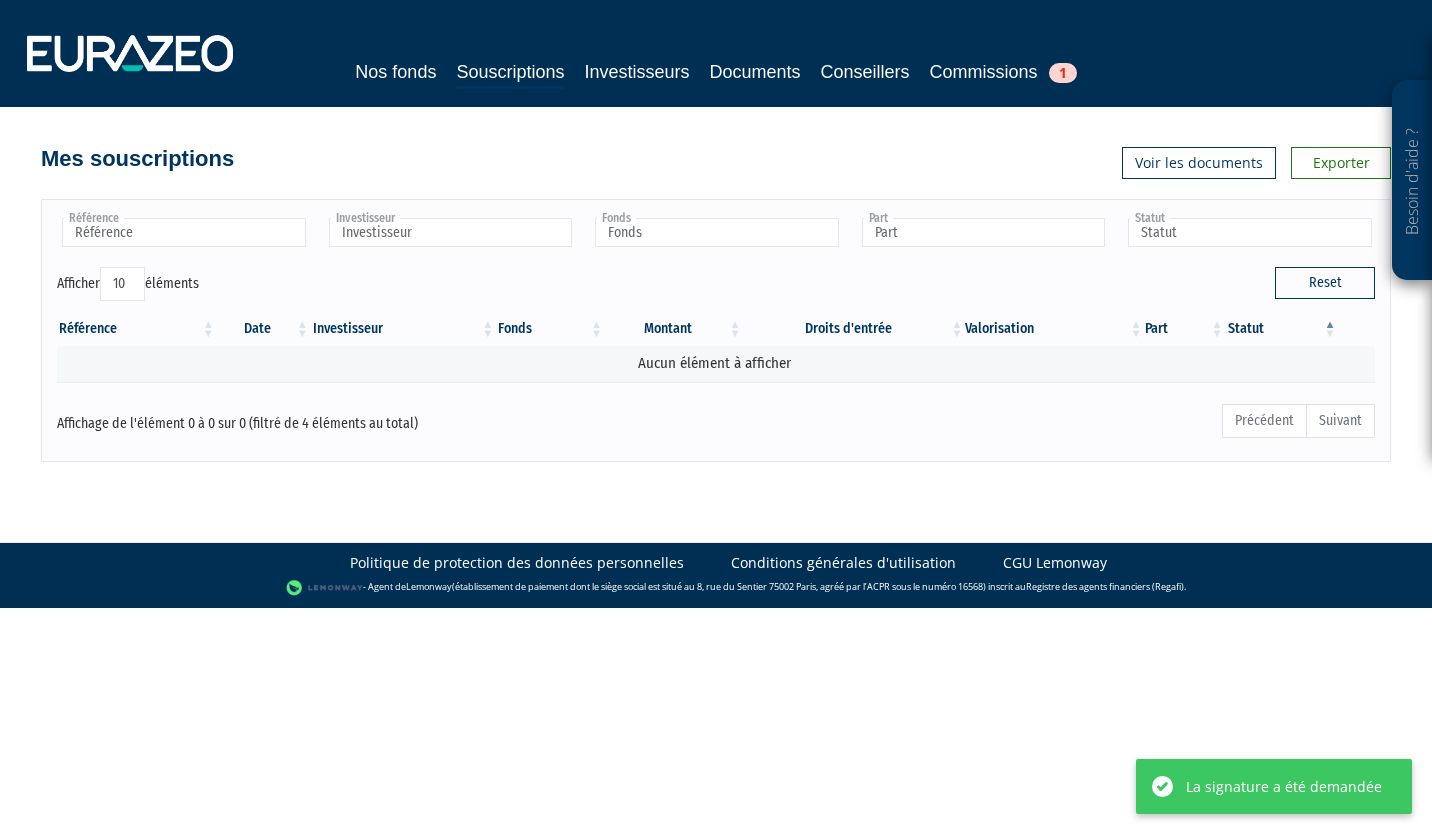 scroll, scrollTop: 0, scrollLeft: 0, axis: both 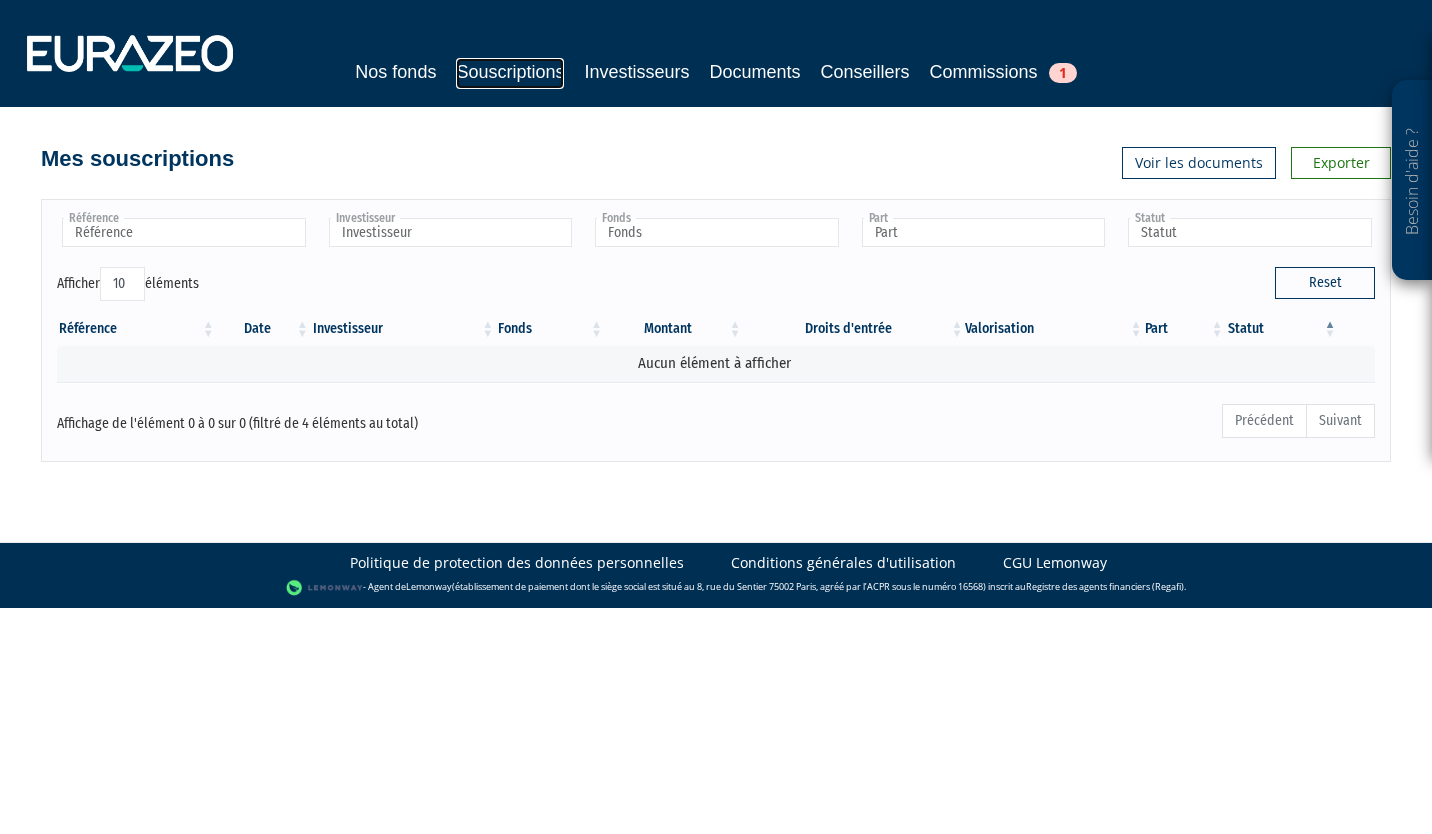 click on "Souscriptions" at bounding box center (510, 73) 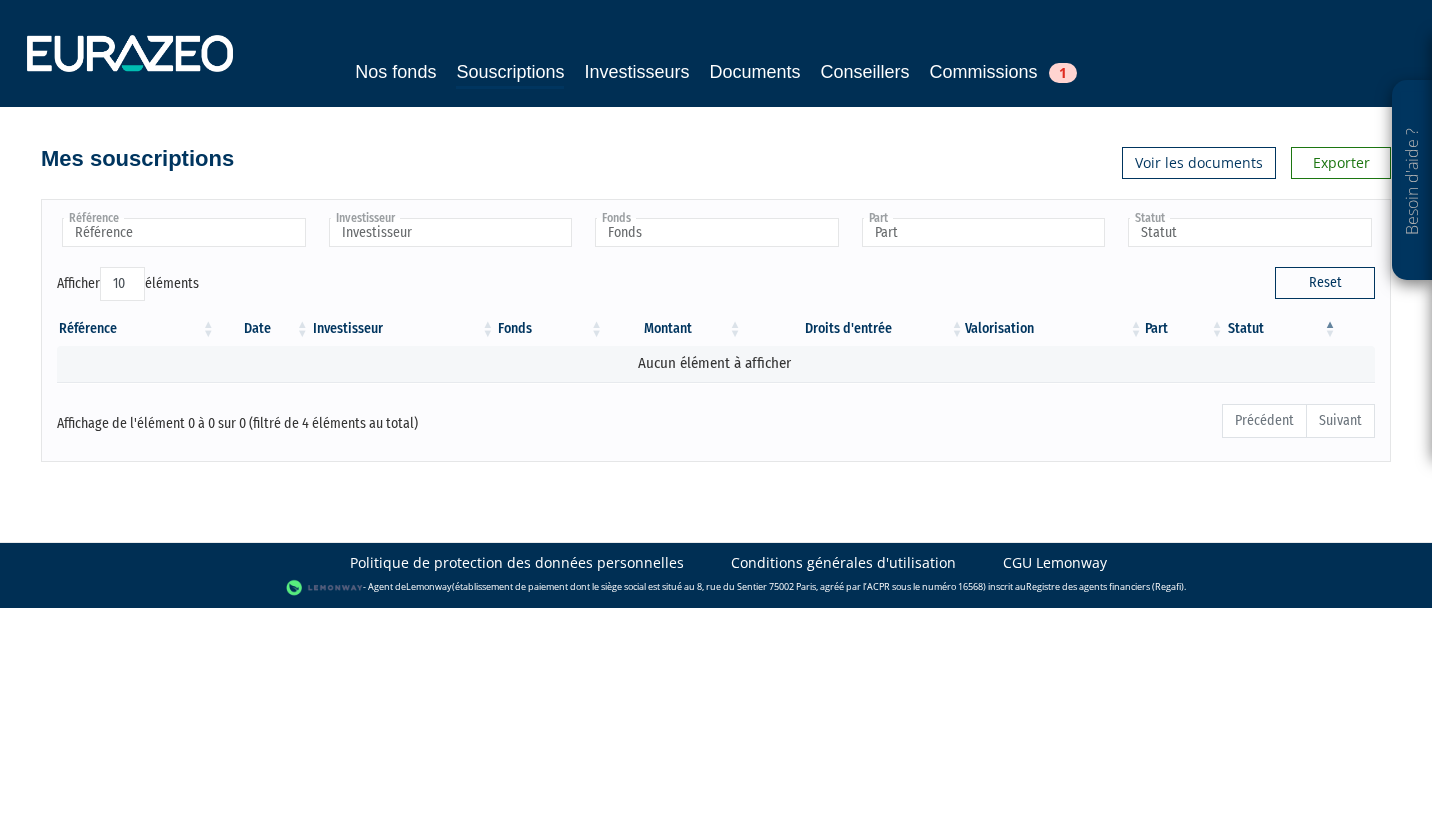 scroll, scrollTop: 0, scrollLeft: 0, axis: both 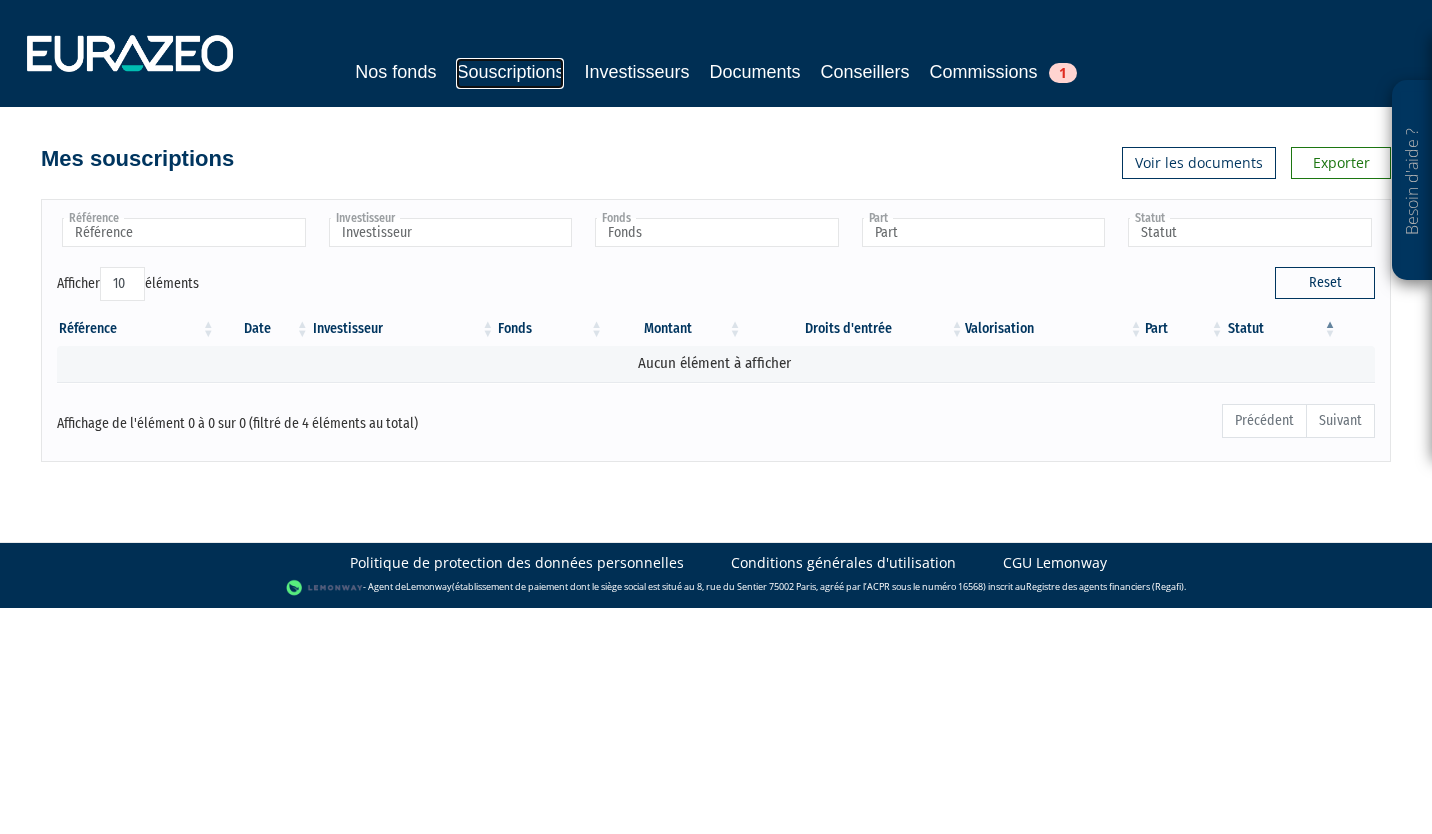 click on "Souscriptions" at bounding box center (510, 73) 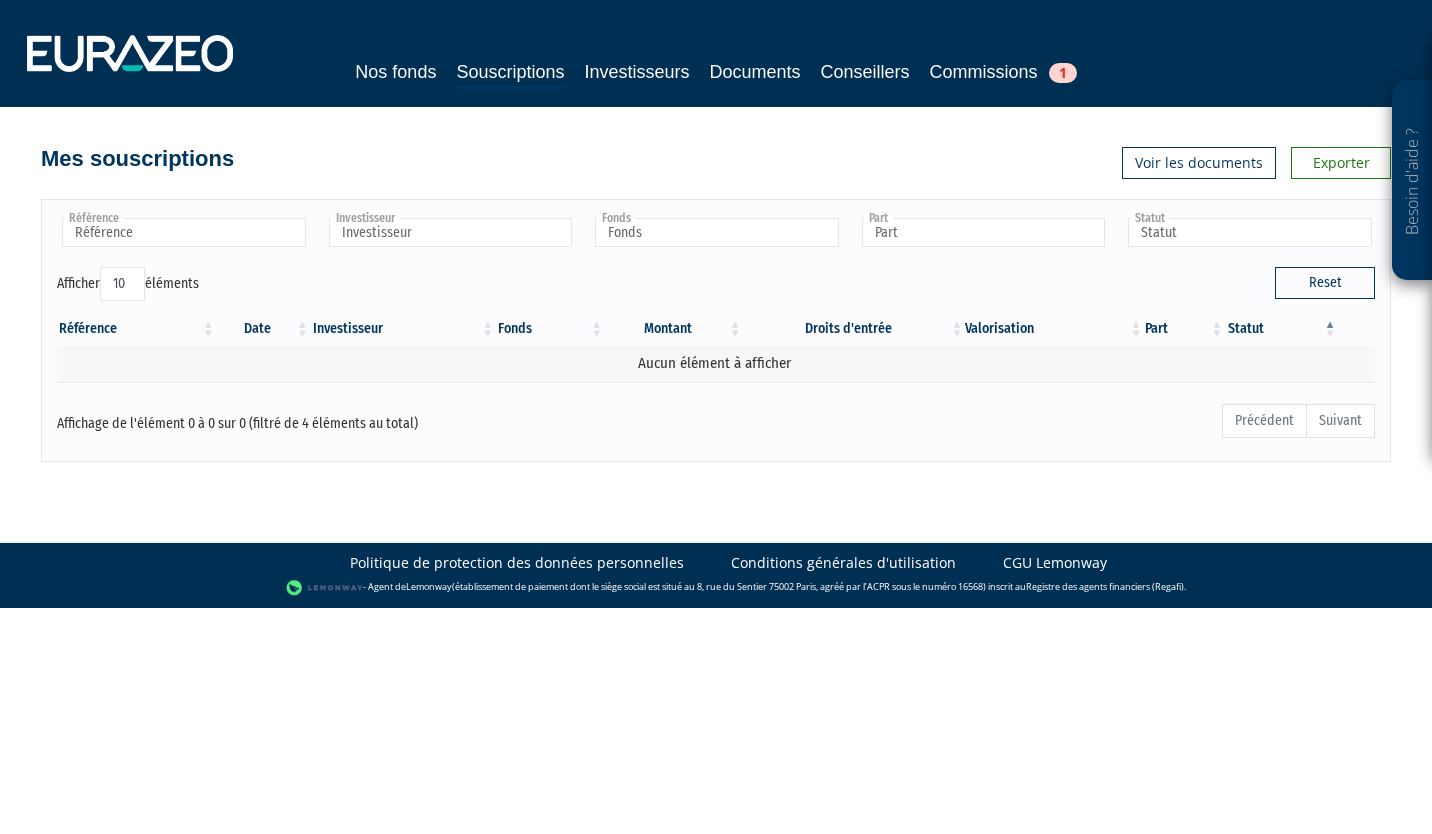 scroll, scrollTop: 0, scrollLeft: 0, axis: both 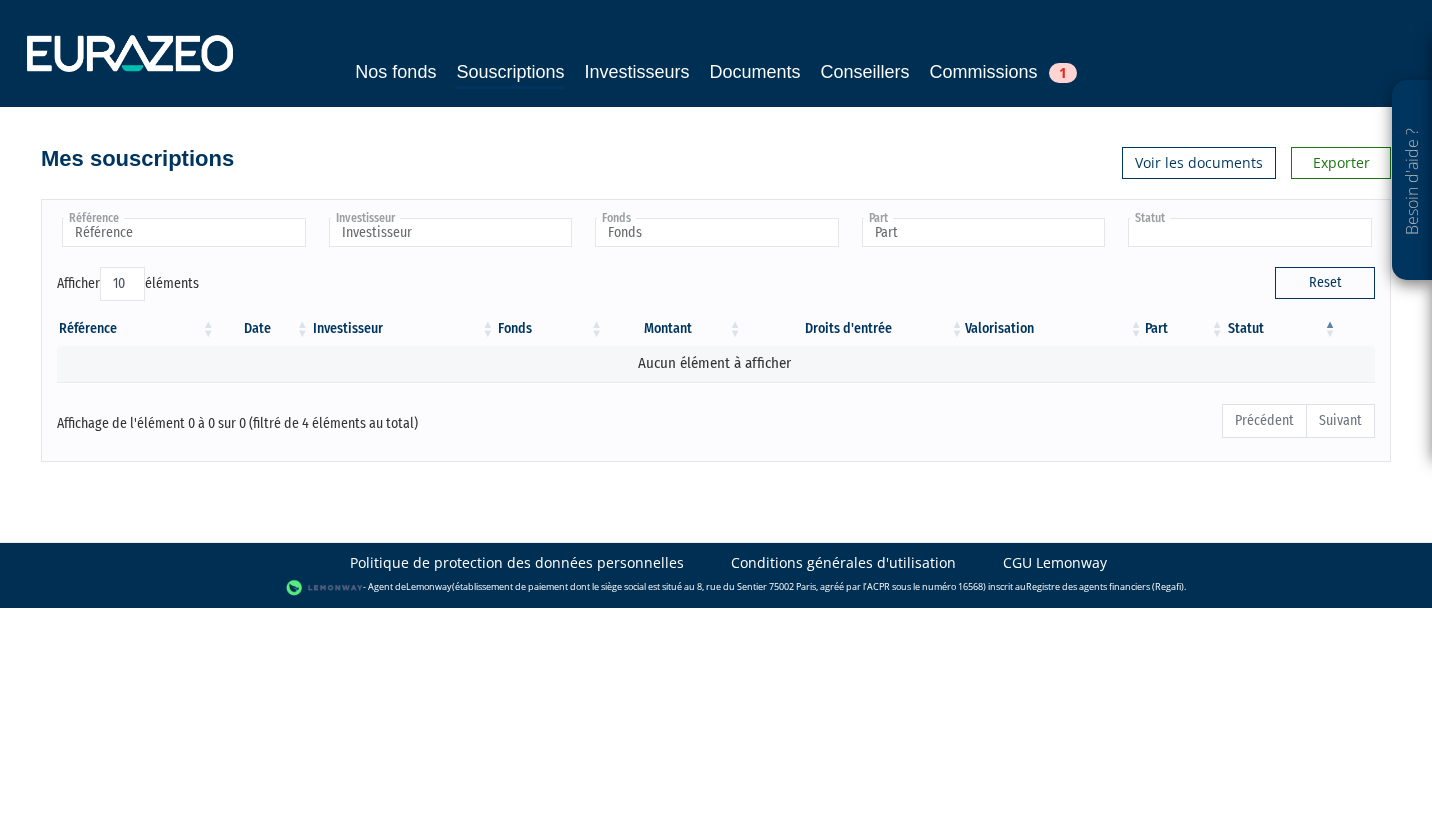 click at bounding box center (1249, 233) 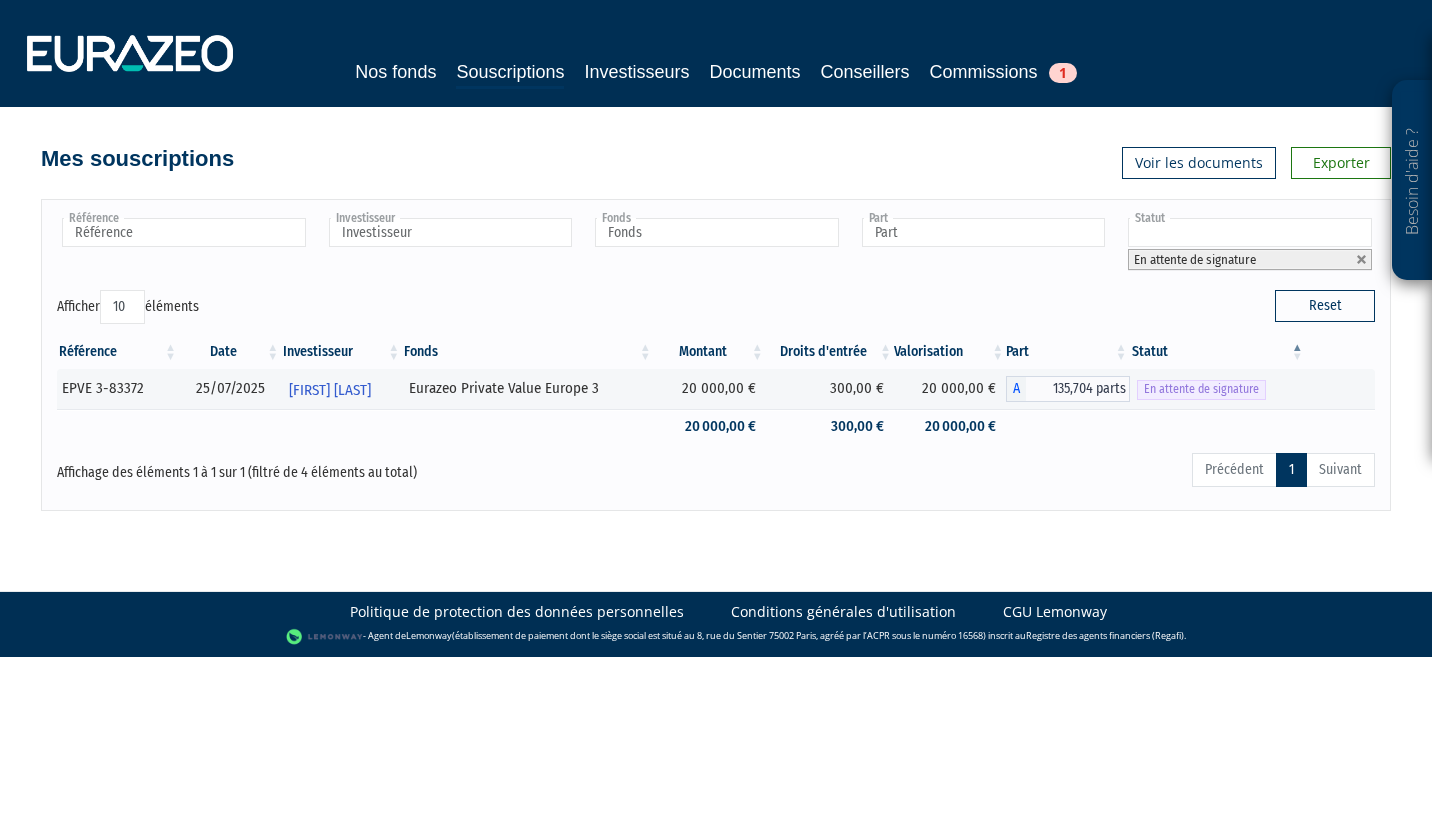 click at bounding box center [1250, 232] 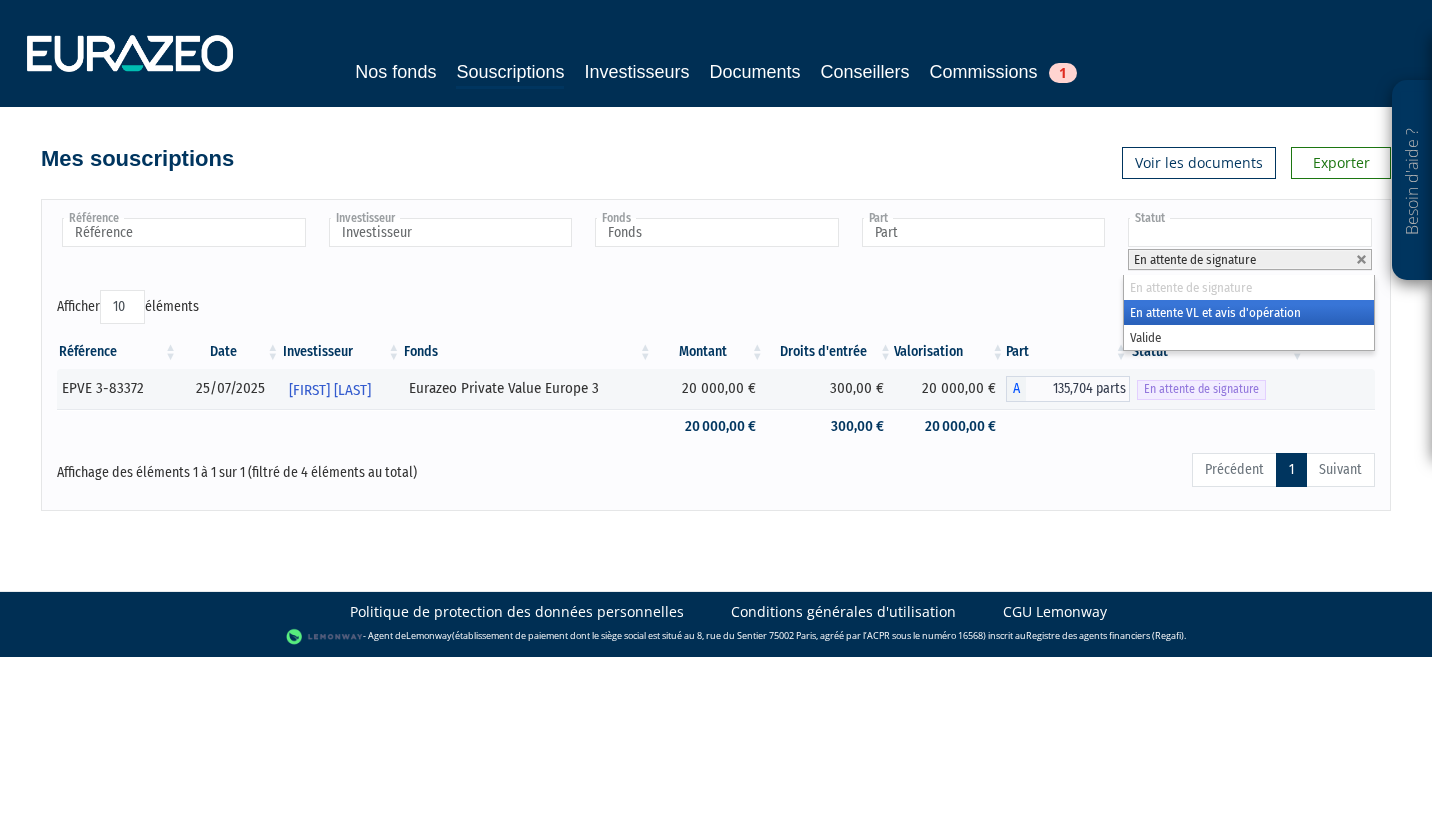 click on "Affichage des éléments 1 à 1 sur 1 (filtré de 4 éléments au total)" at bounding box center [323, 473] 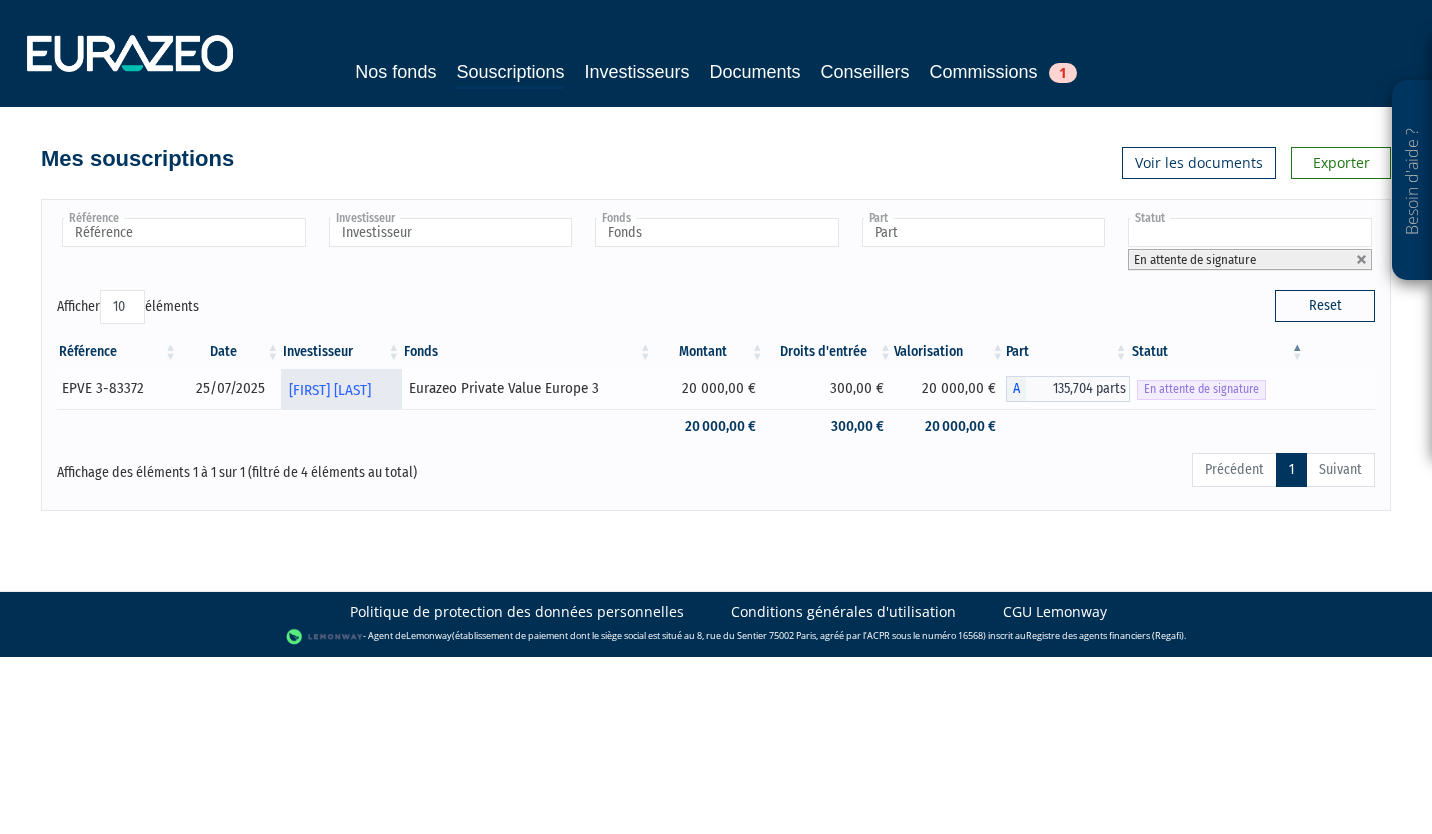 click on "[FIRST] [LAST]" at bounding box center (330, 390) 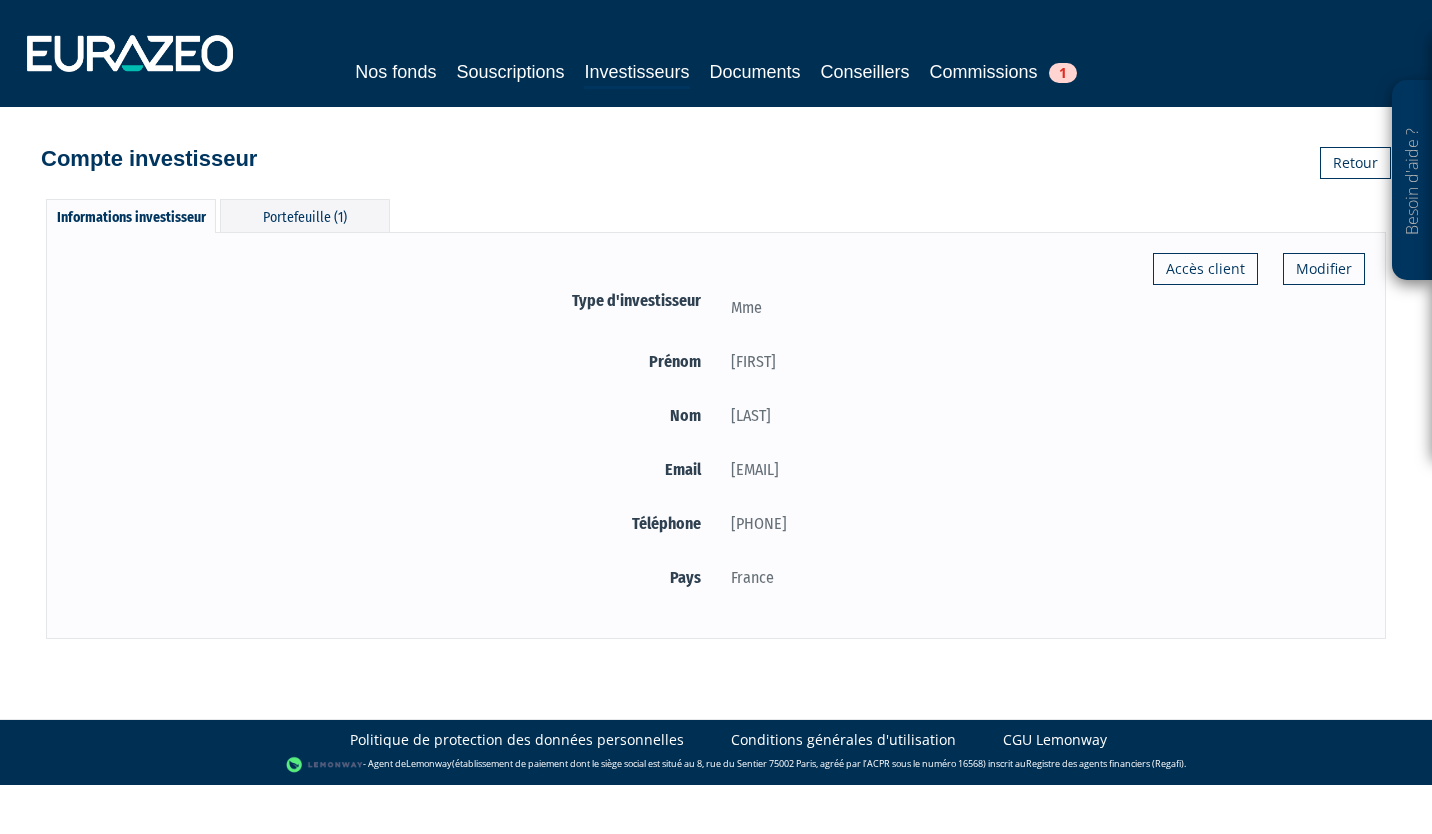 scroll, scrollTop: 0, scrollLeft: 0, axis: both 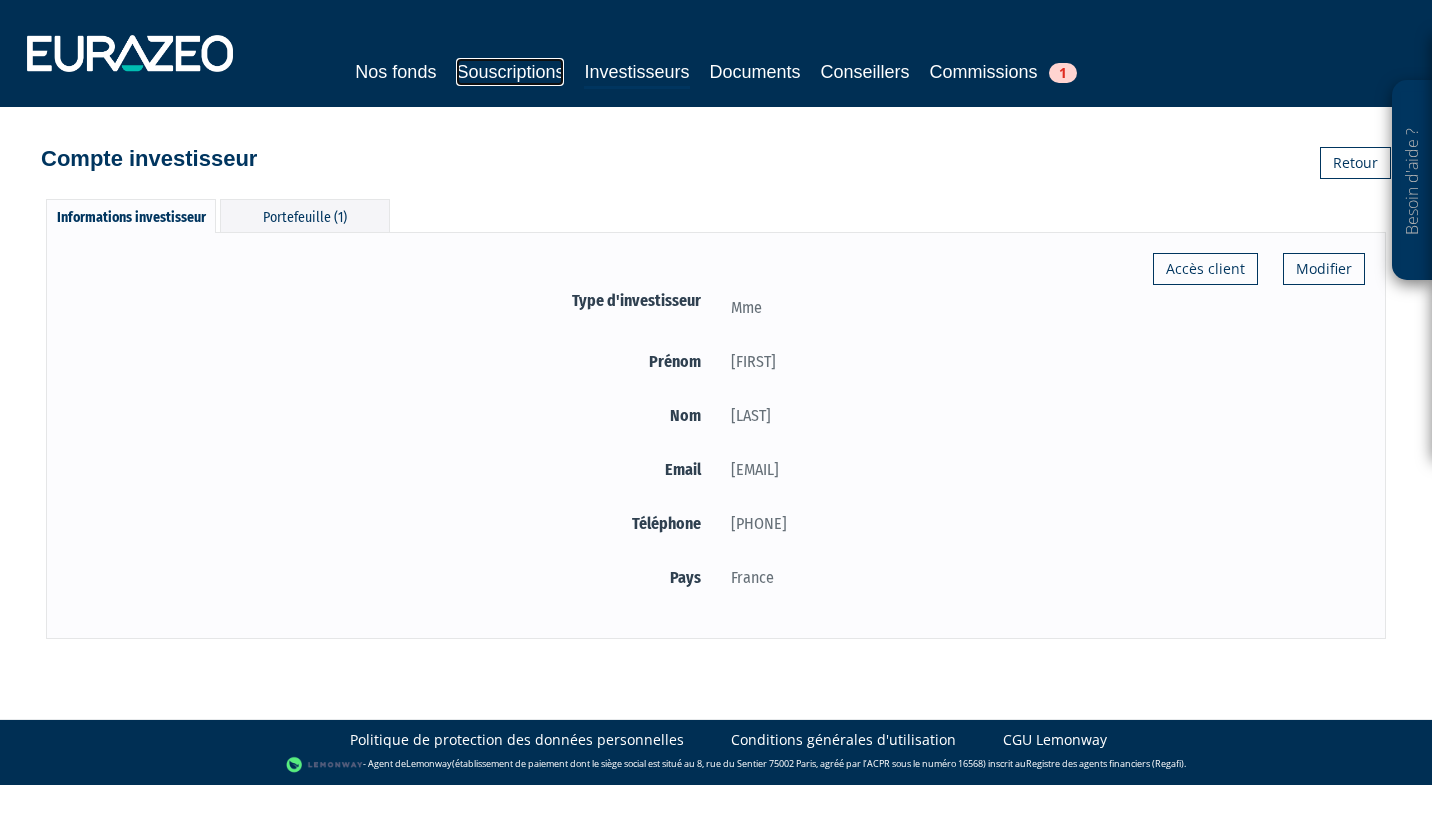 click on "Souscriptions" at bounding box center (510, 72) 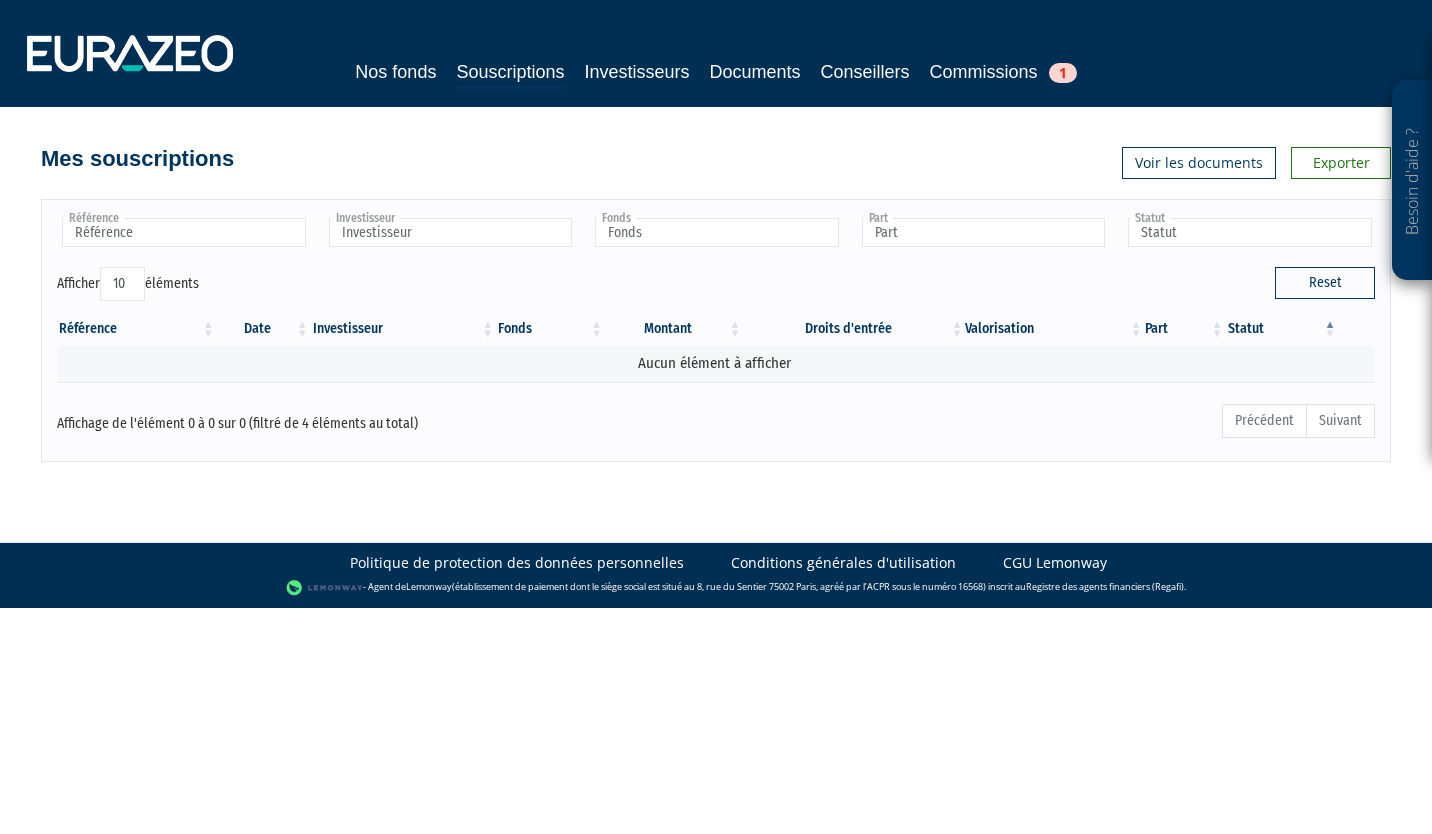 scroll, scrollTop: 0, scrollLeft: 0, axis: both 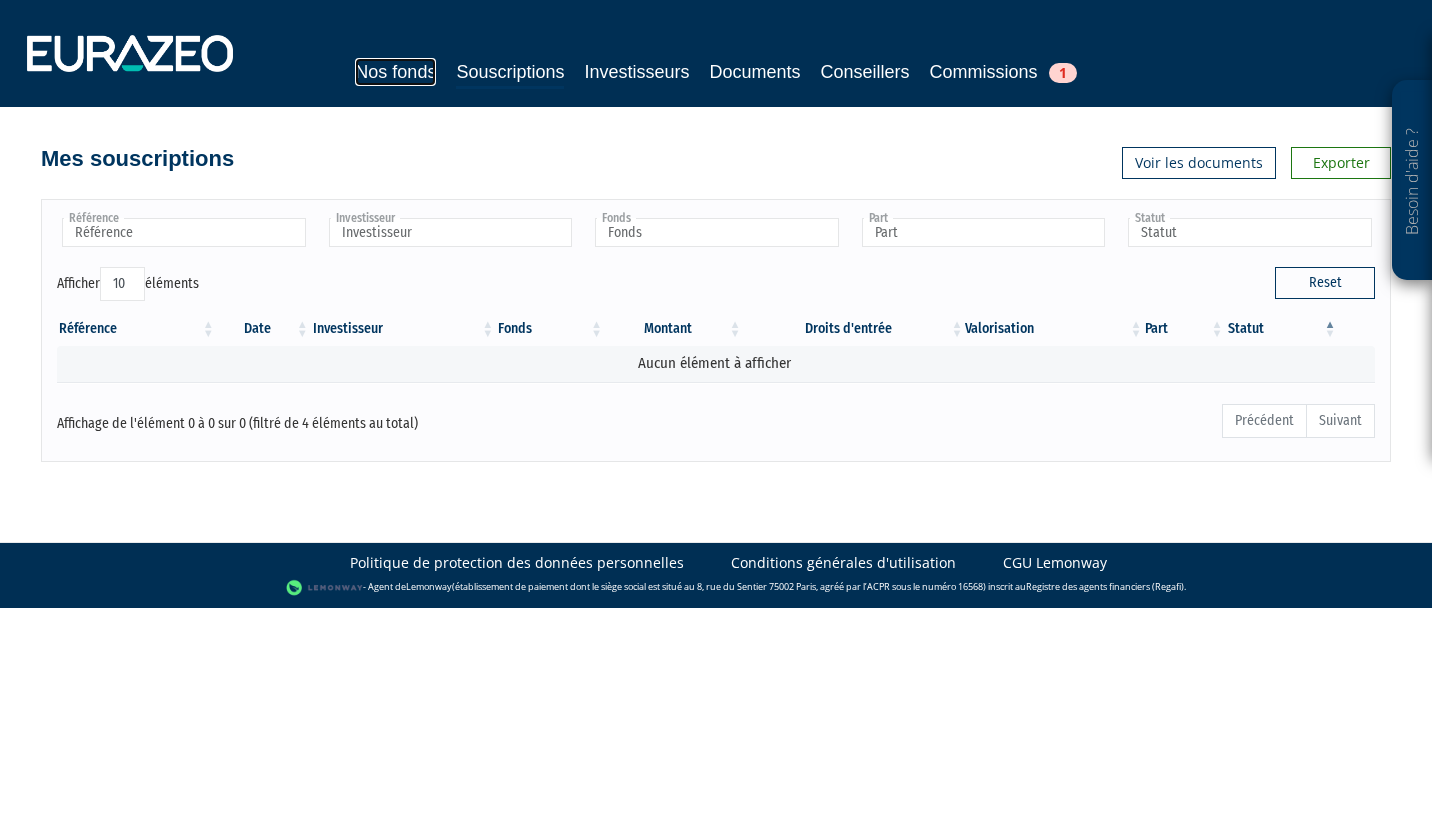 click on "Nos fonds" at bounding box center (395, 72) 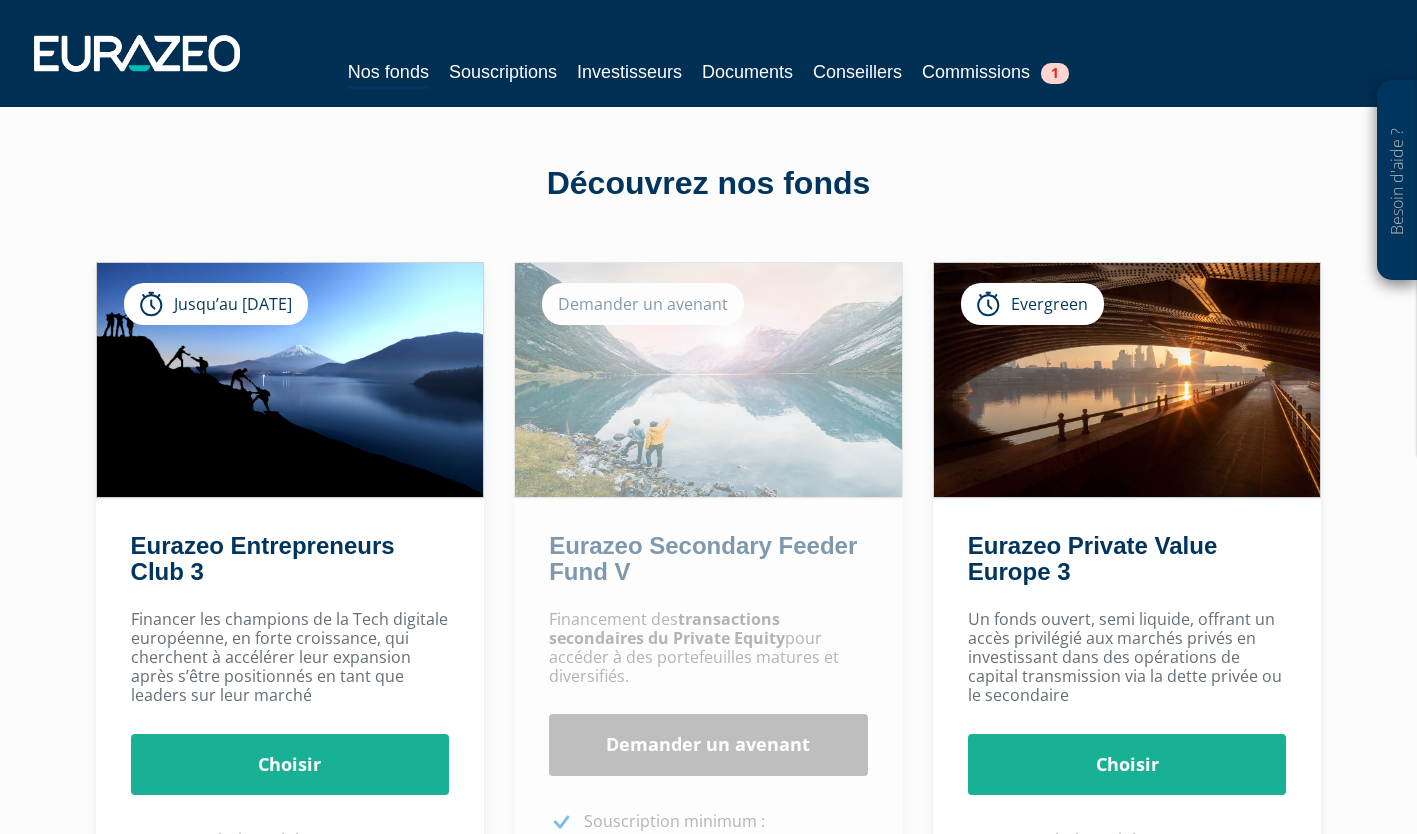 scroll, scrollTop: 0, scrollLeft: 0, axis: both 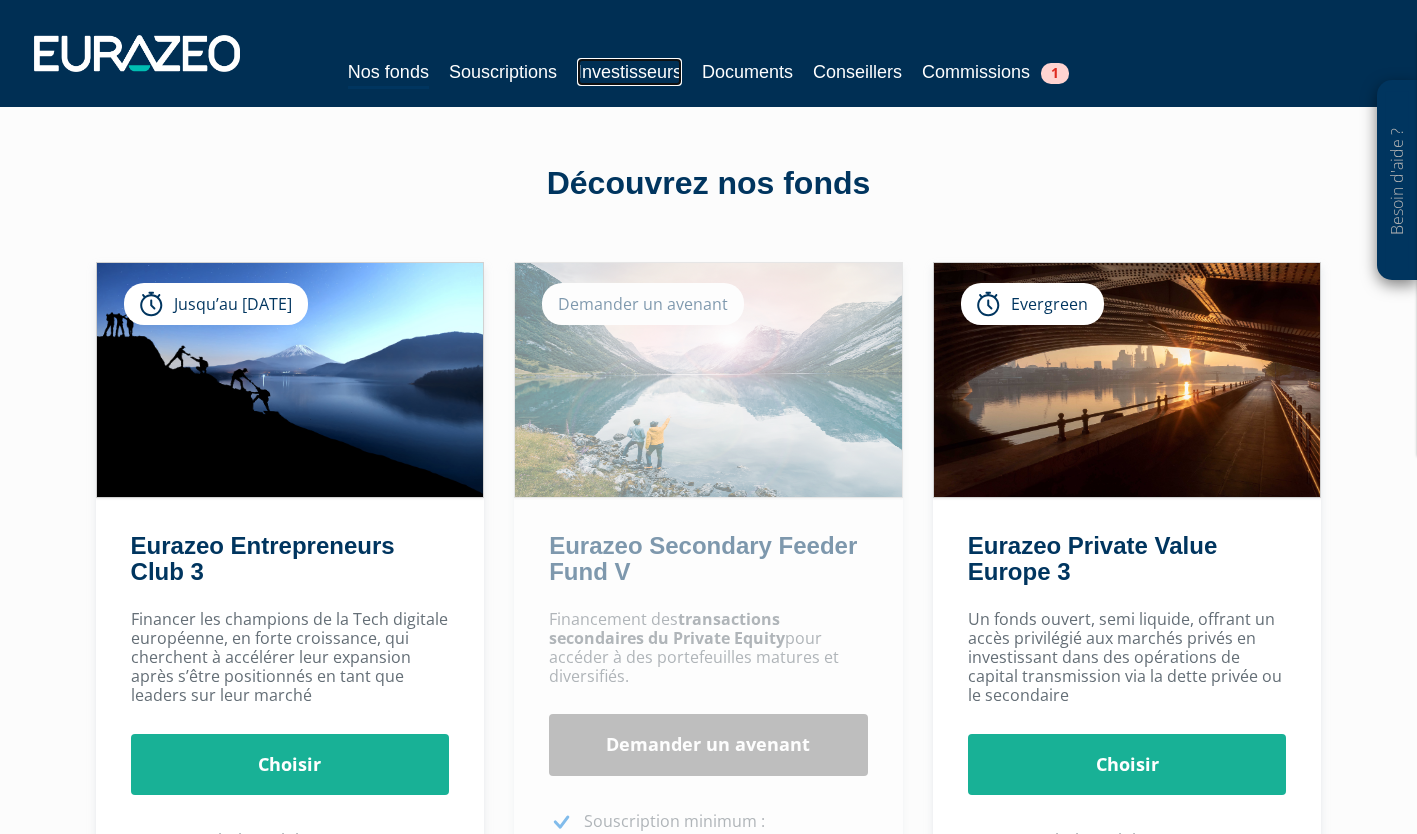click on "Investisseurs" at bounding box center [629, 72] 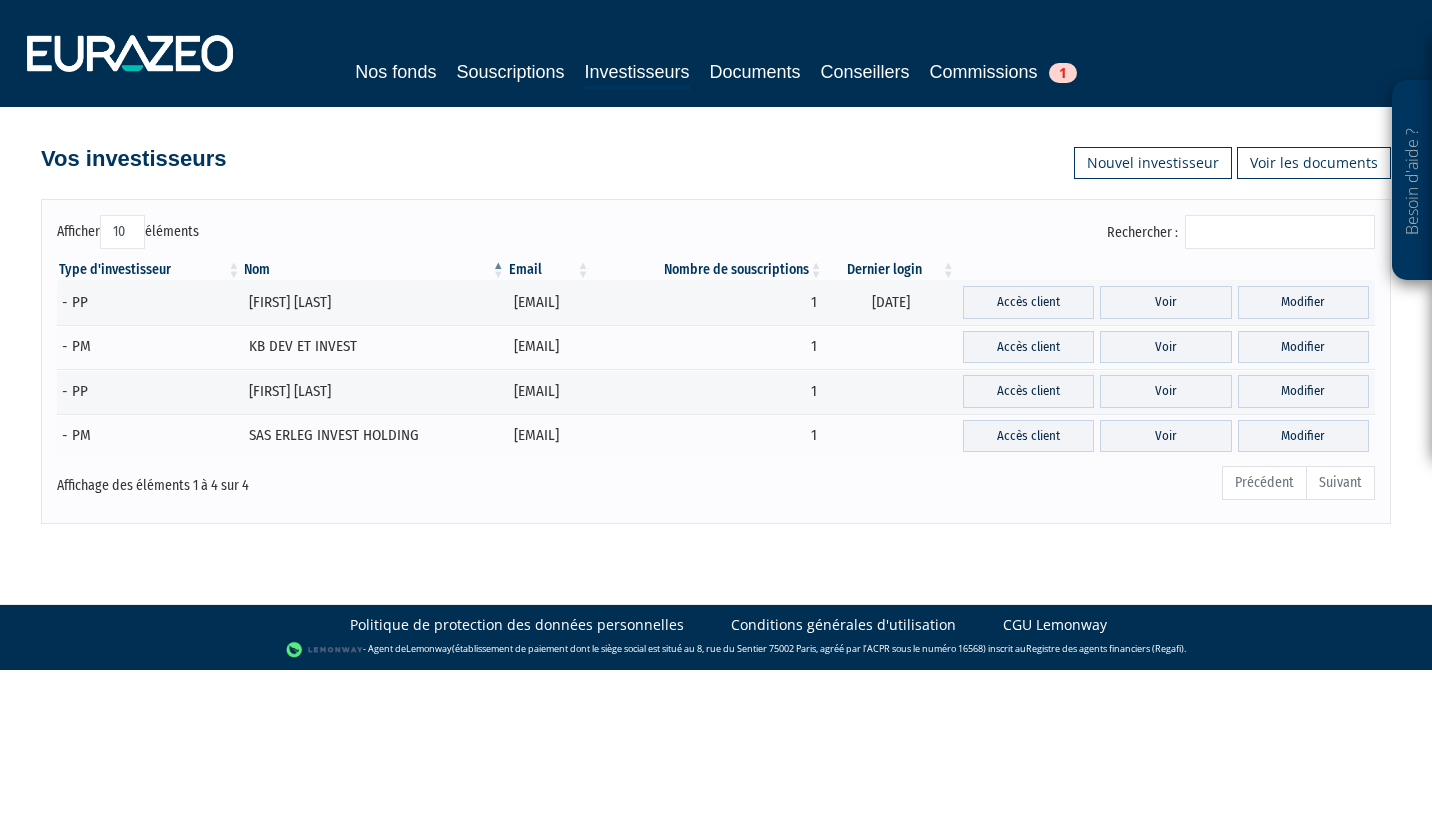 scroll, scrollTop: 0, scrollLeft: 0, axis: both 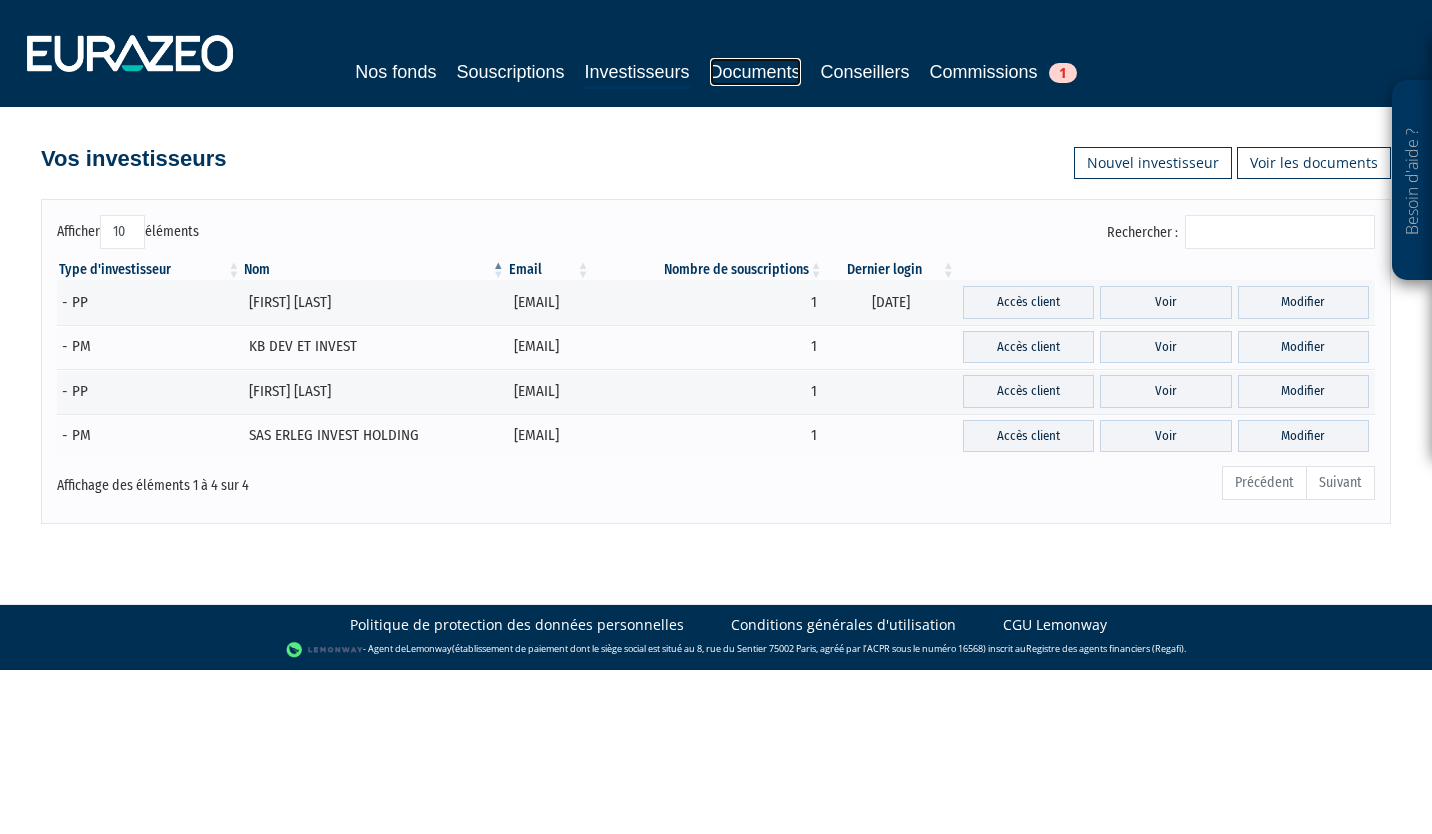 click on "Documents" at bounding box center (755, 72) 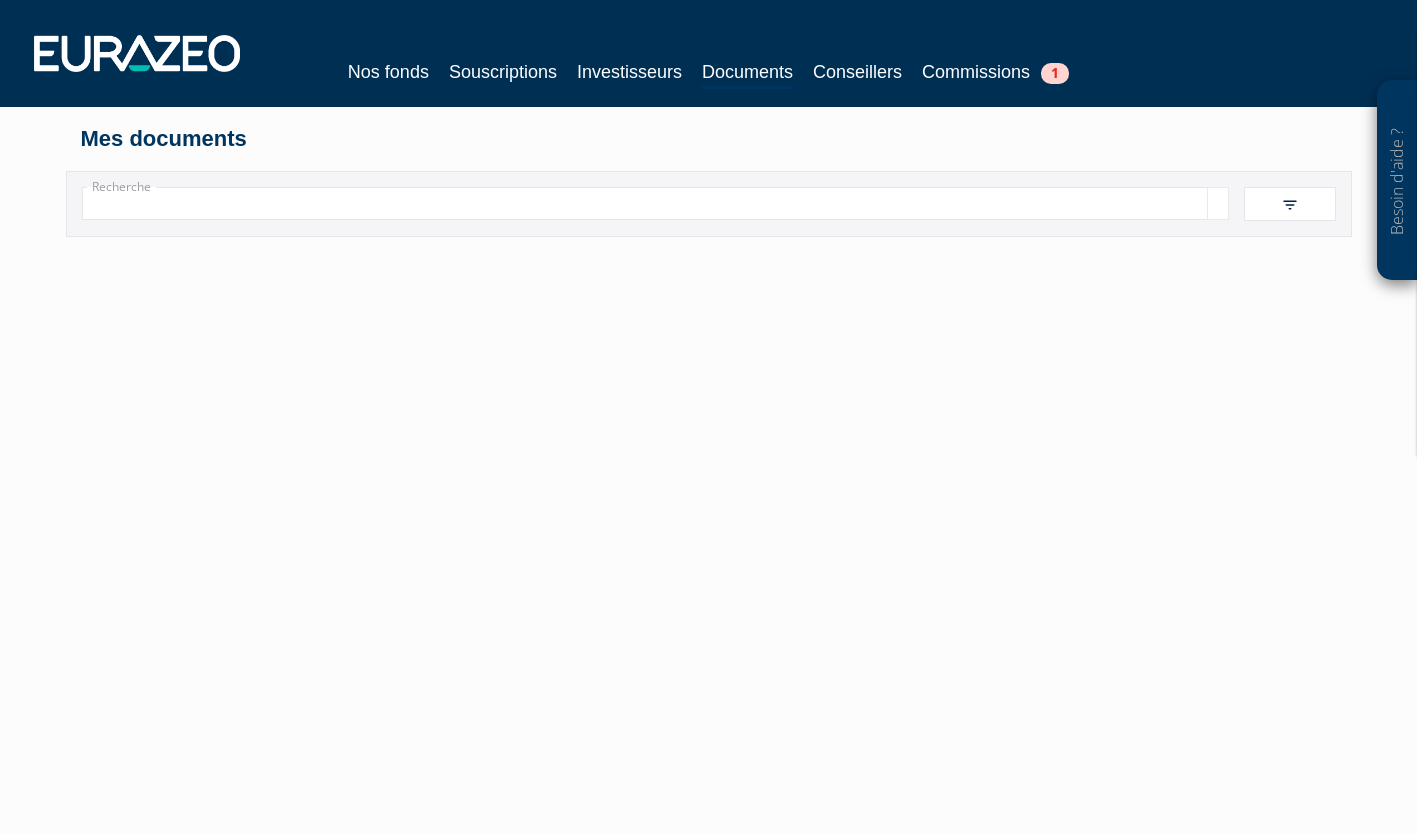 scroll, scrollTop: 0, scrollLeft: 0, axis: both 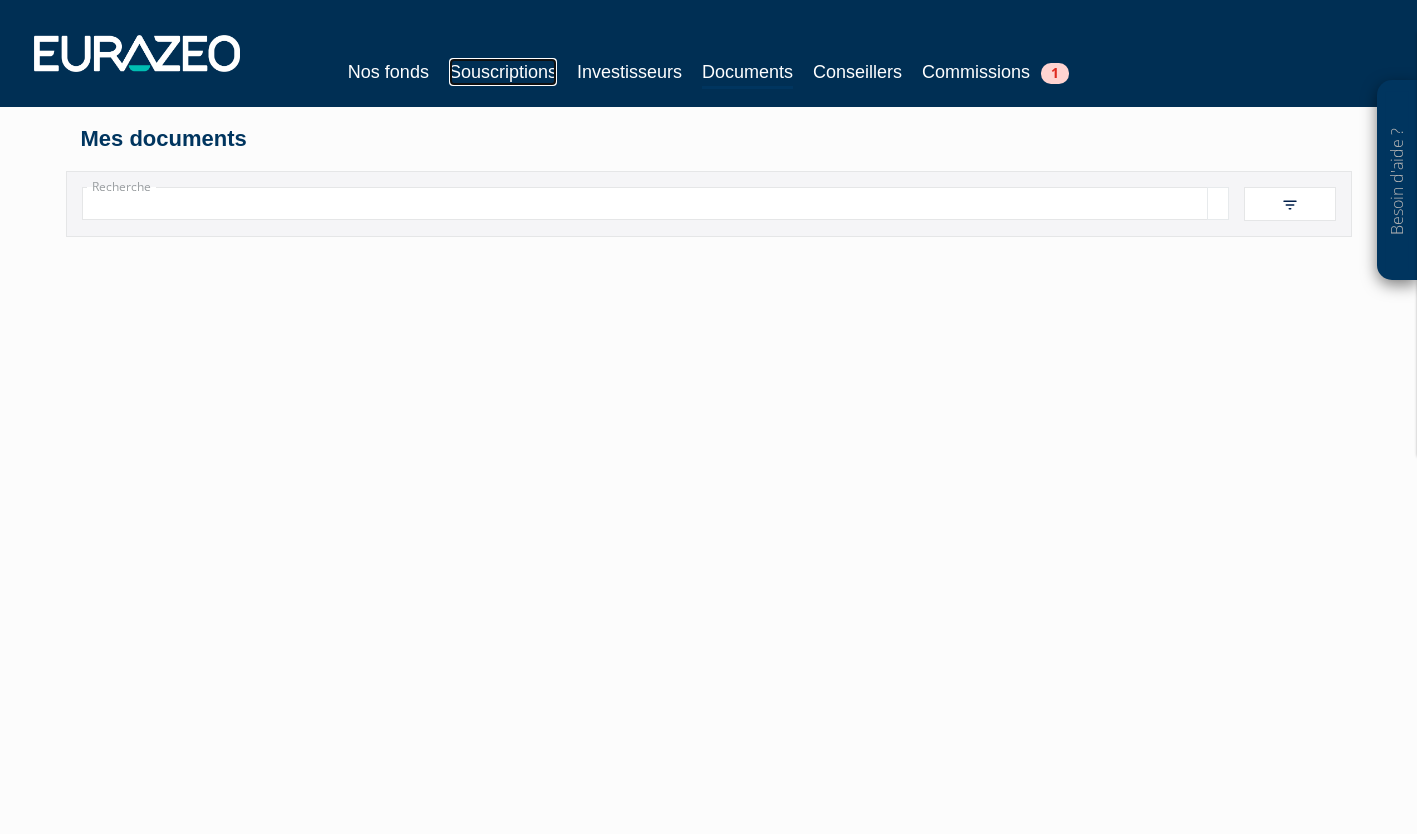 click on "Souscriptions" at bounding box center (503, 72) 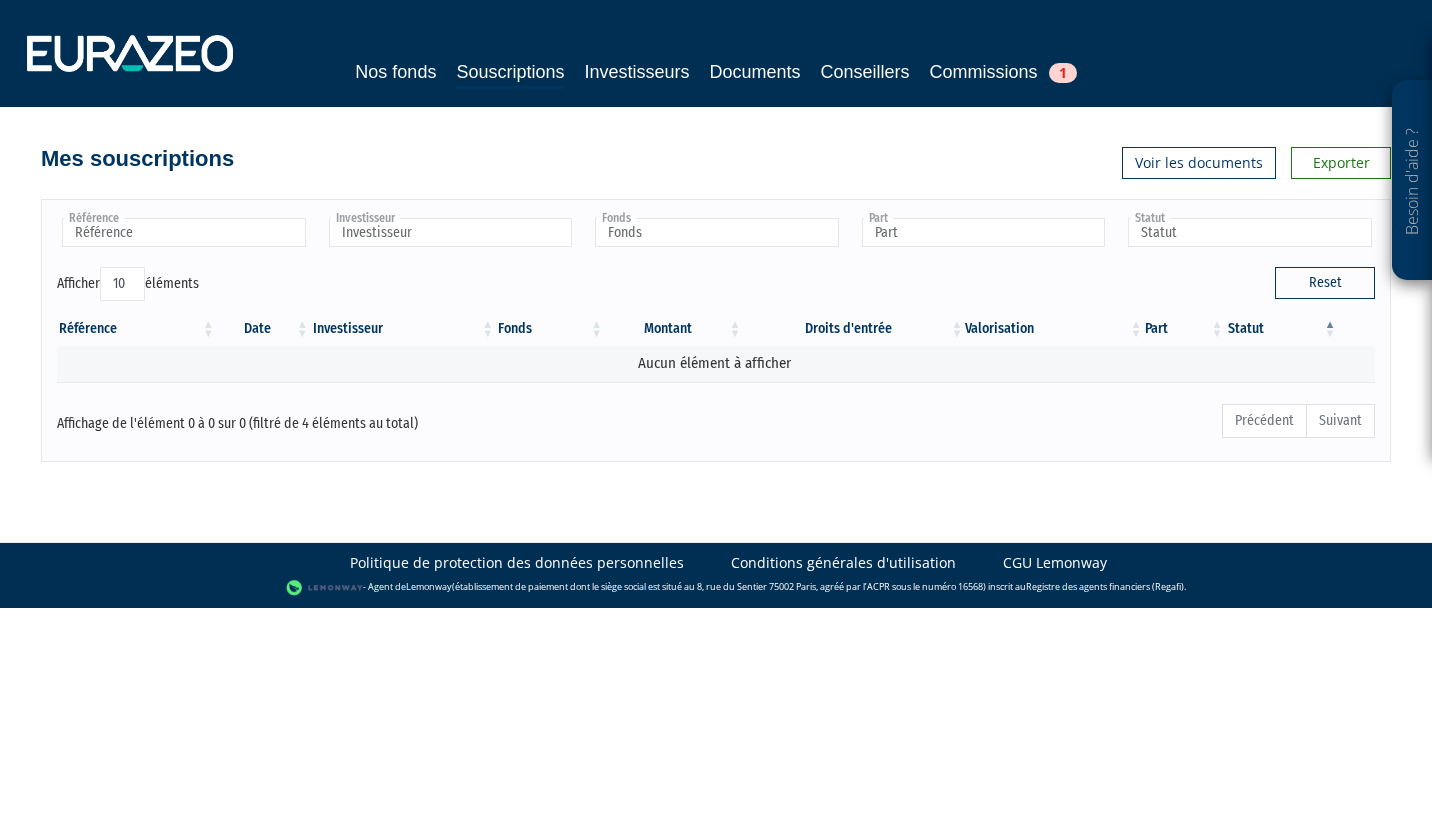 scroll, scrollTop: 0, scrollLeft: 0, axis: both 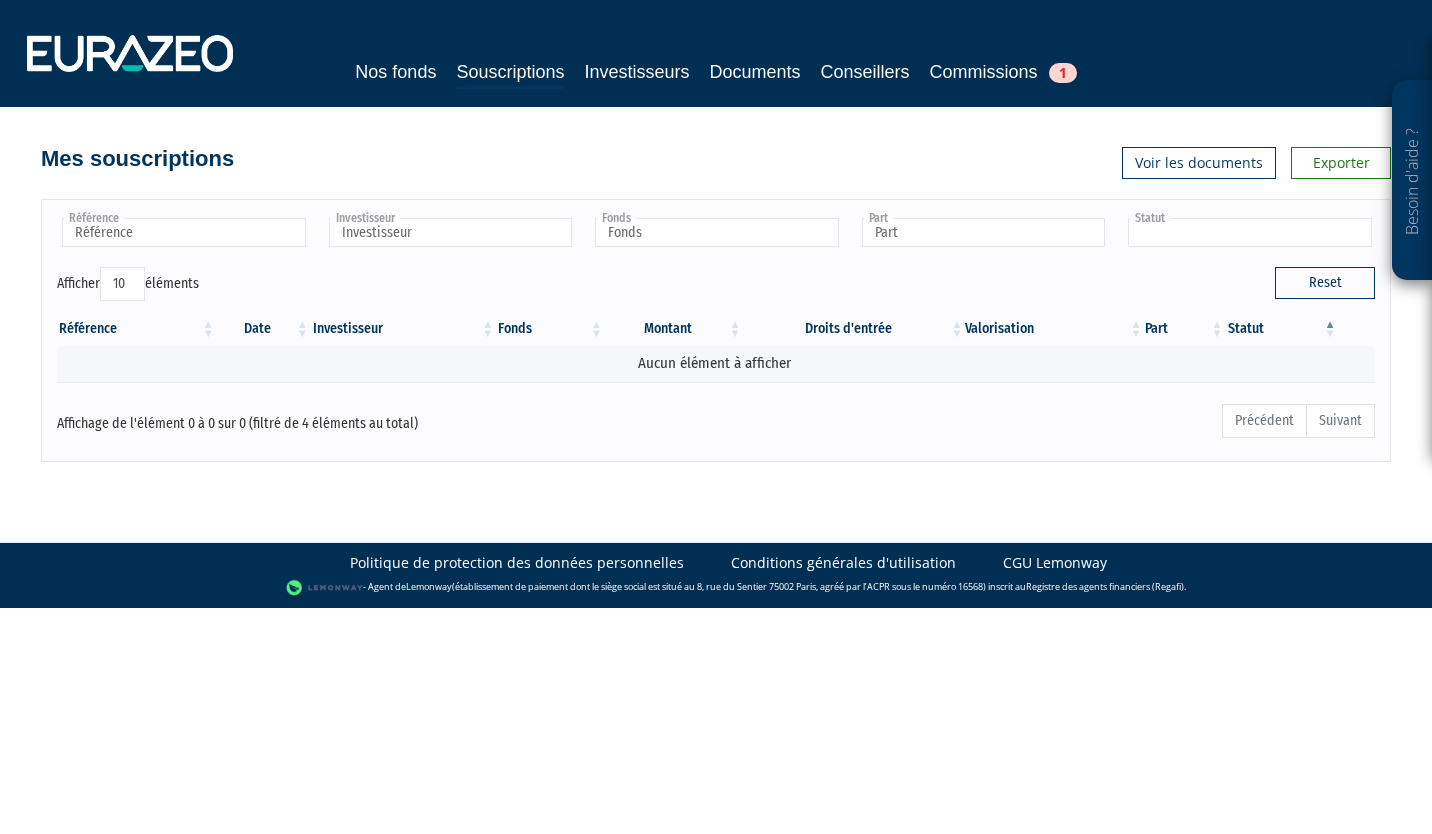 click at bounding box center (1250, 232) 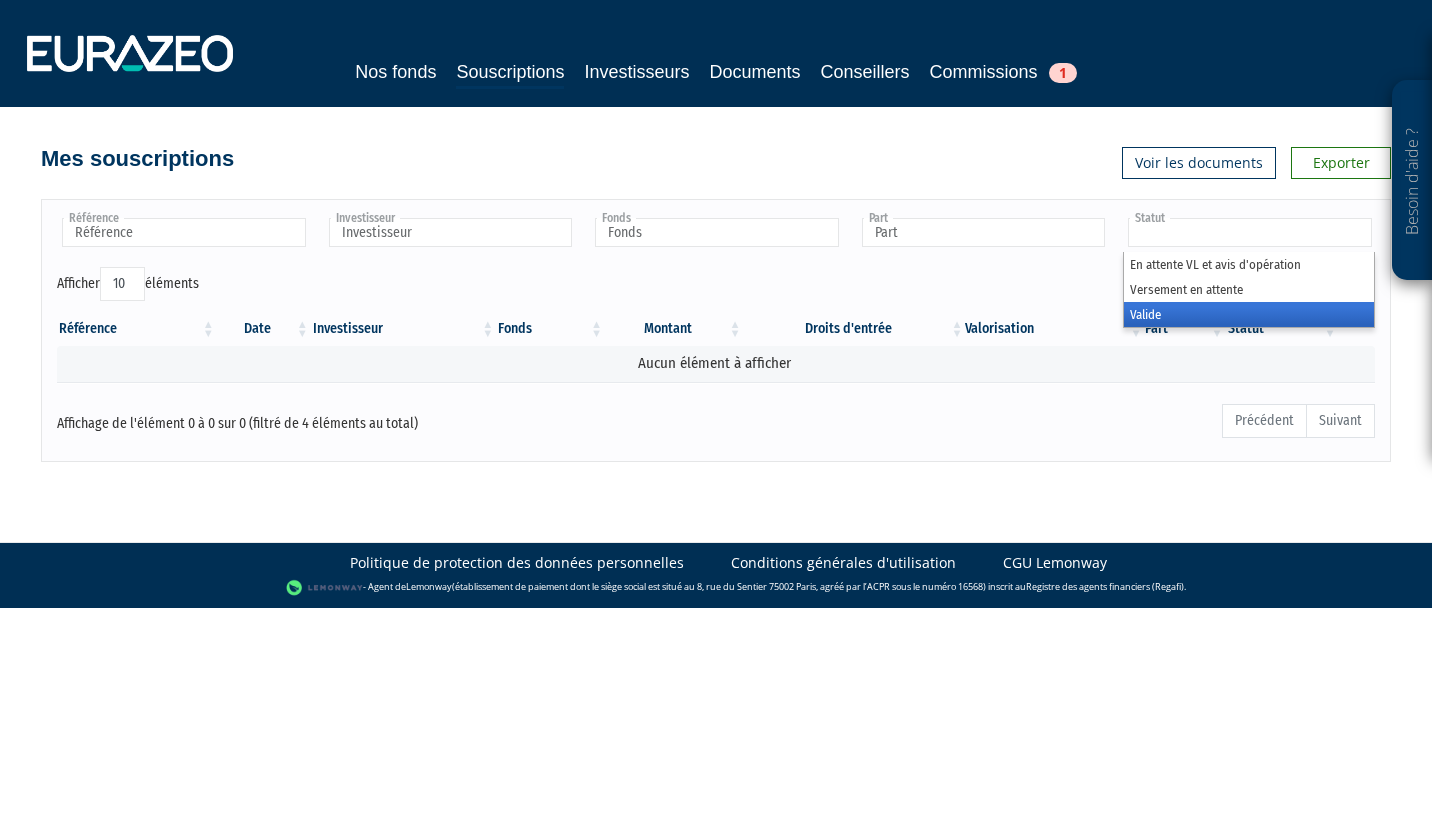 click on "Valide" at bounding box center [1249, 314] 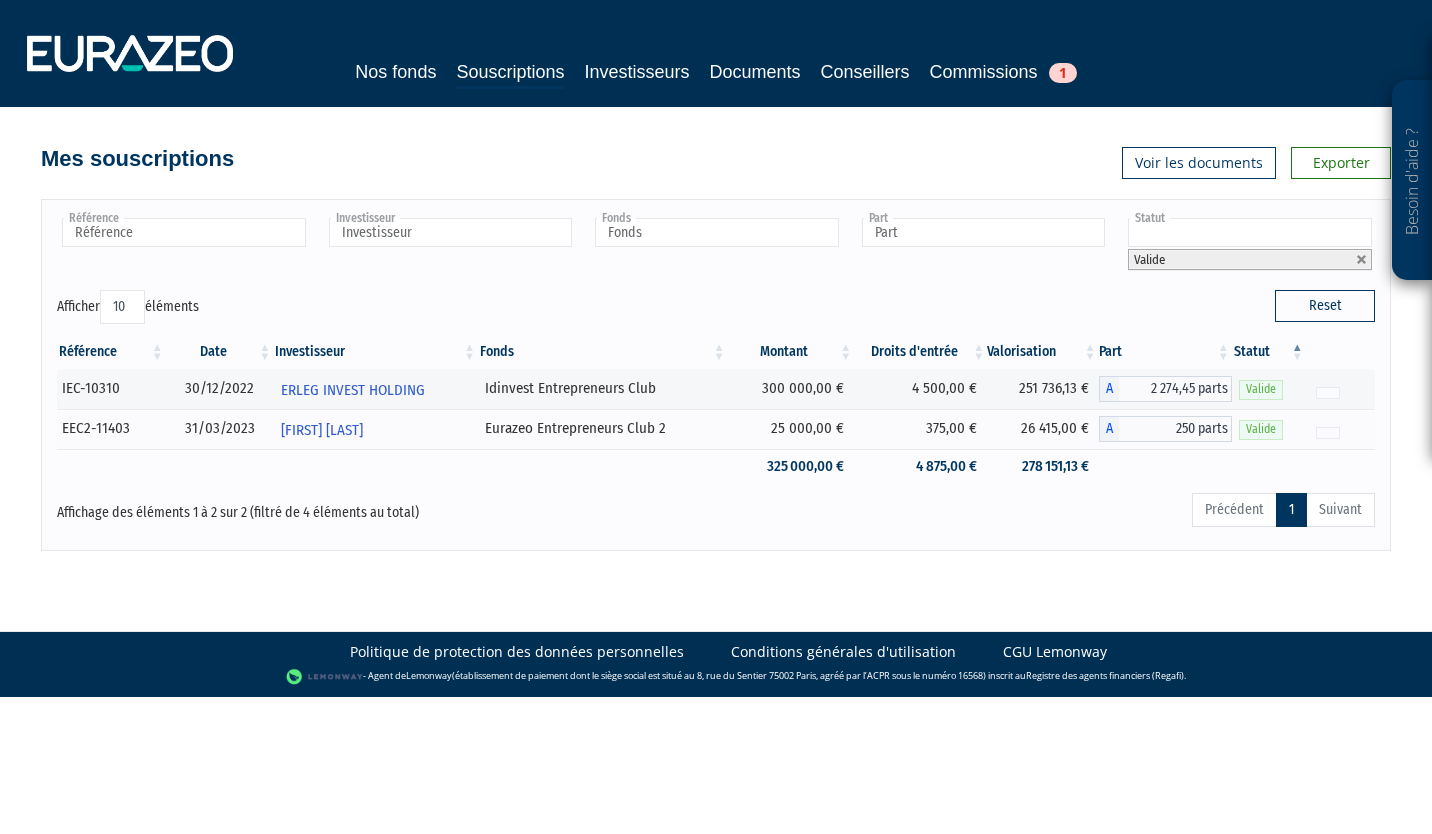 click at bounding box center [1250, 232] 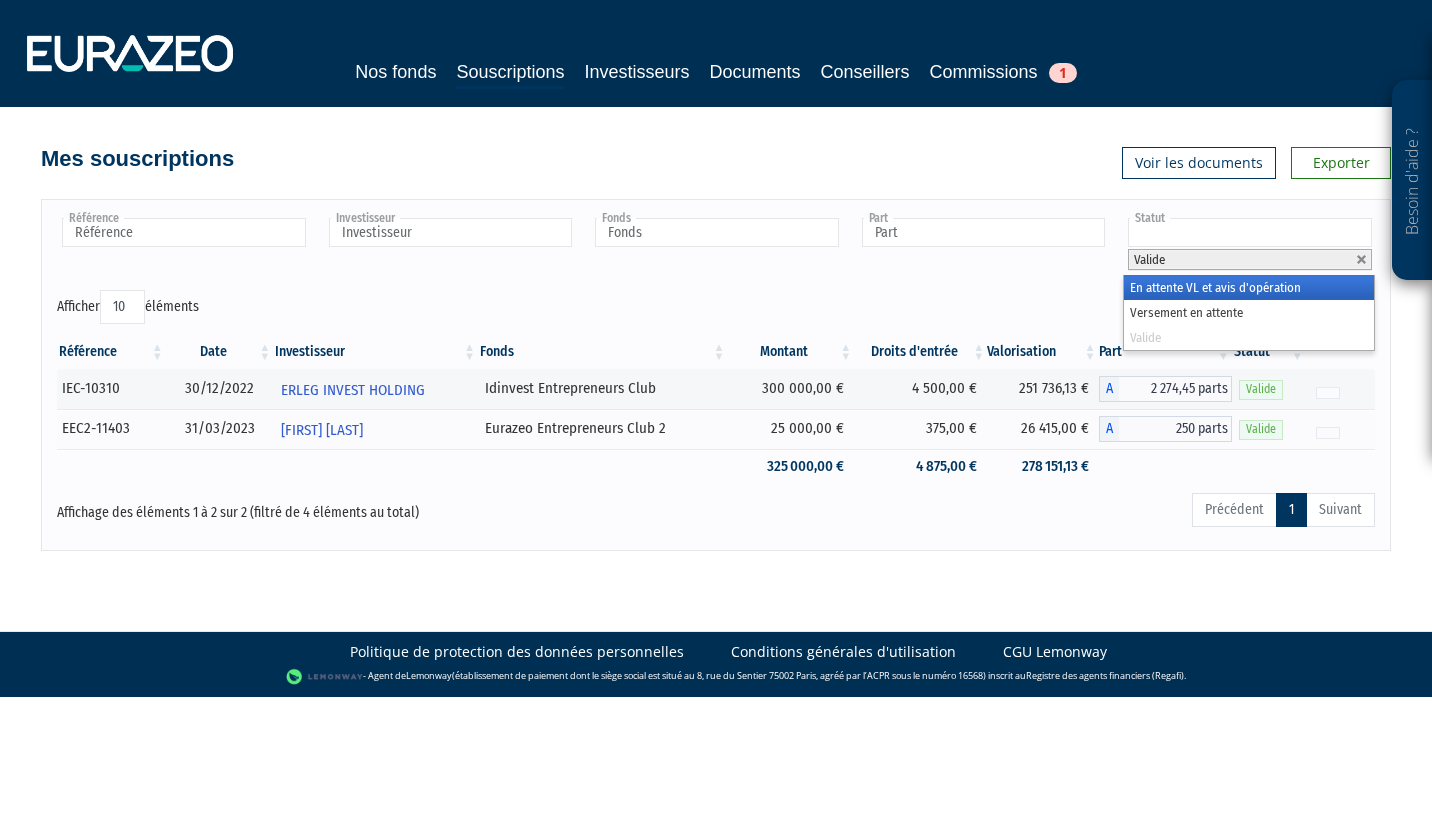 click on "En attente VL et avis d'opération" at bounding box center (1249, 287) 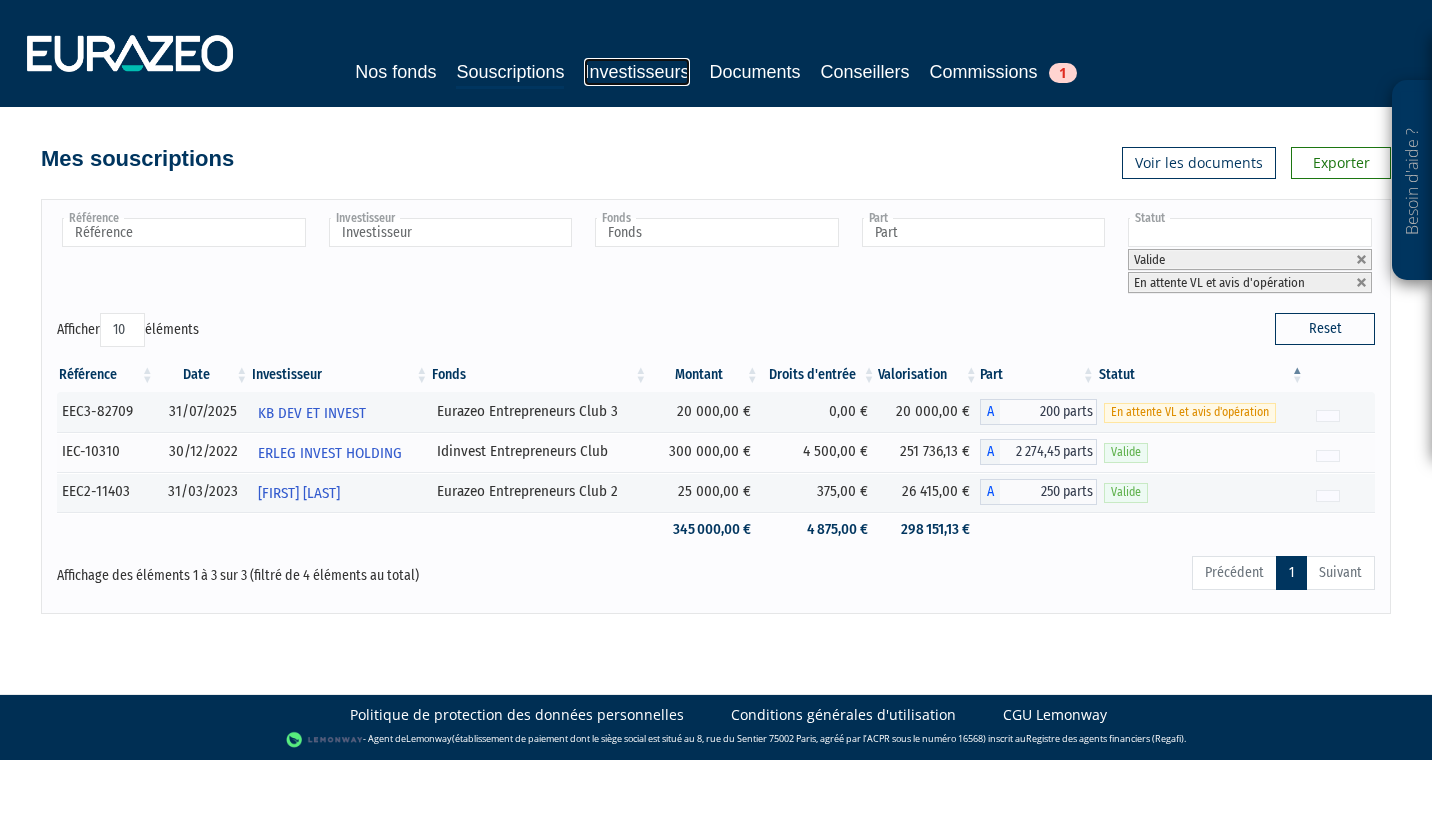 click on "Investisseurs" at bounding box center [636, 72] 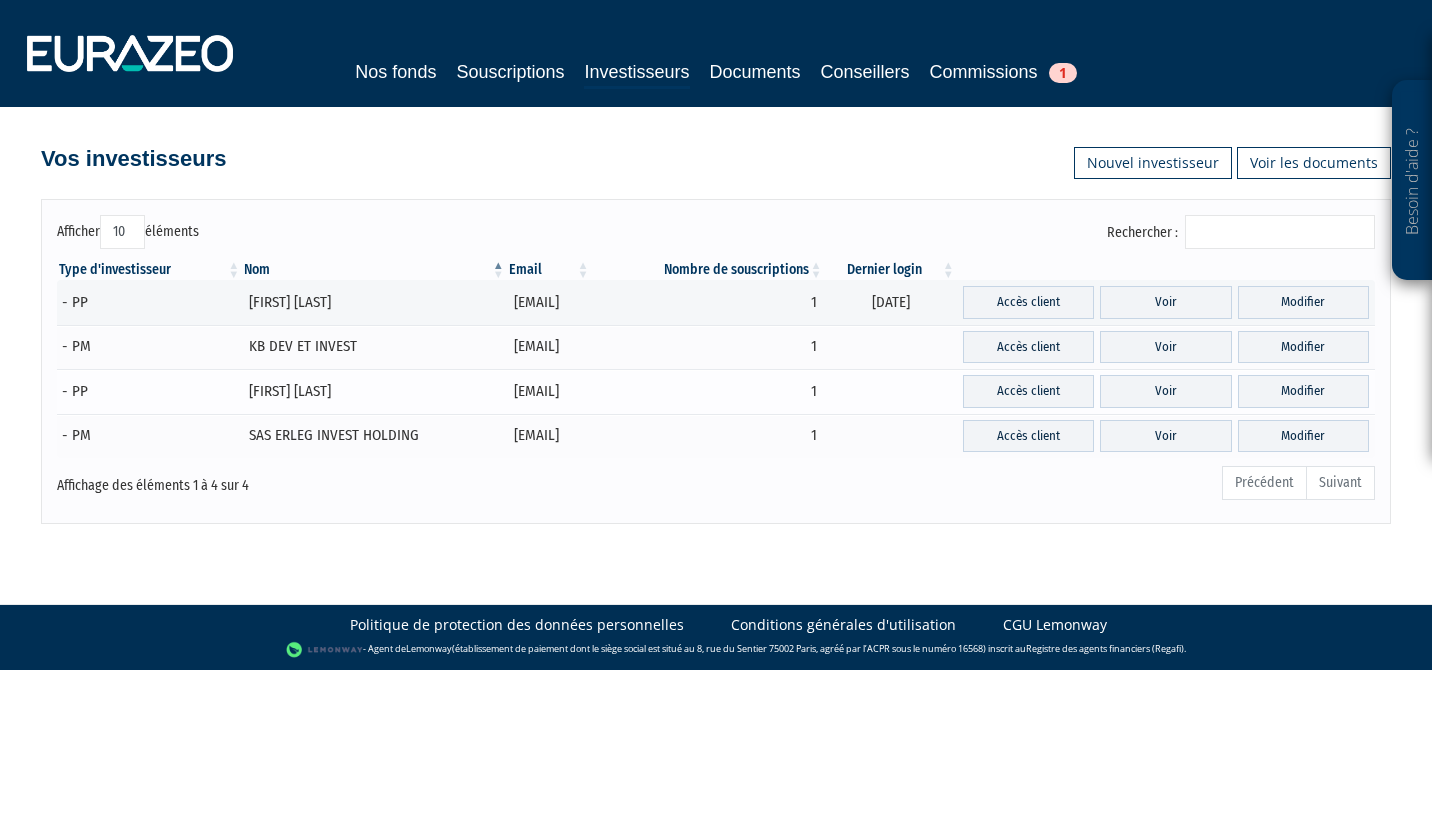 scroll, scrollTop: 0, scrollLeft: 0, axis: both 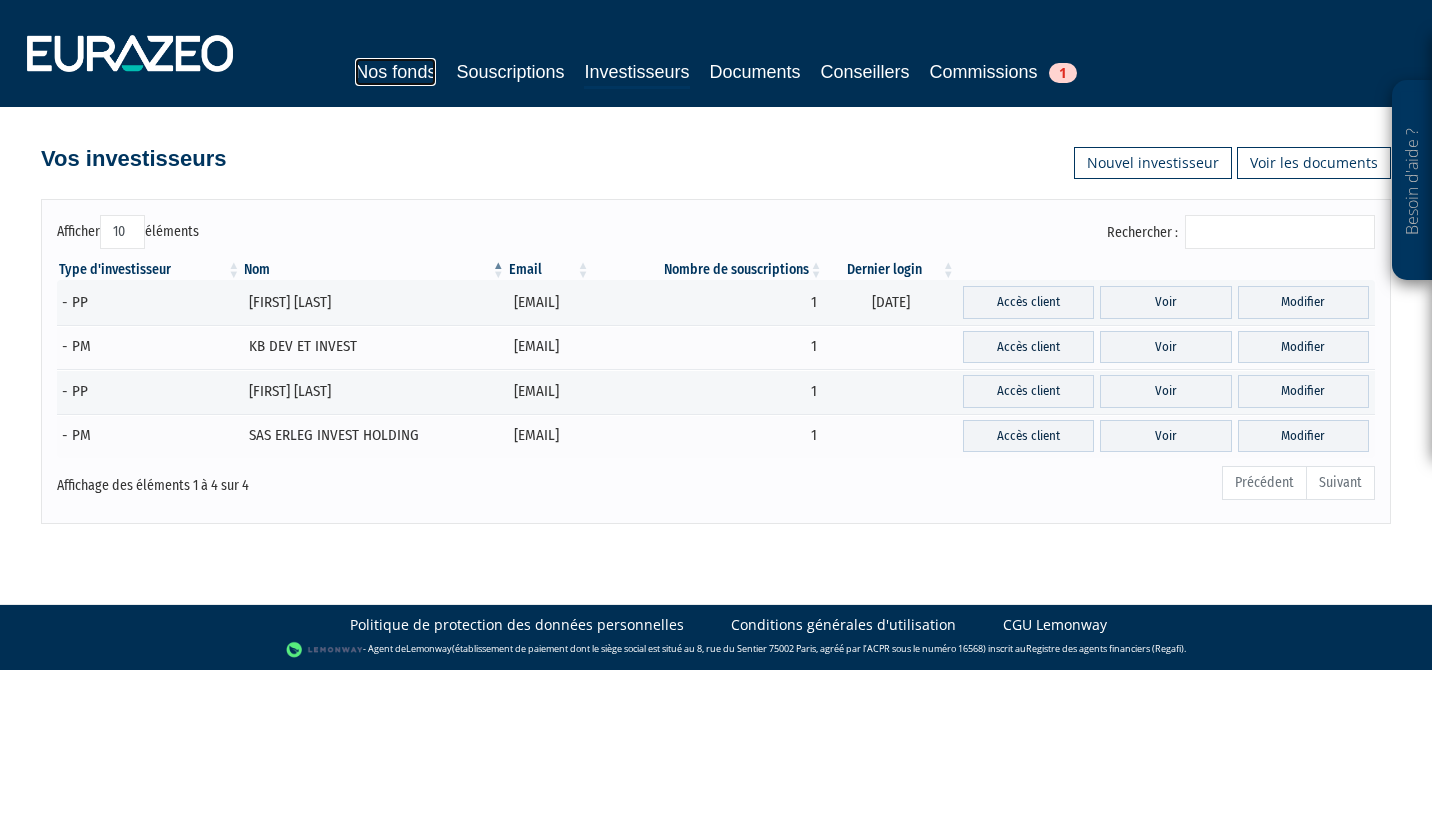 click on "Nos fonds" at bounding box center [395, 72] 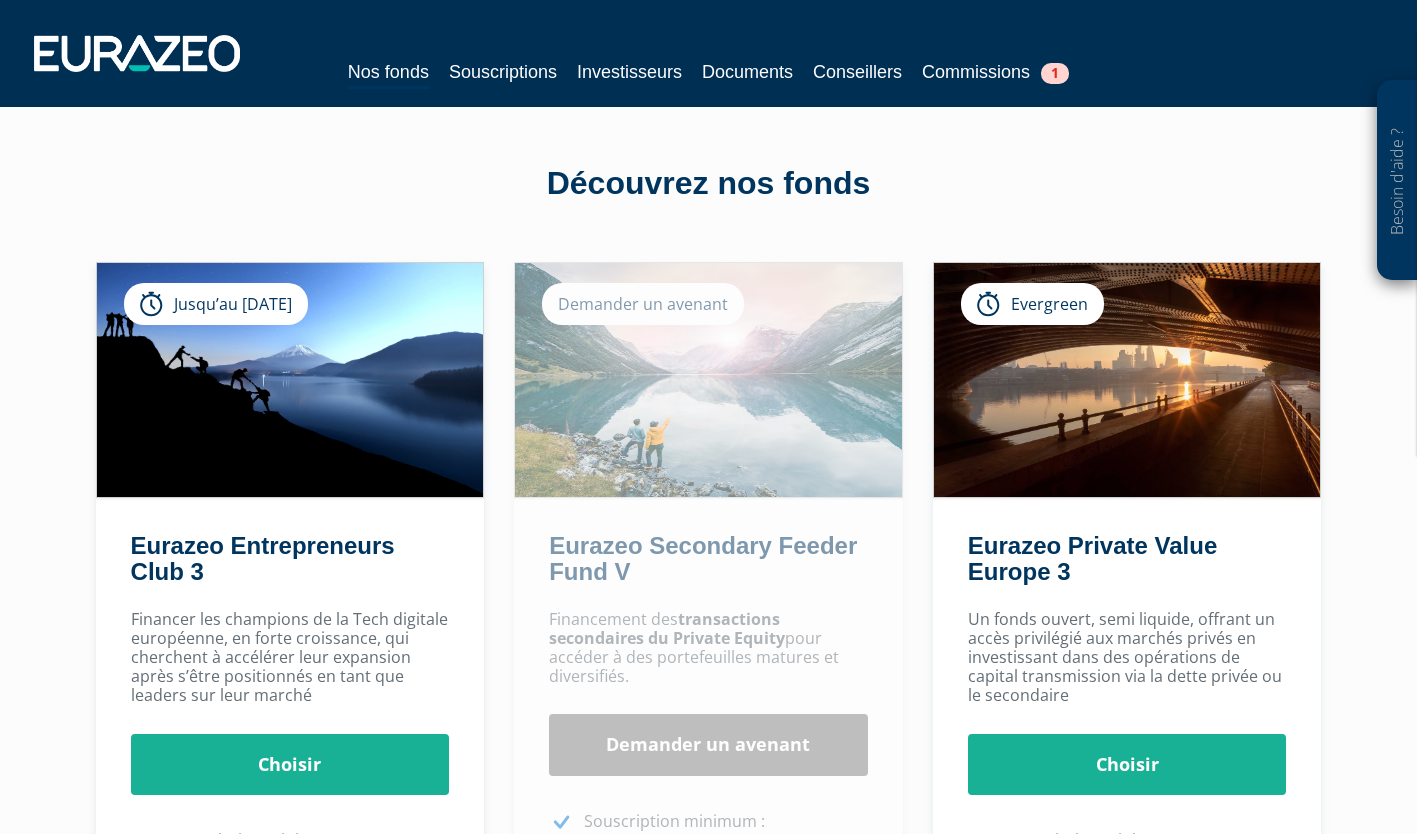 scroll, scrollTop: 0, scrollLeft: 0, axis: both 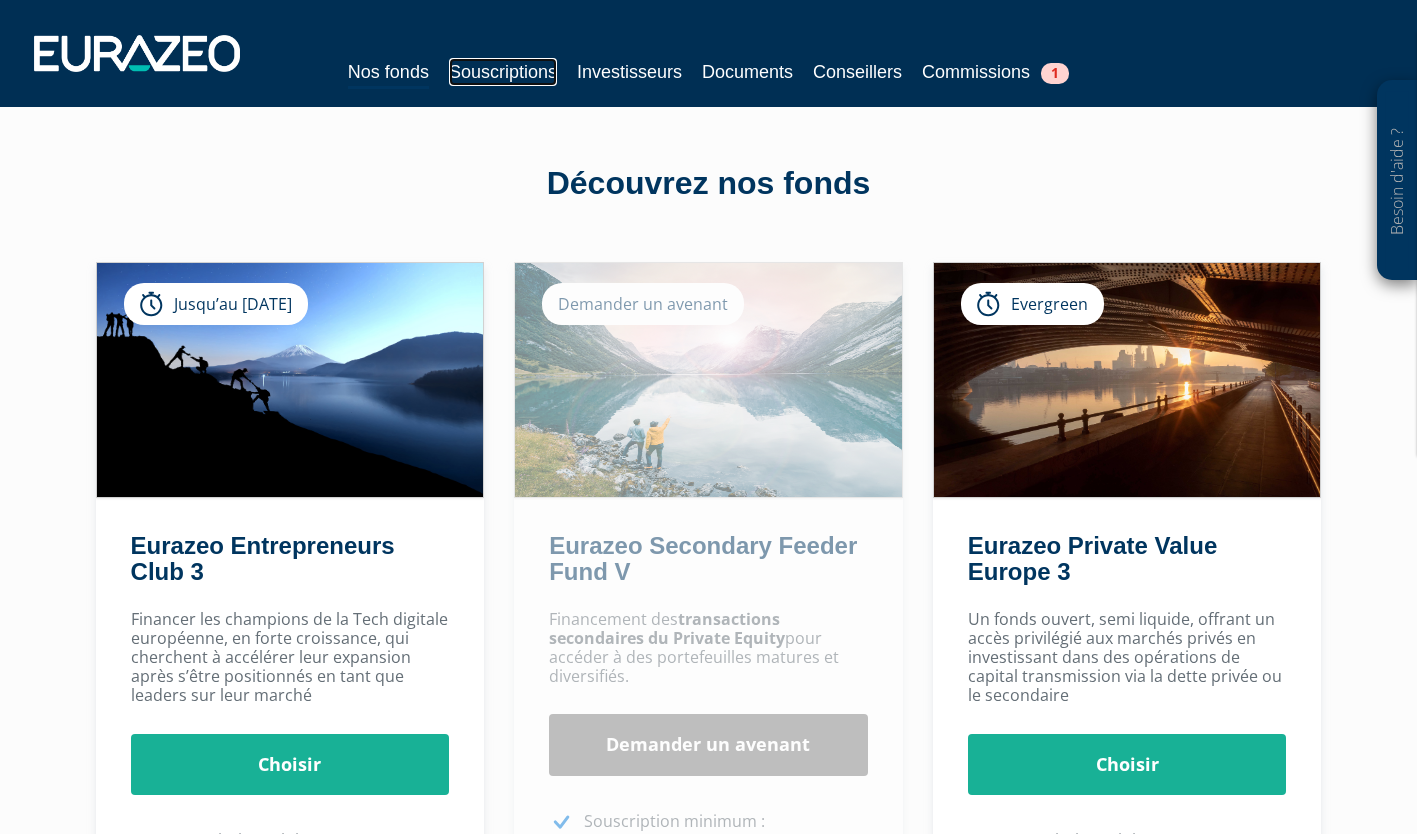 click on "Souscriptions" at bounding box center [503, 72] 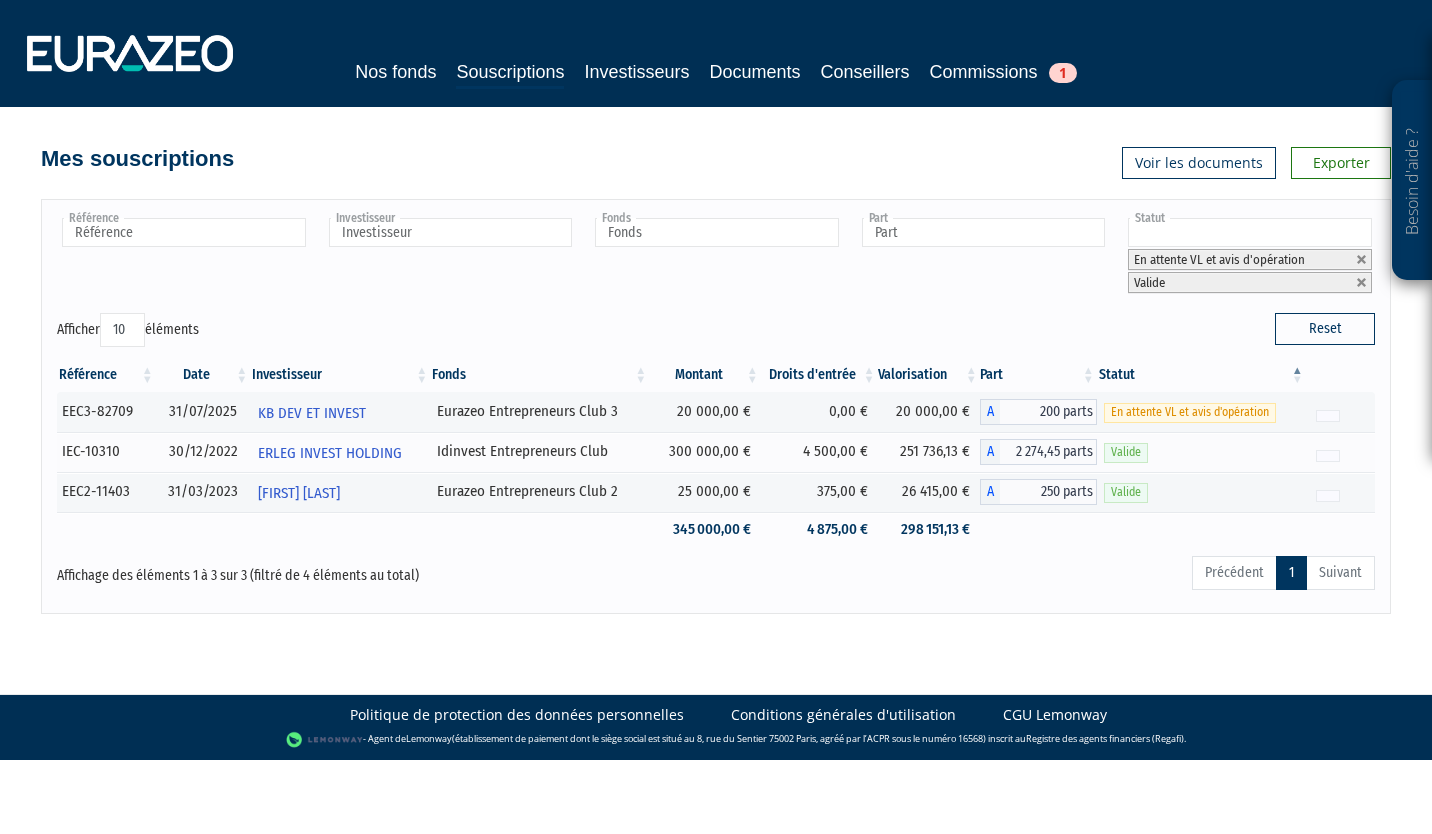 scroll, scrollTop: 0, scrollLeft: 0, axis: both 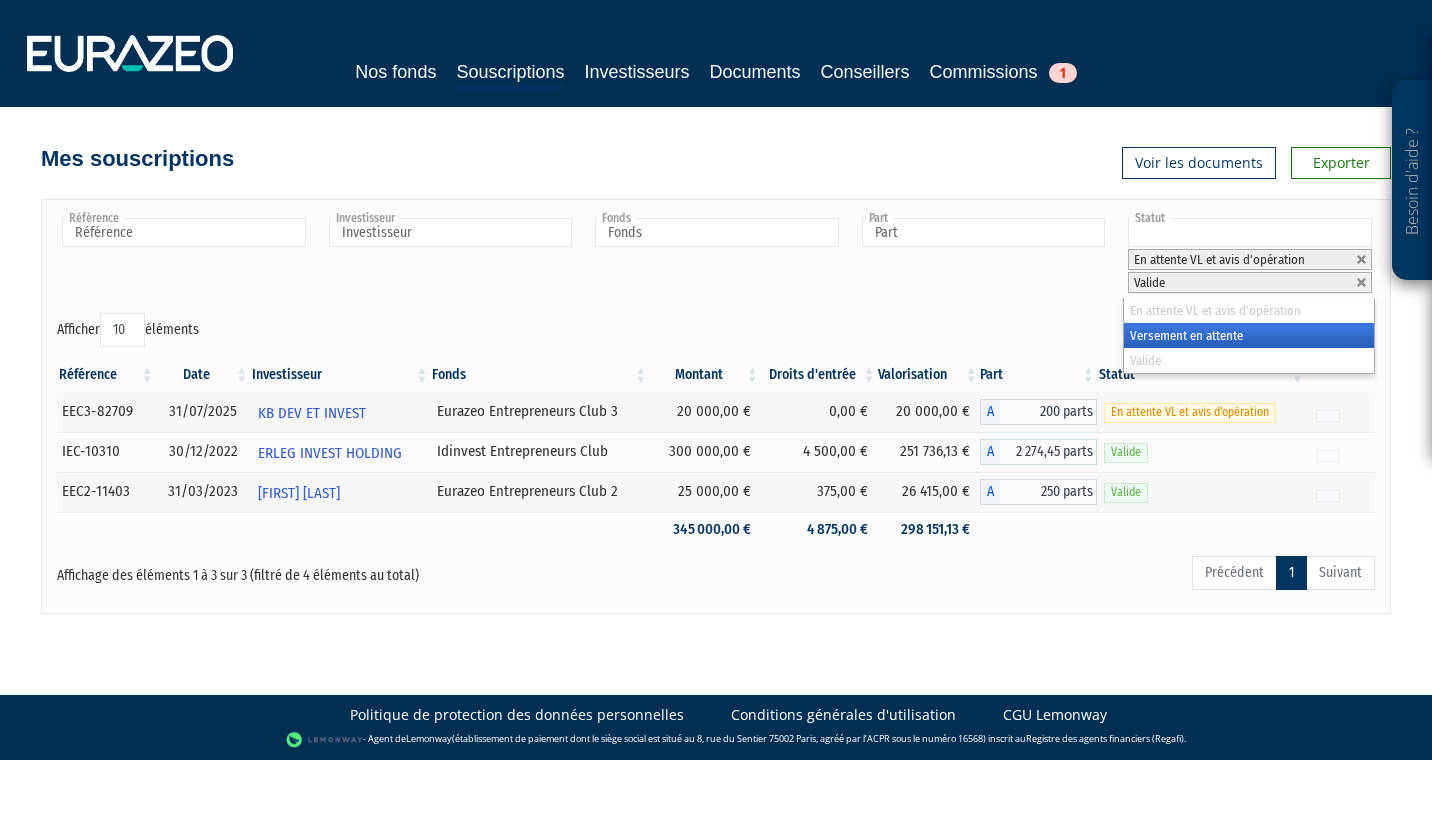 click at bounding box center (1250, 232) 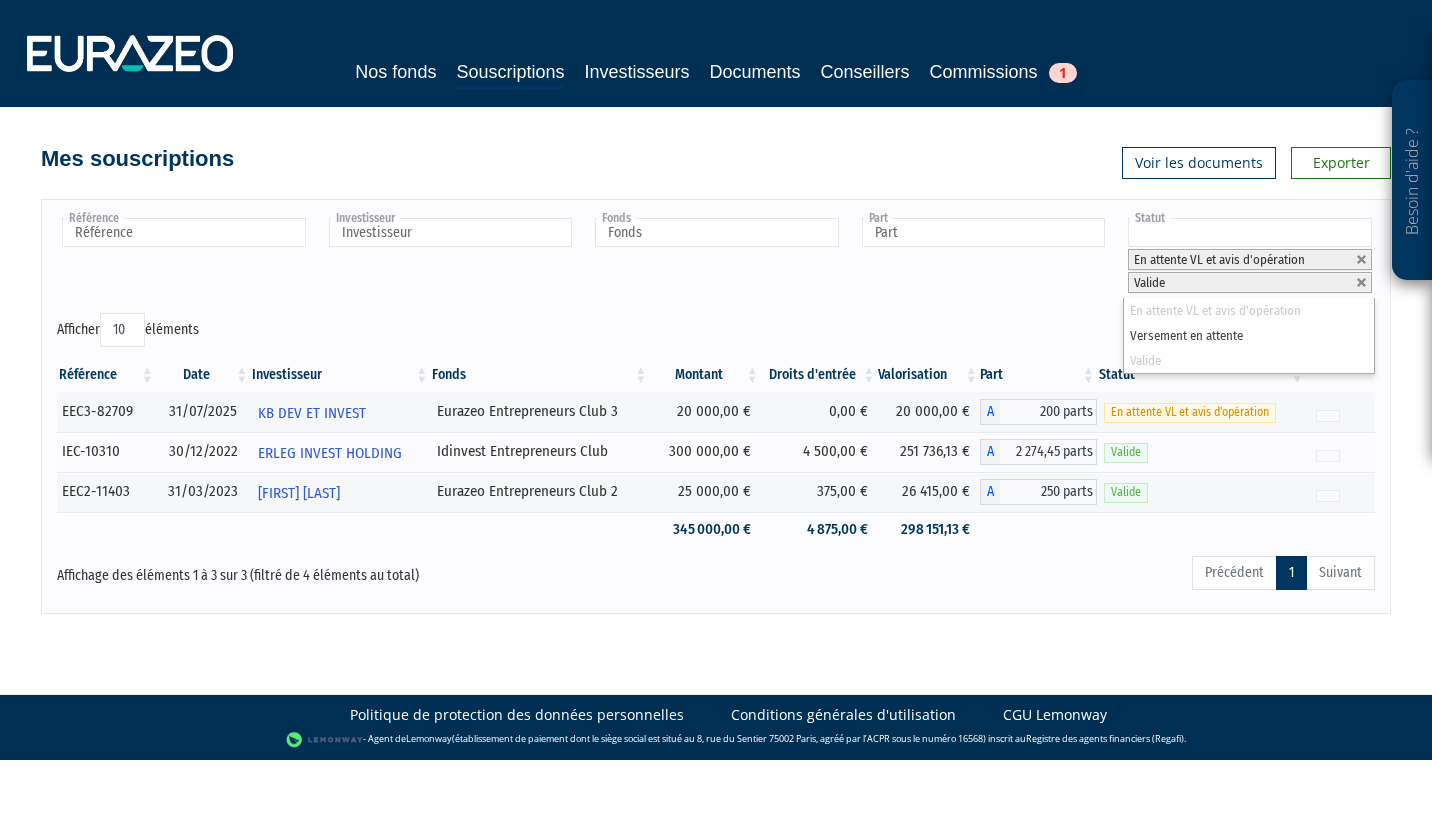 click on "Reset" at bounding box center [1053, 332] 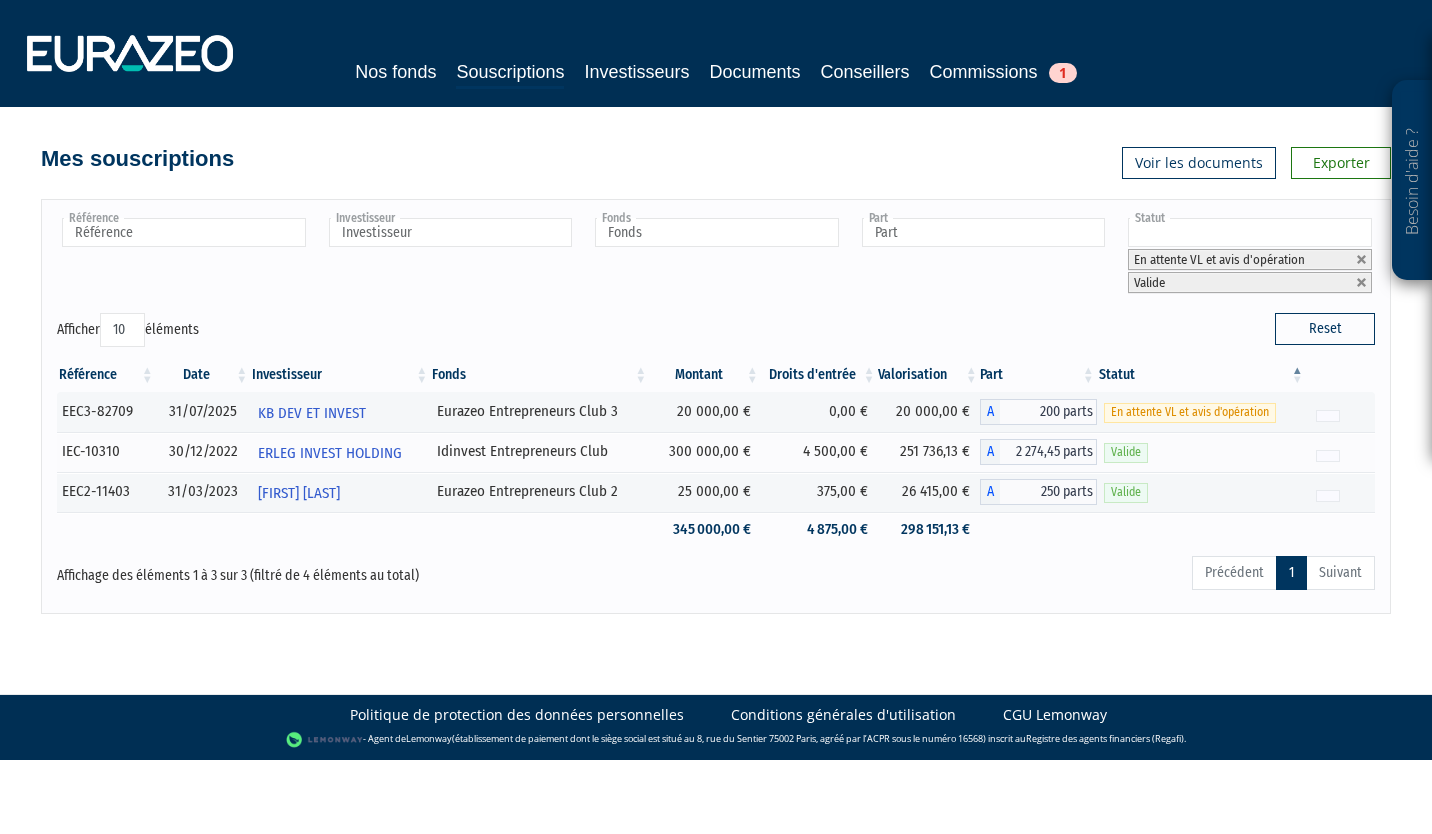 click on "En attente VL et avis d'opération" at bounding box center [1219, 259] 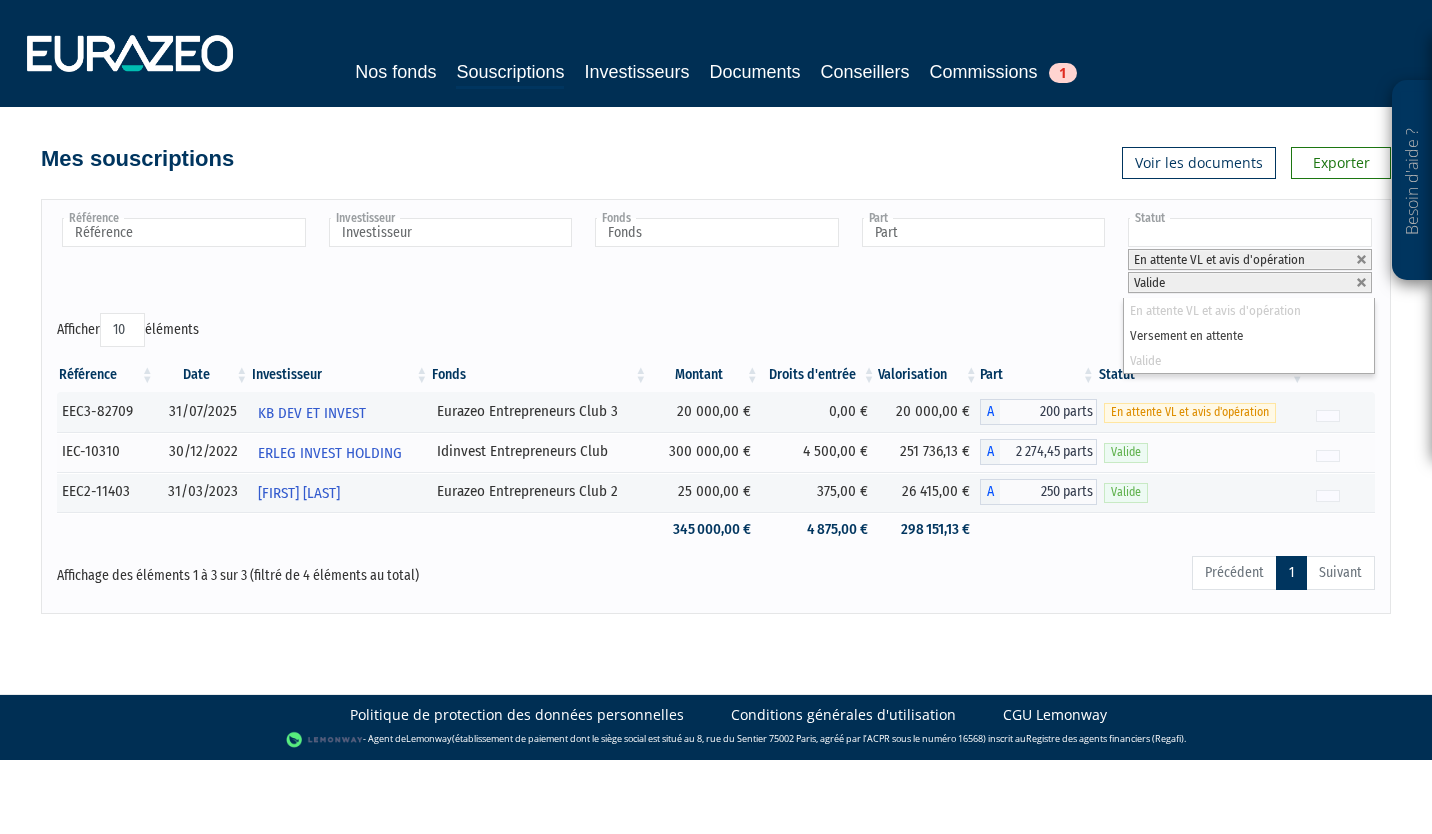 click on "Valide" at bounding box center (1249, 360) 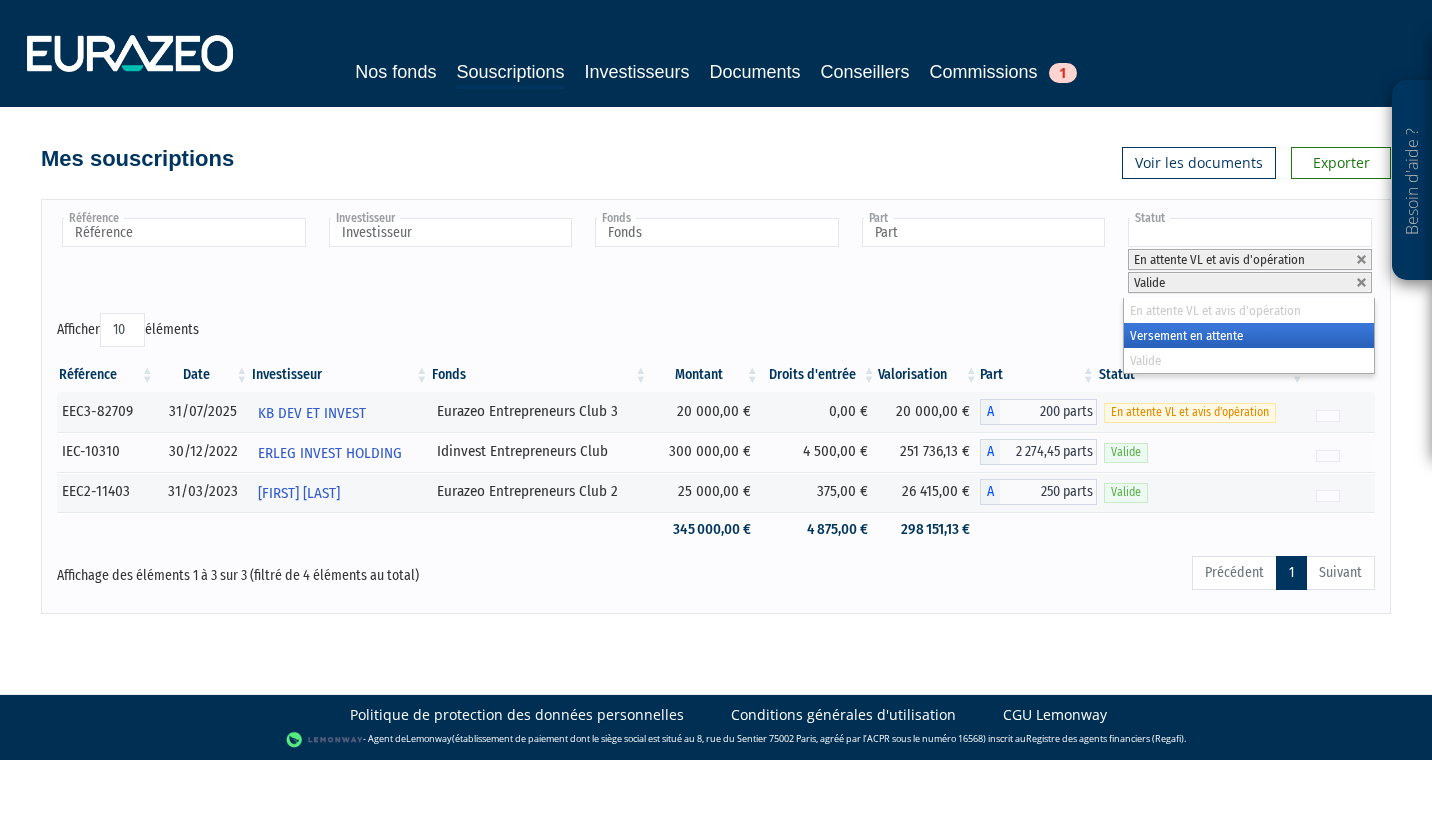 click on "Versement en attente" at bounding box center (1249, 335) 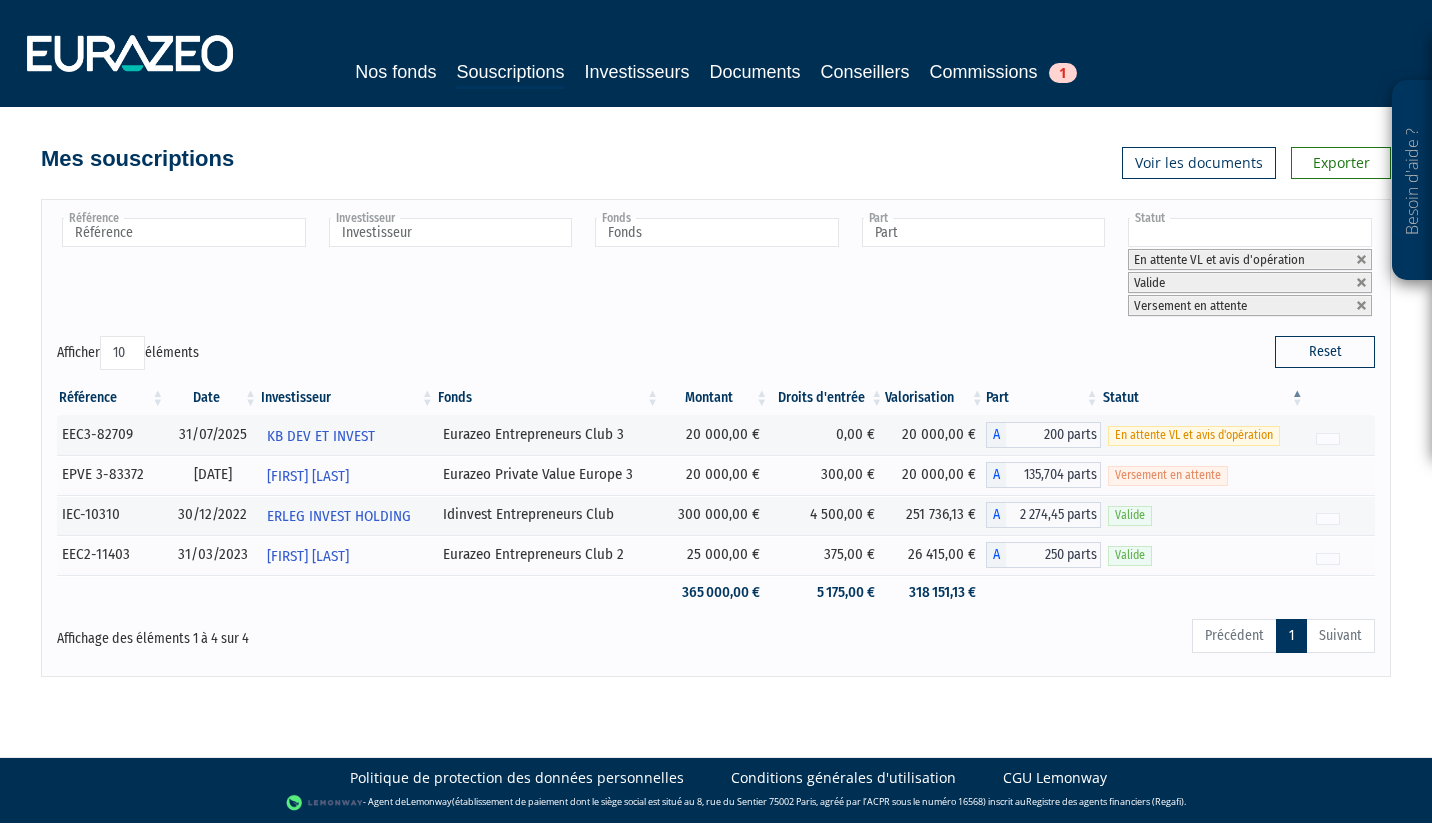 click on "Nos fonds Souscriptions  Investisseurs Documents Conseillers Commissions  1" at bounding box center [716, 53] 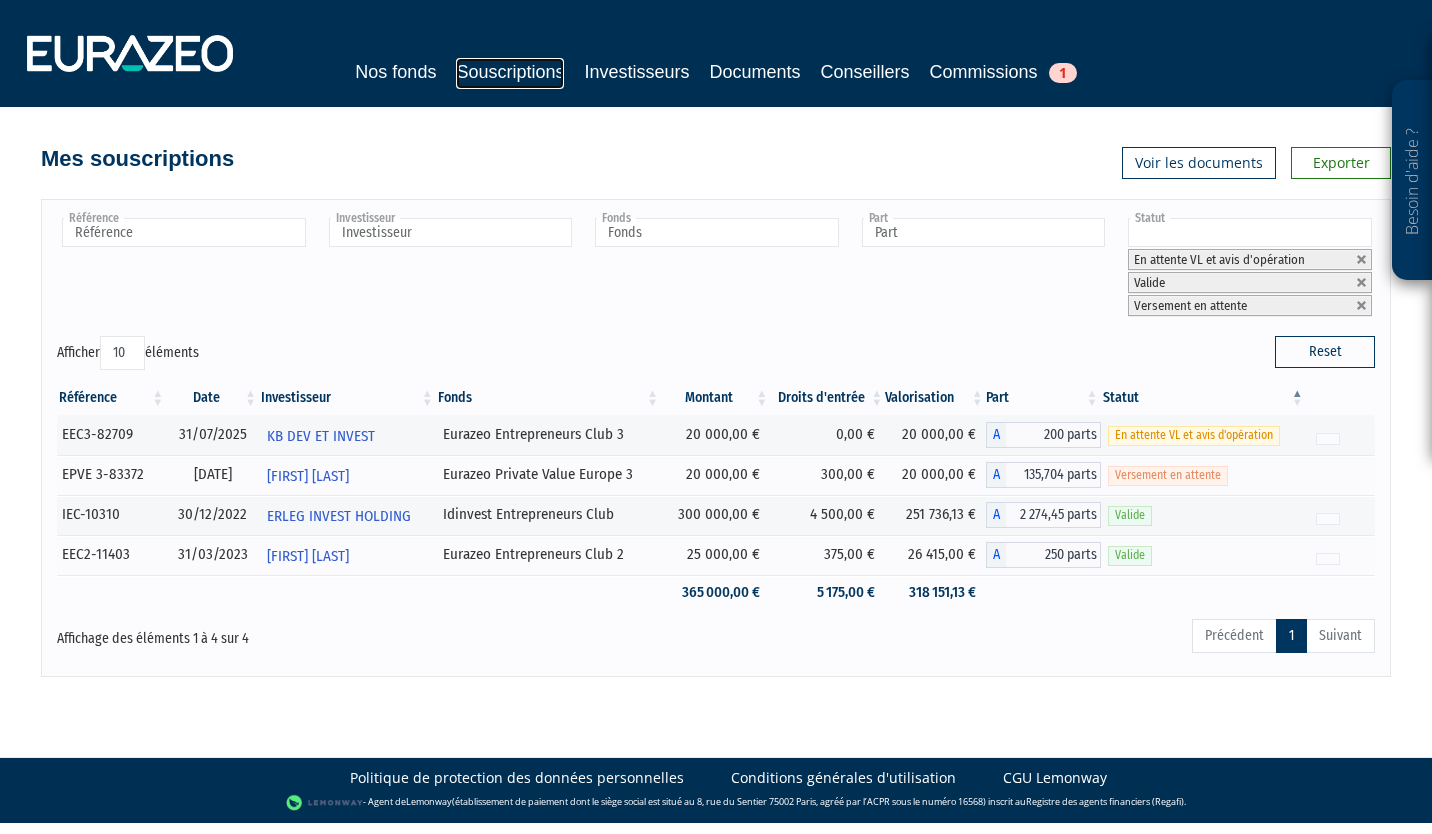 click on "Souscriptions" at bounding box center [510, 73] 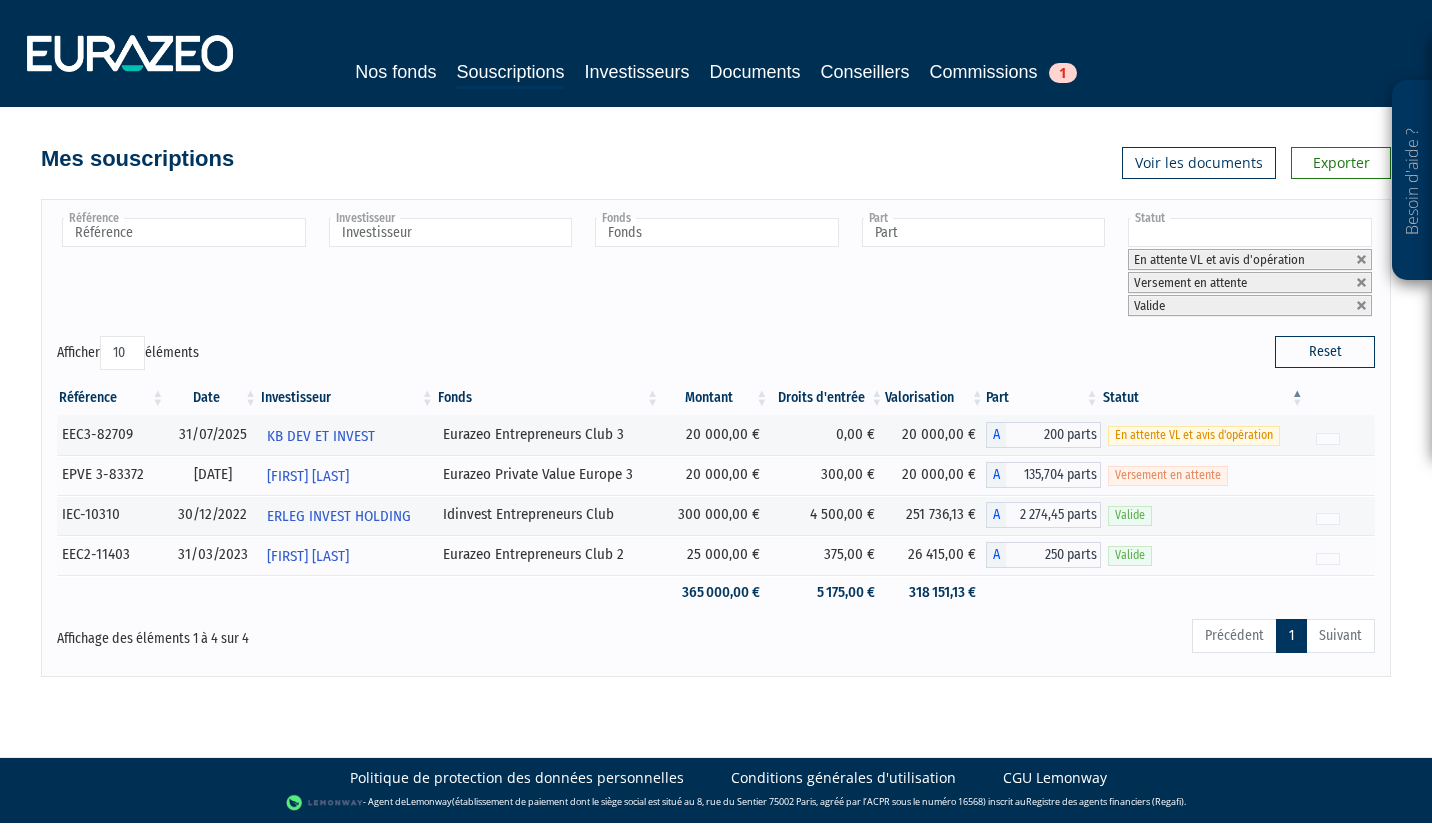 scroll, scrollTop: 0, scrollLeft: 0, axis: both 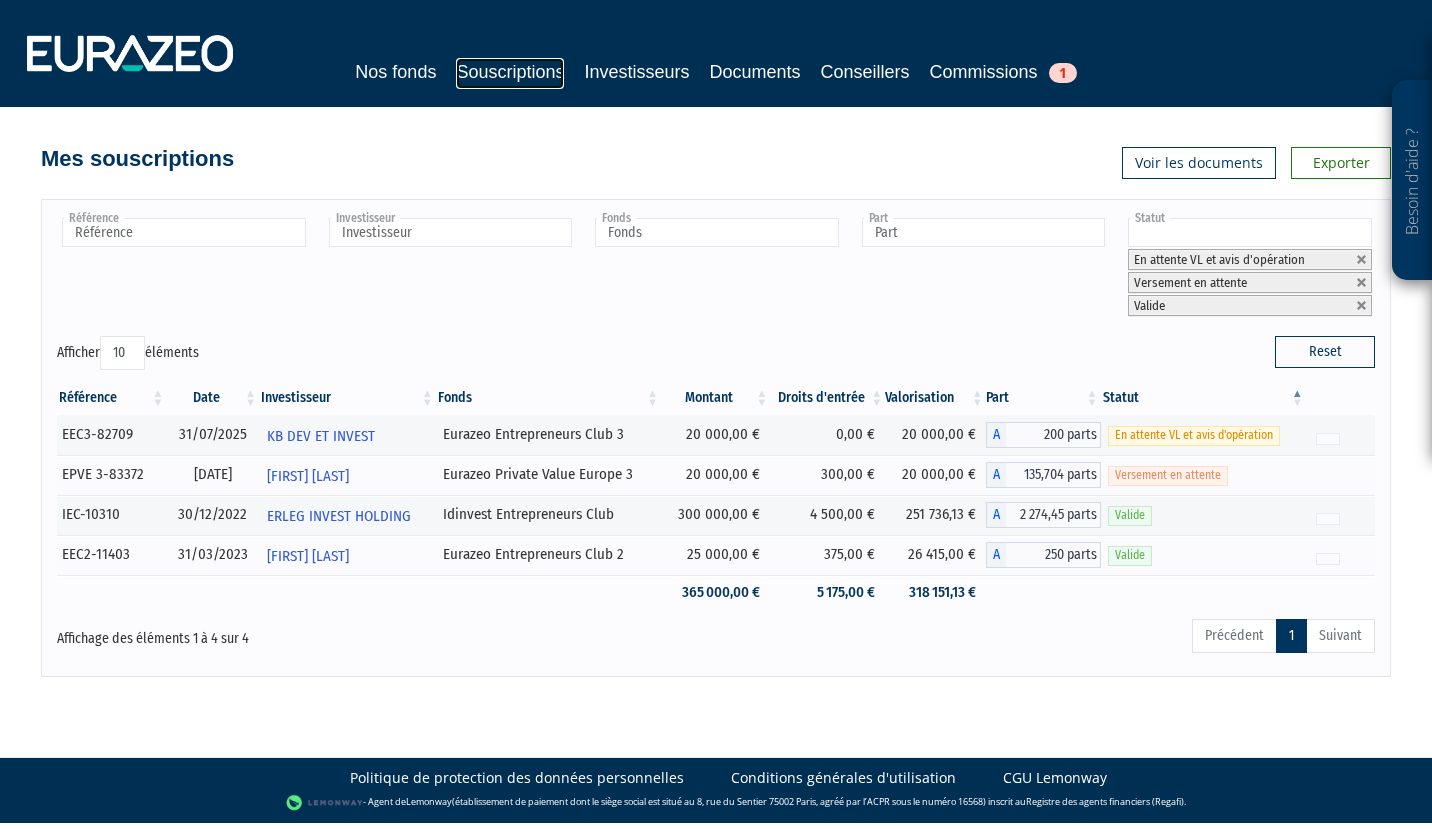 click on "Souscriptions" at bounding box center [510, 73] 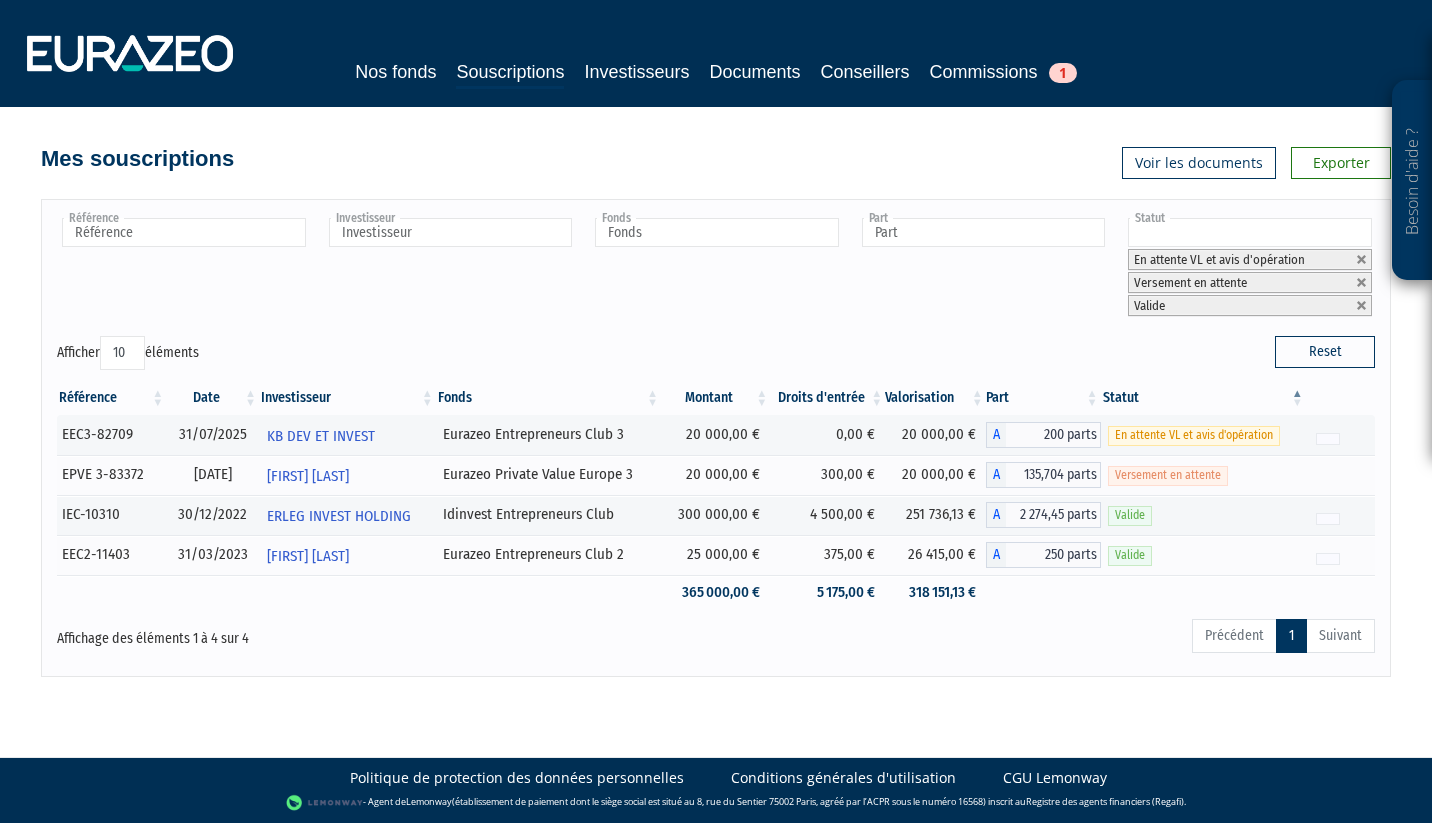 scroll, scrollTop: 0, scrollLeft: 0, axis: both 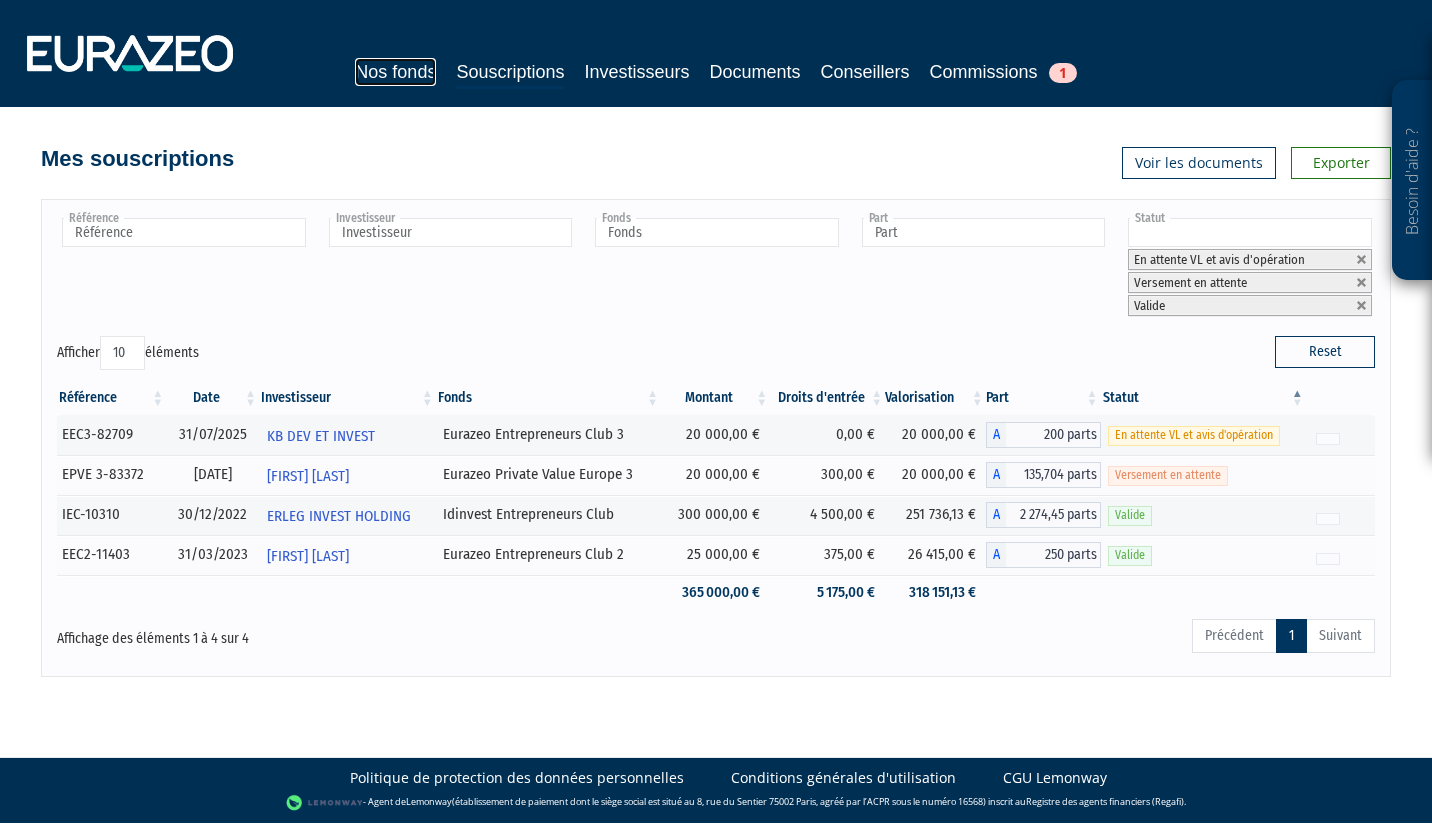 click on "Nos fonds" at bounding box center (395, 72) 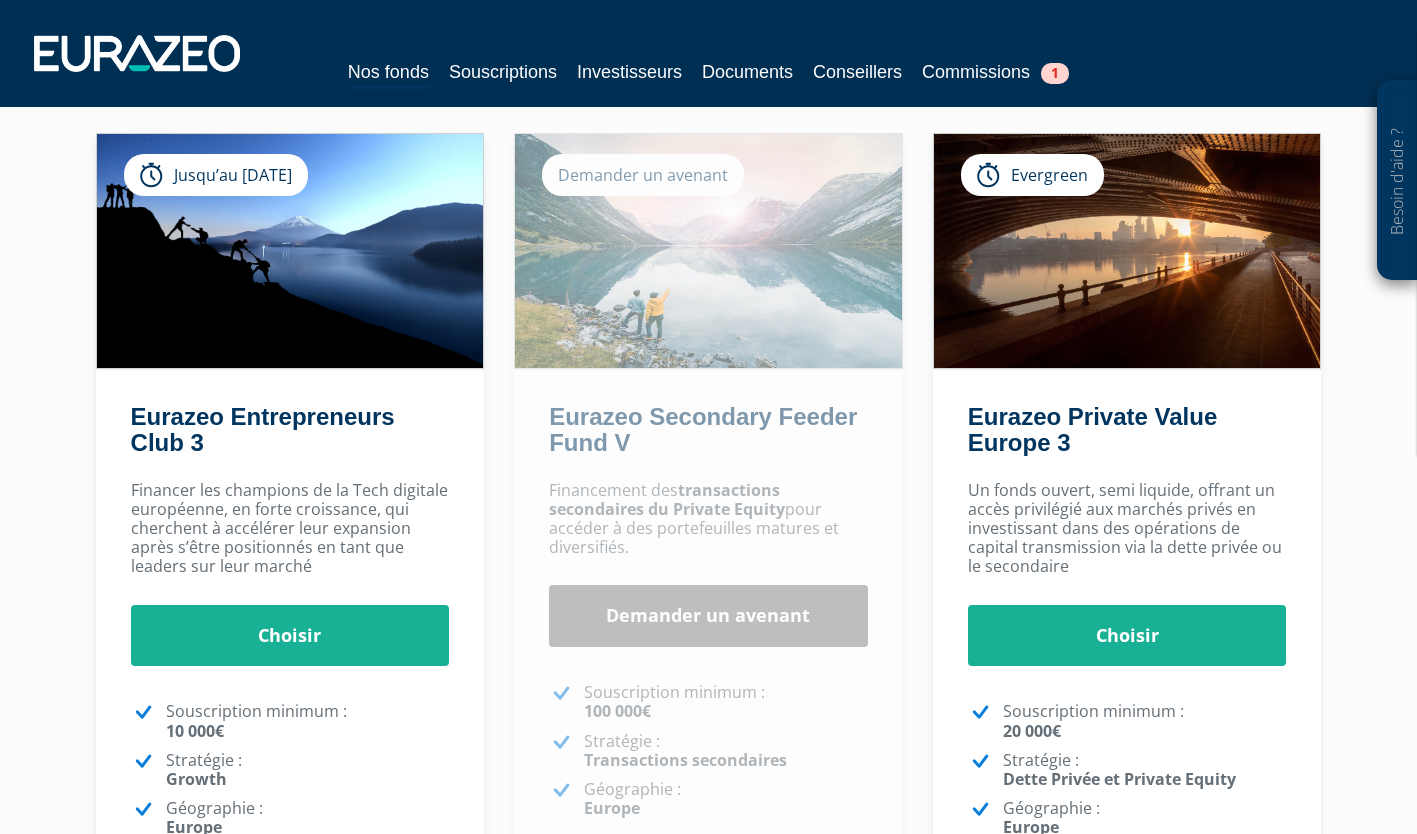 scroll, scrollTop: 130, scrollLeft: 0, axis: vertical 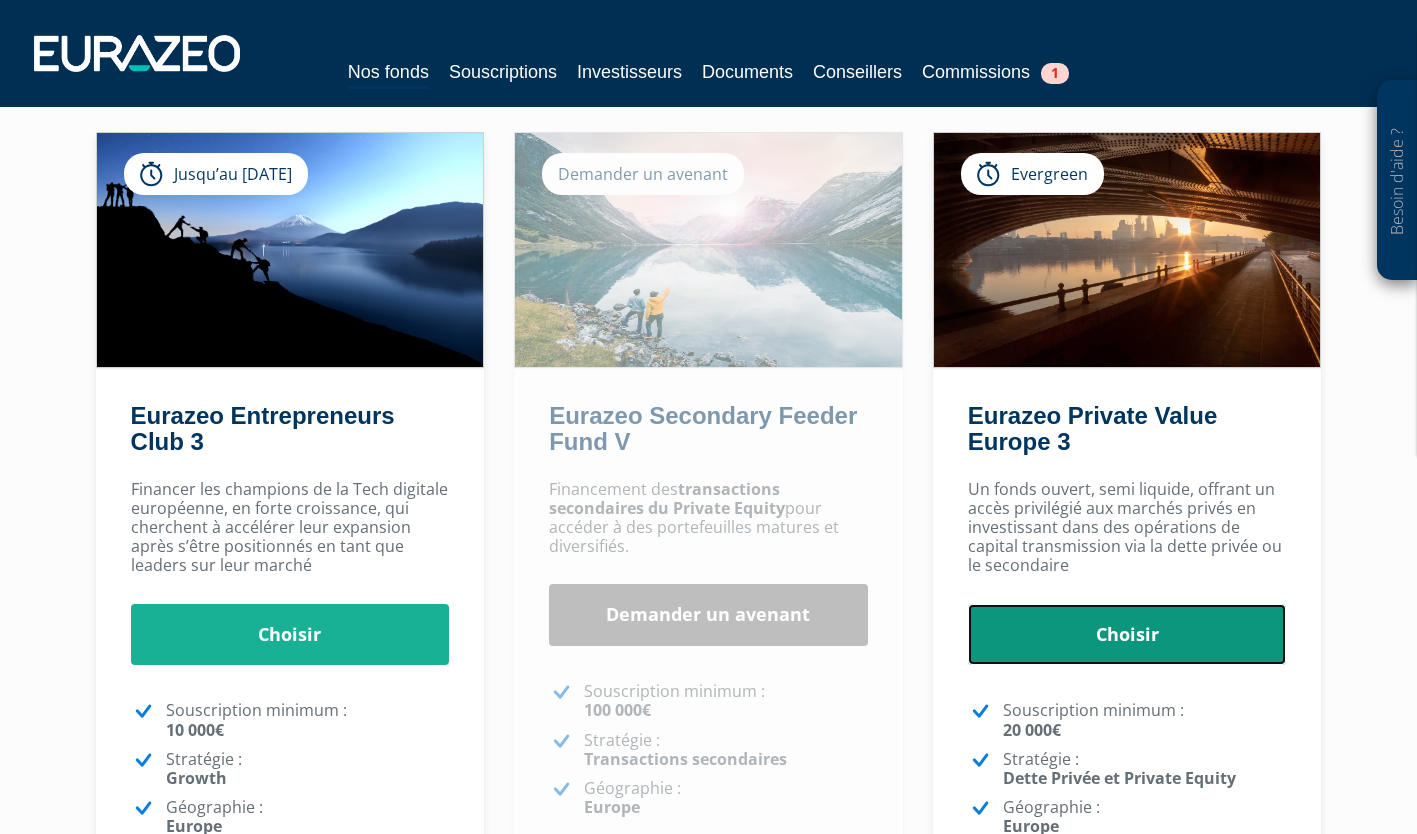 click on "Choisir" at bounding box center (1127, 635) 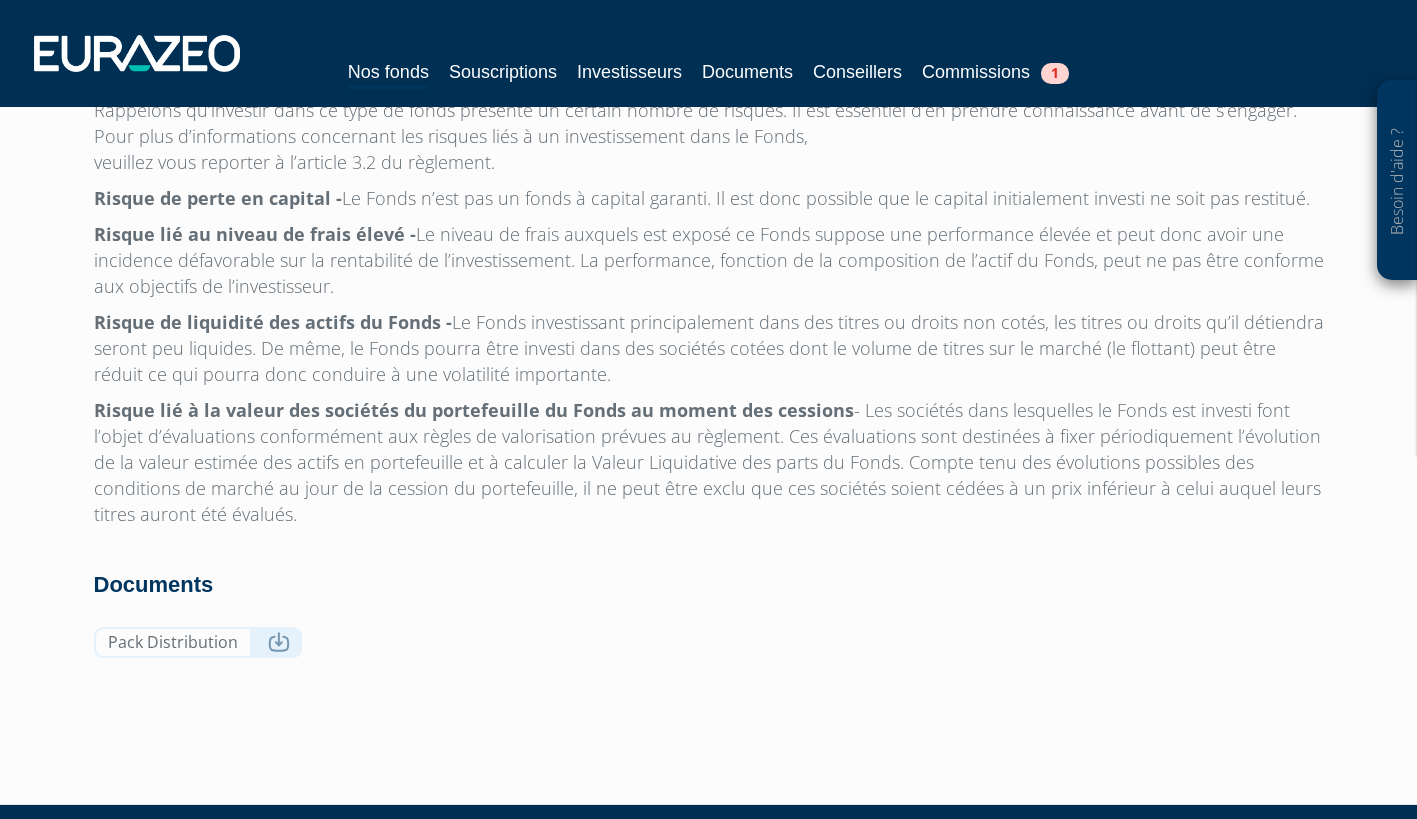 scroll, scrollTop: 6399, scrollLeft: 0, axis: vertical 